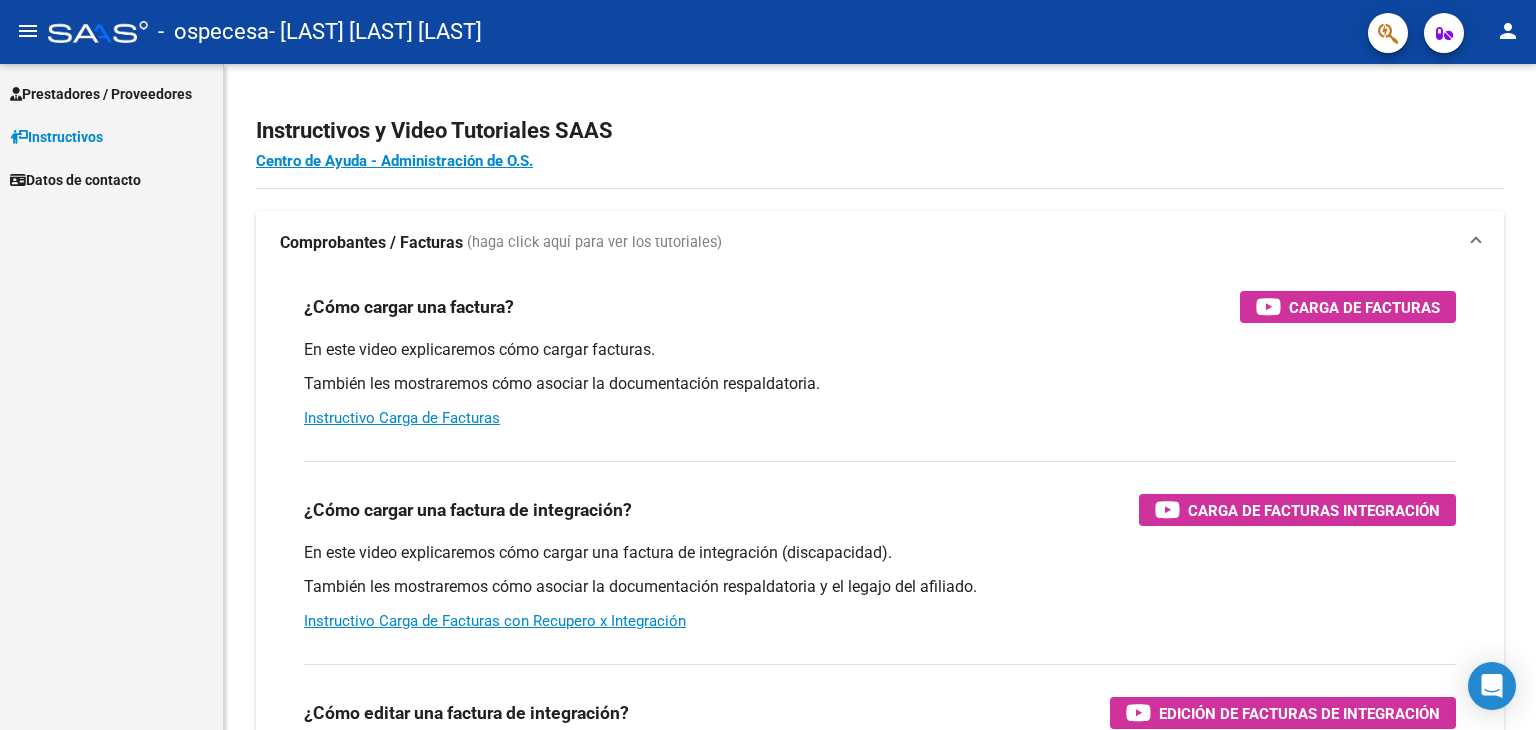 scroll, scrollTop: 0, scrollLeft: 0, axis: both 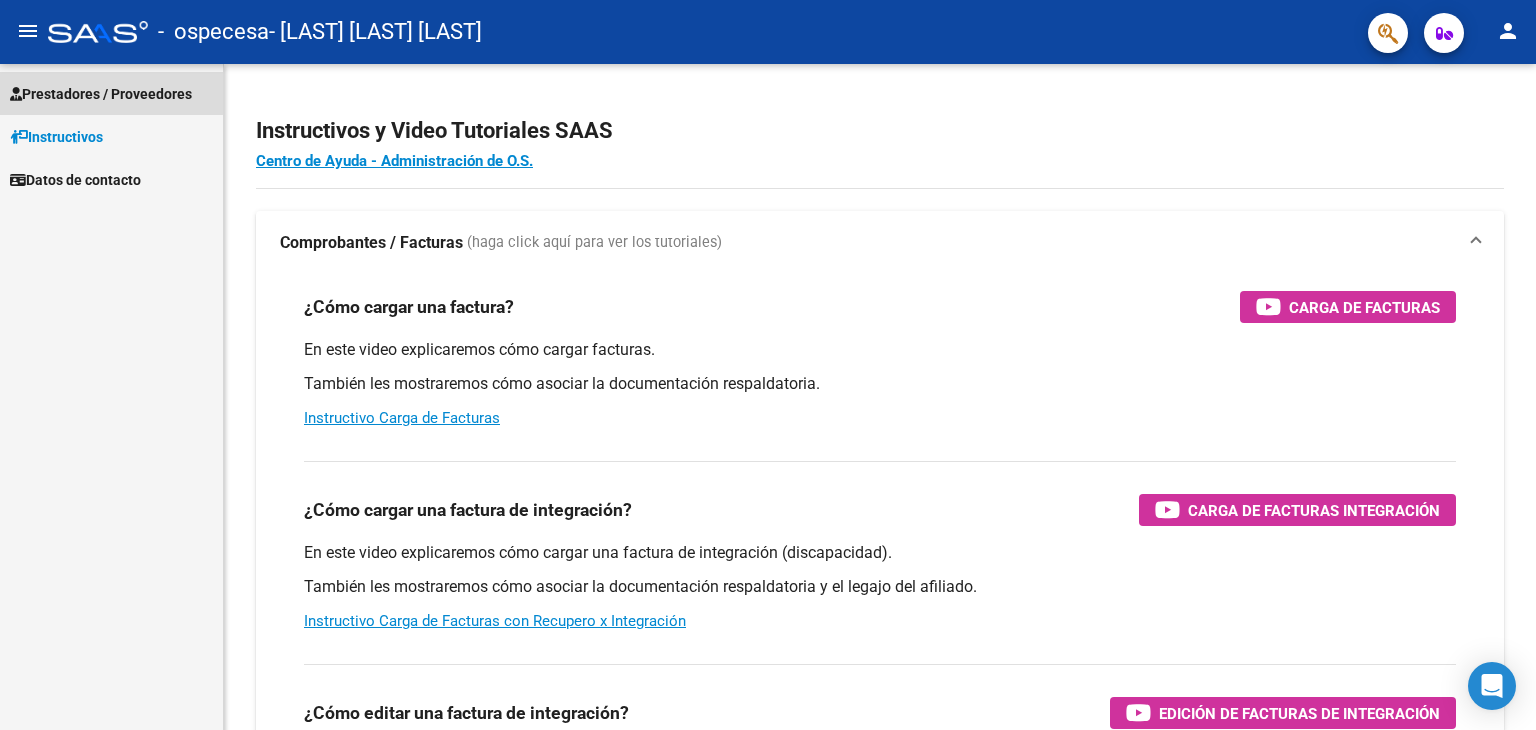 click on "Prestadores / Proveedores" at bounding box center (101, 94) 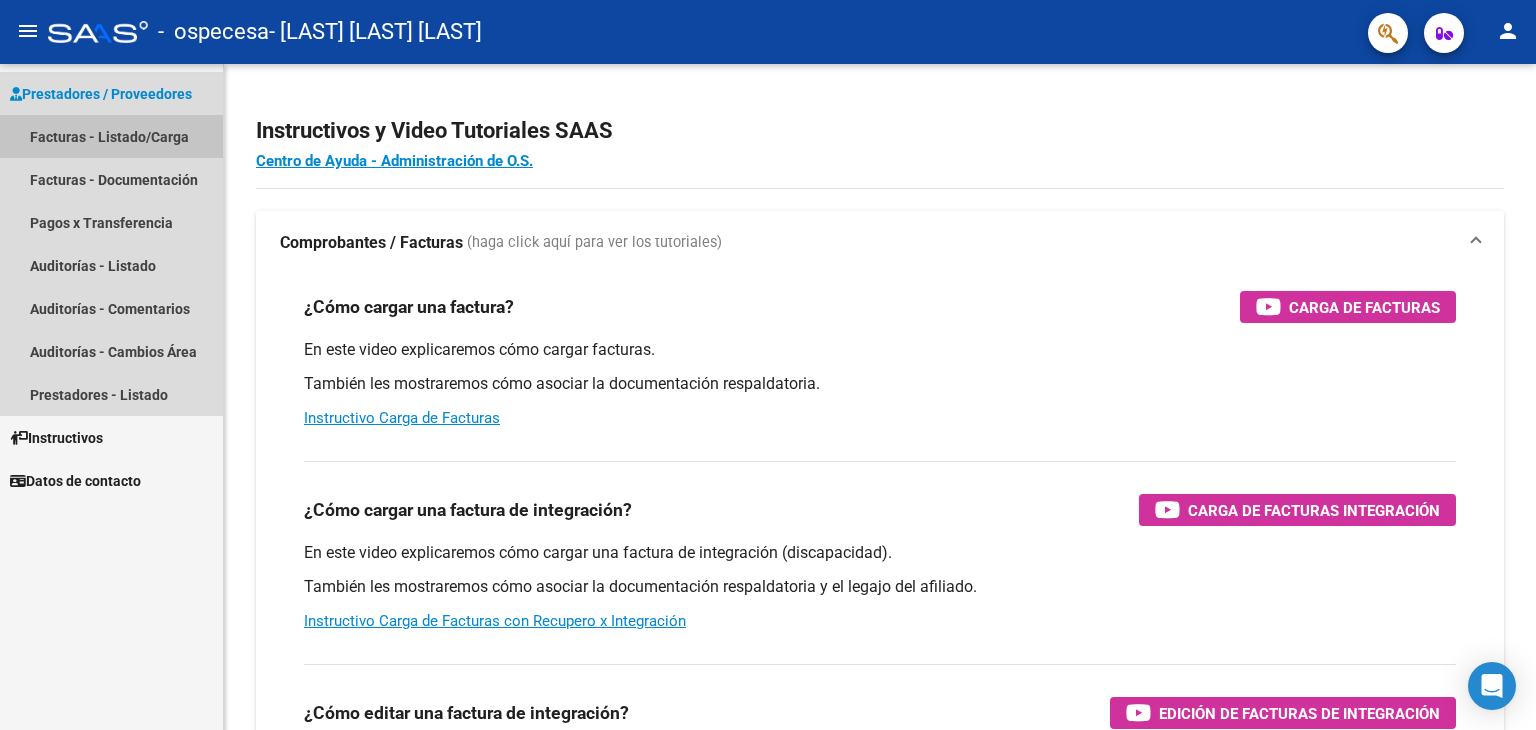 click on "Facturas - Listado/Carga" at bounding box center (111, 136) 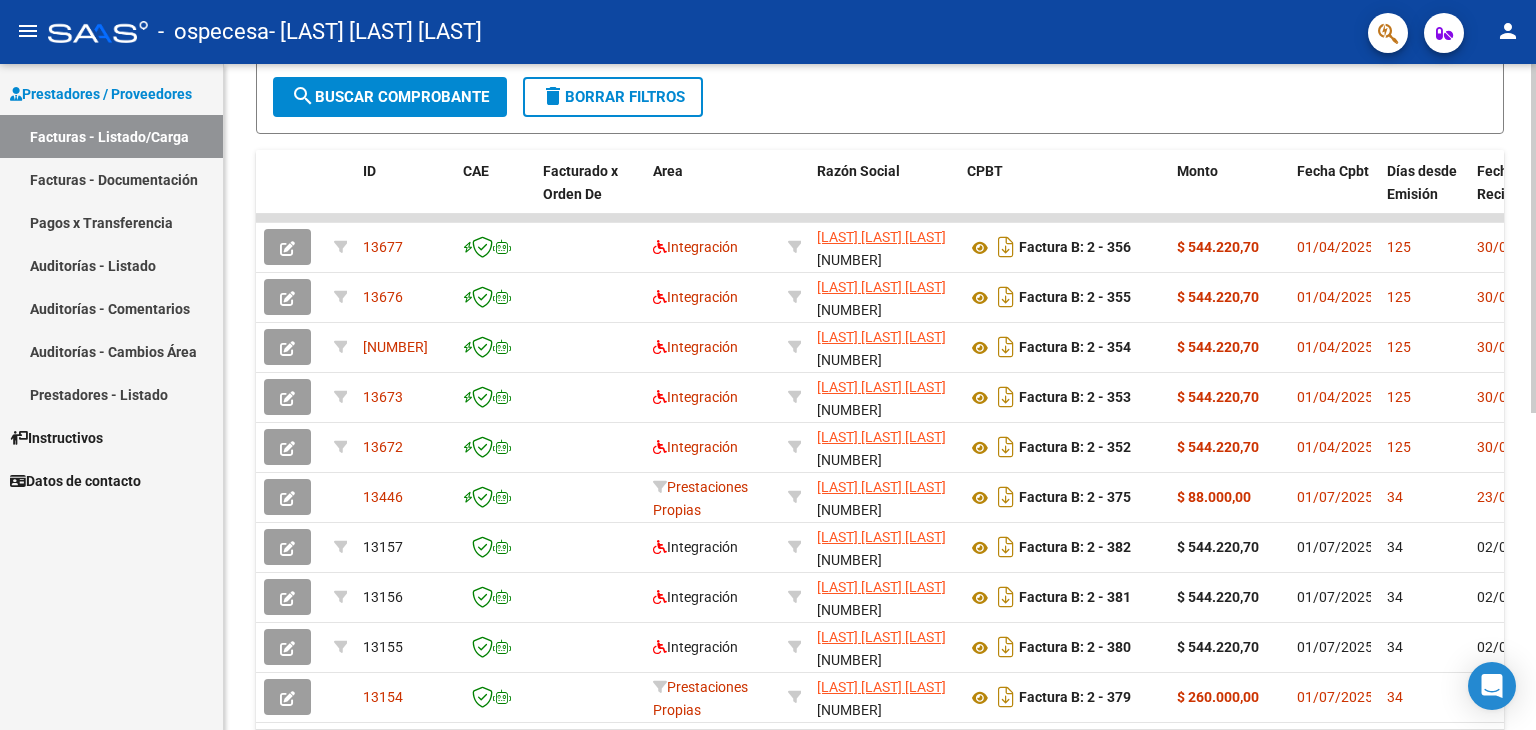 scroll, scrollTop: 500, scrollLeft: 0, axis: vertical 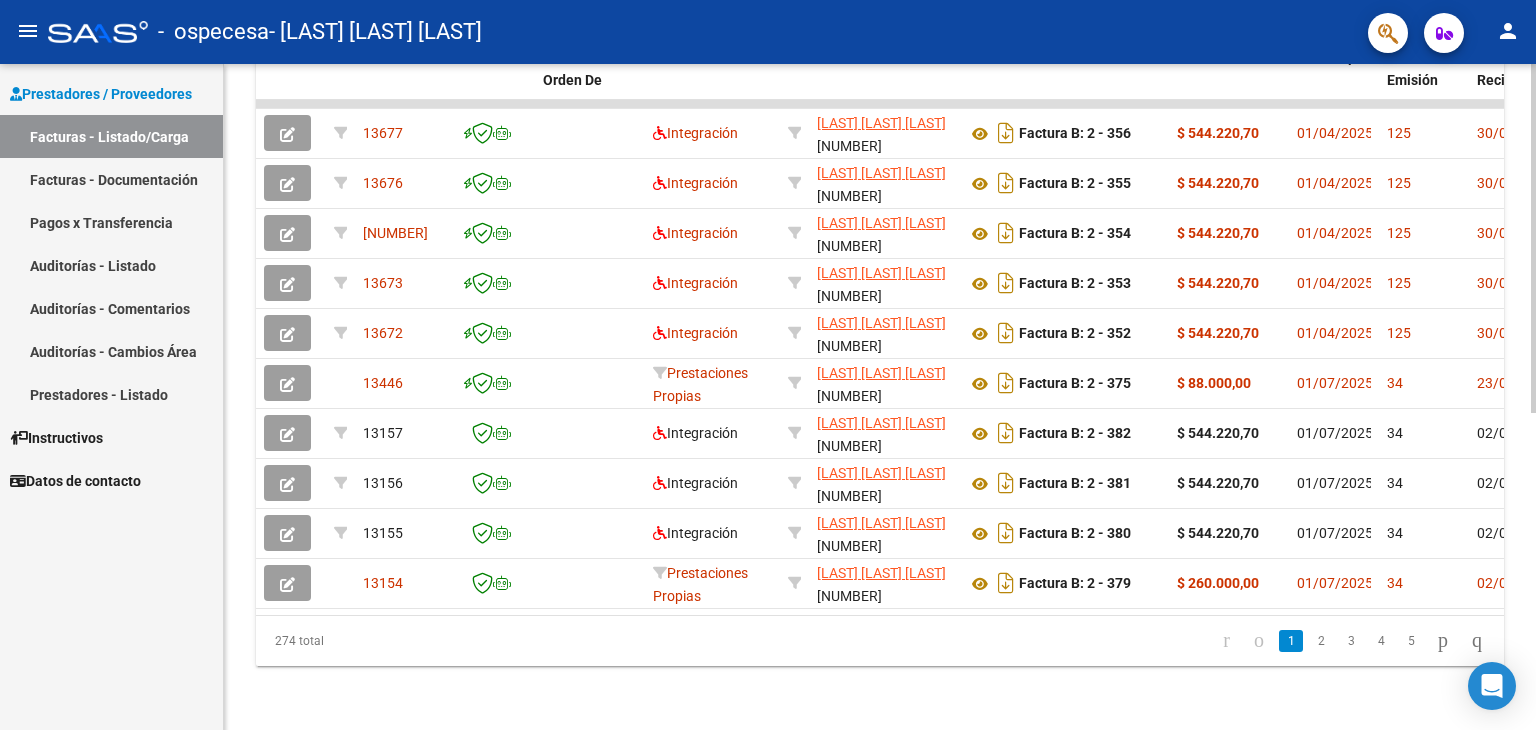 click on "2" 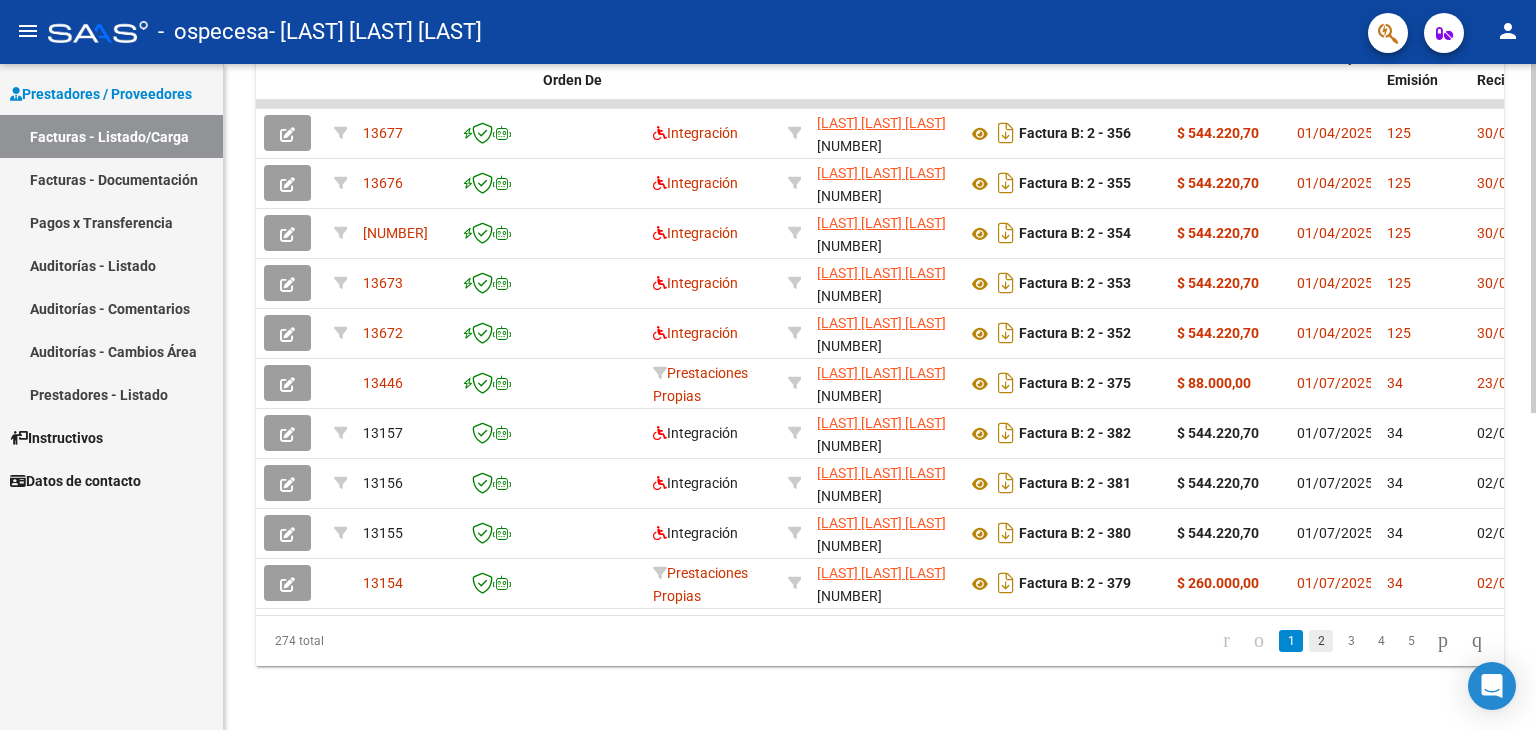 click on "2" 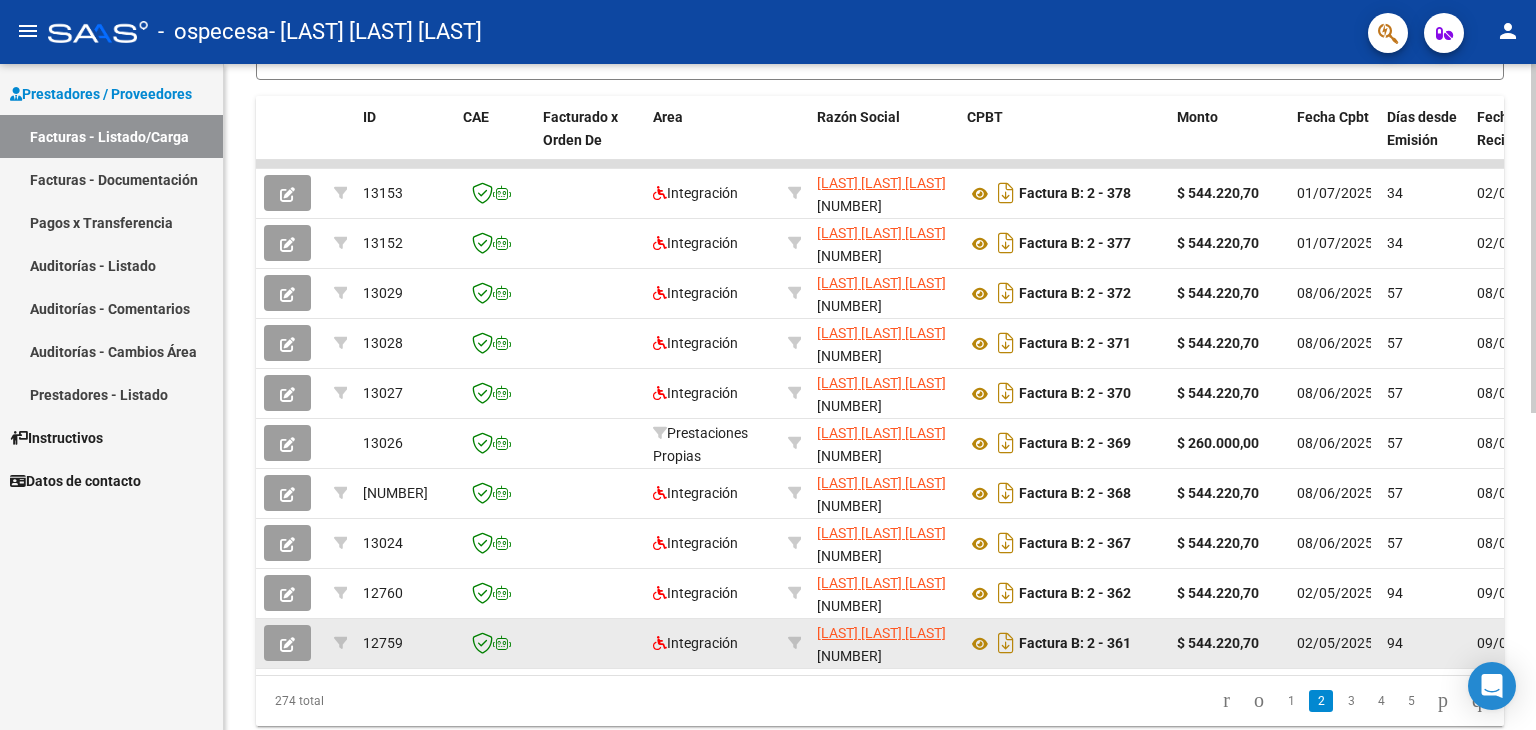scroll, scrollTop: 504, scrollLeft: 0, axis: vertical 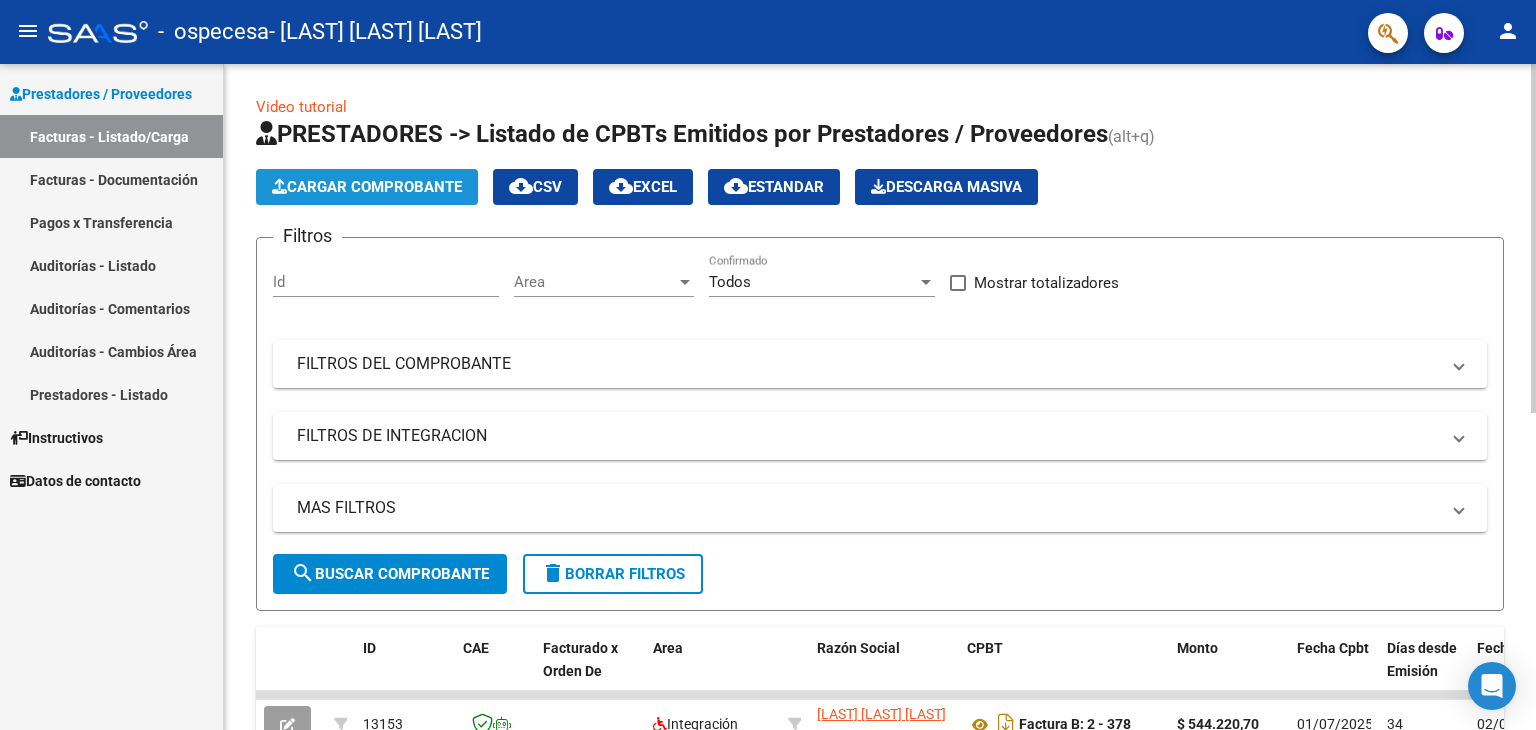 click on "Cargar Comprobante" 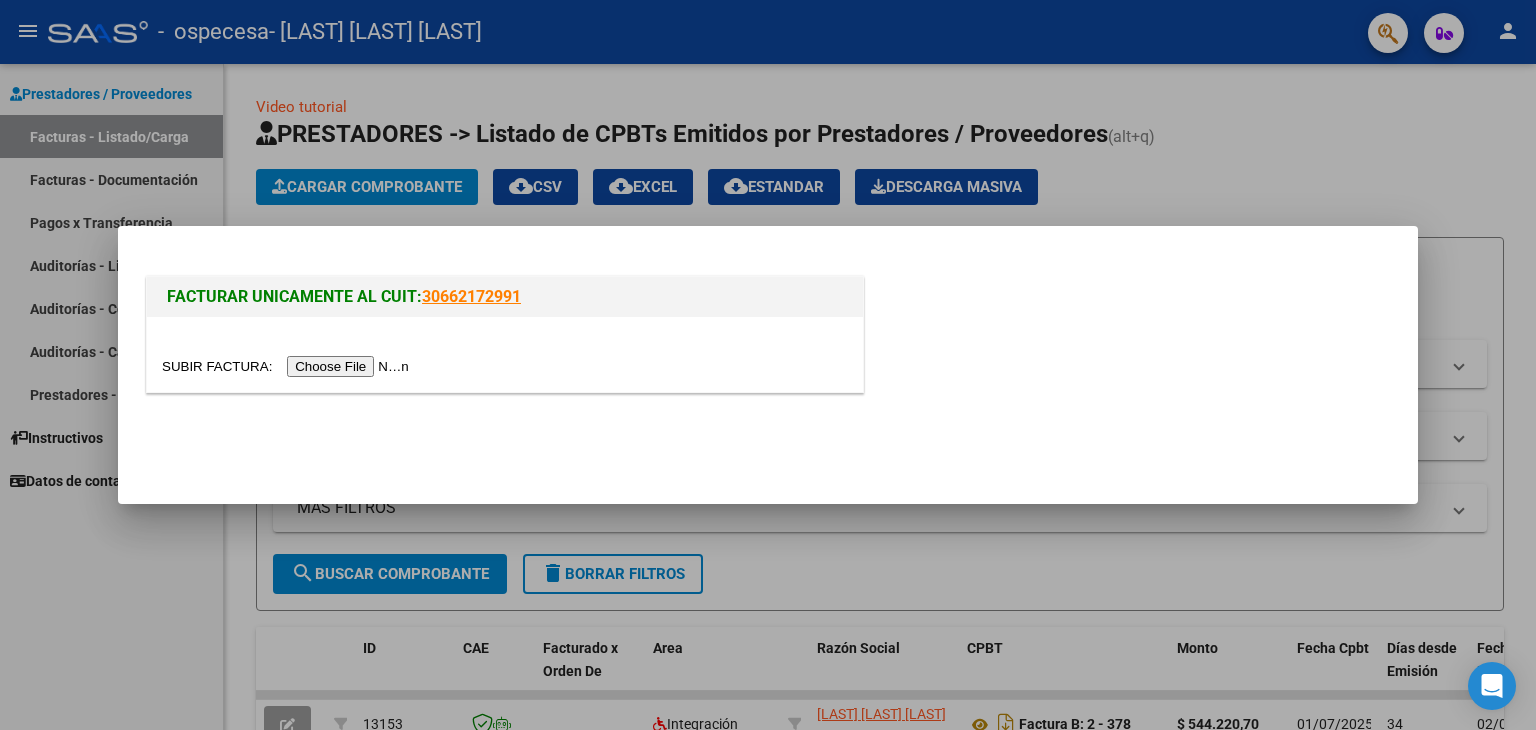 click at bounding box center [288, 366] 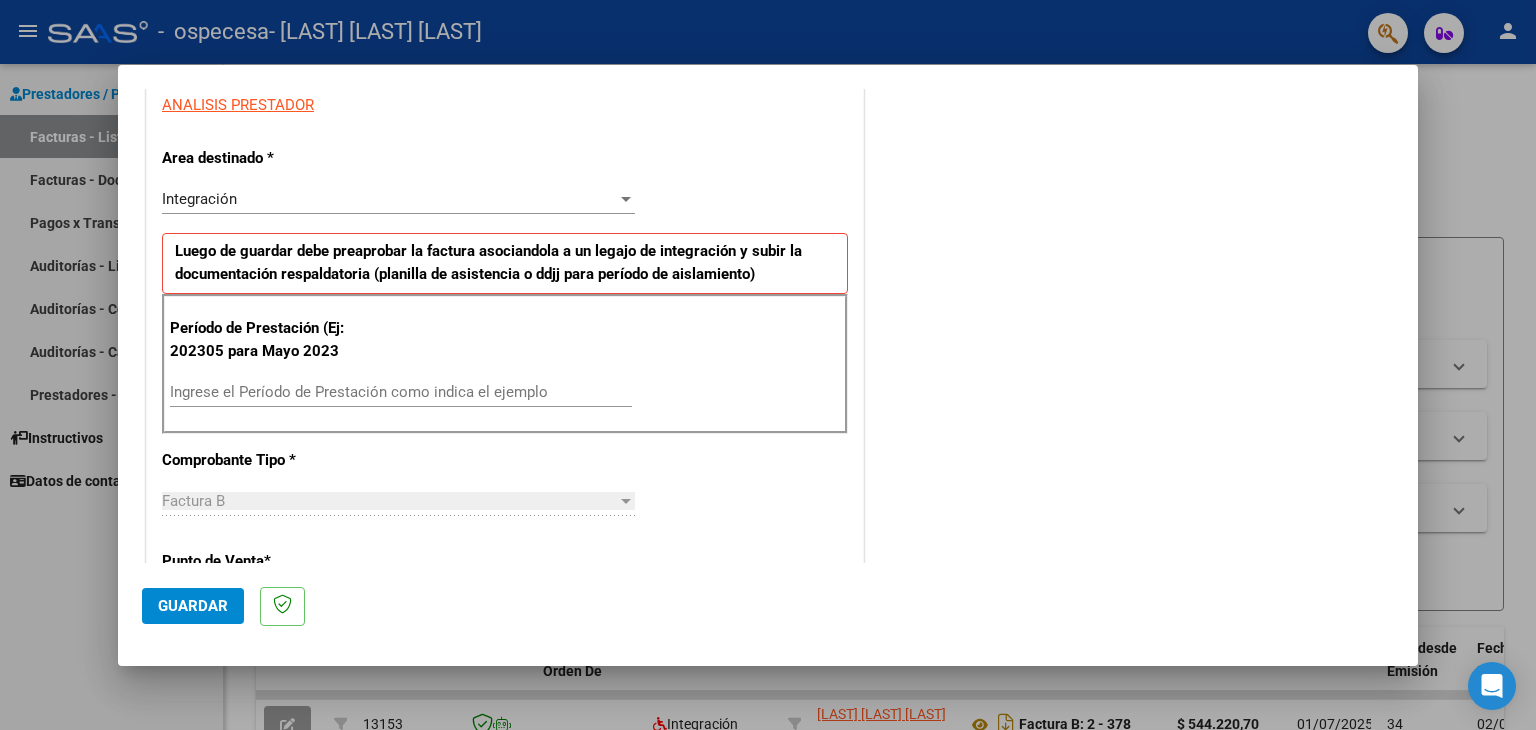 scroll, scrollTop: 400, scrollLeft: 0, axis: vertical 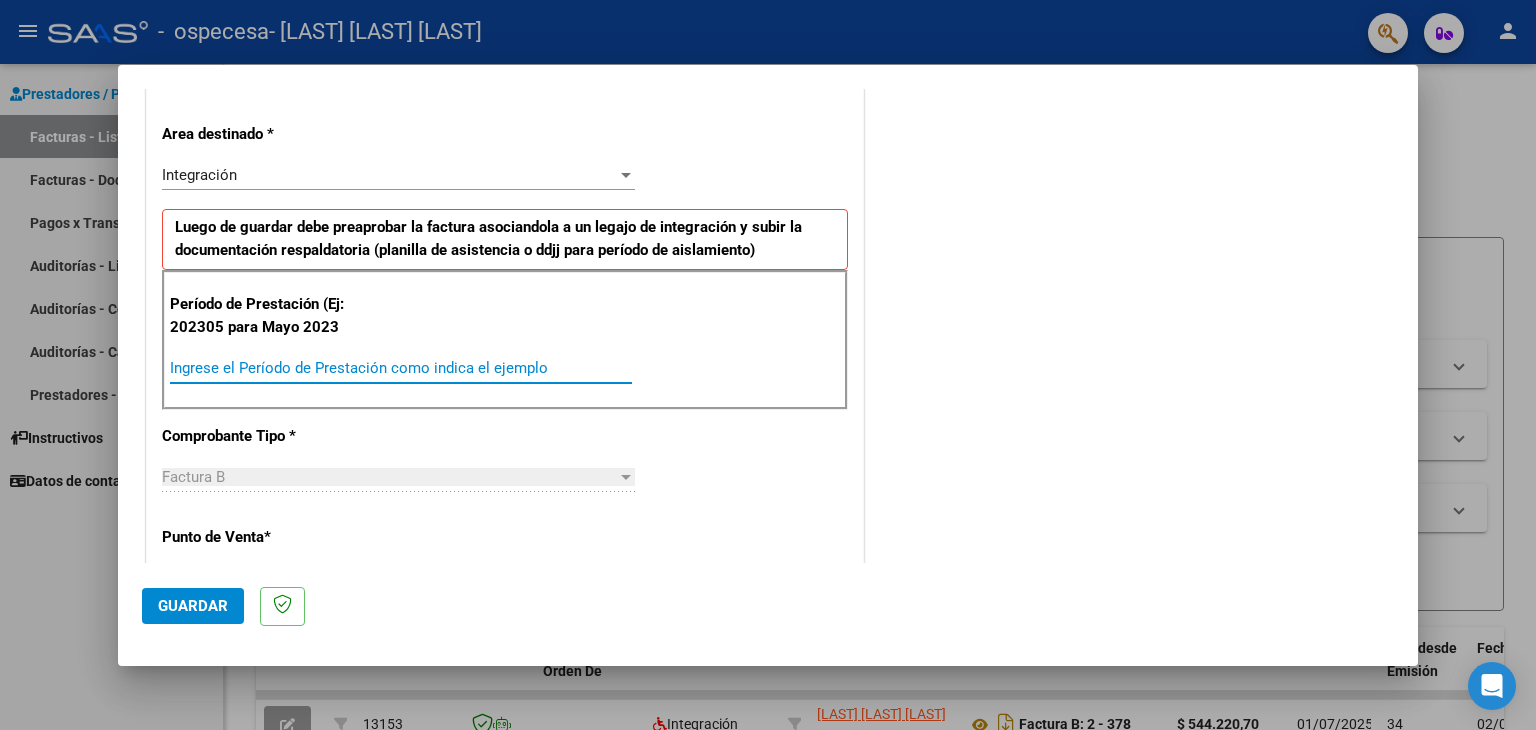 click on "Ingrese el Período de Prestación como indica el ejemplo" at bounding box center (401, 368) 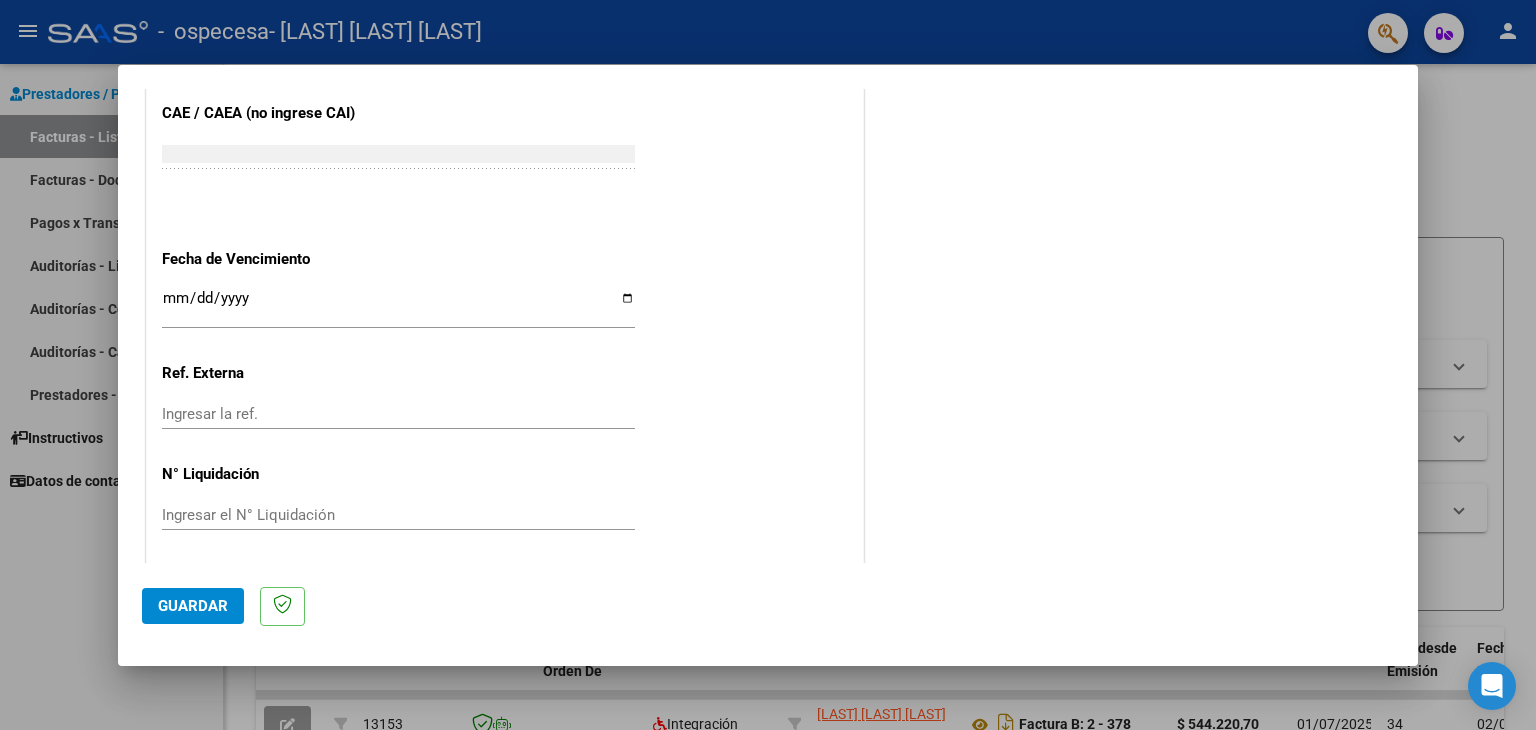 scroll, scrollTop: 1245, scrollLeft: 0, axis: vertical 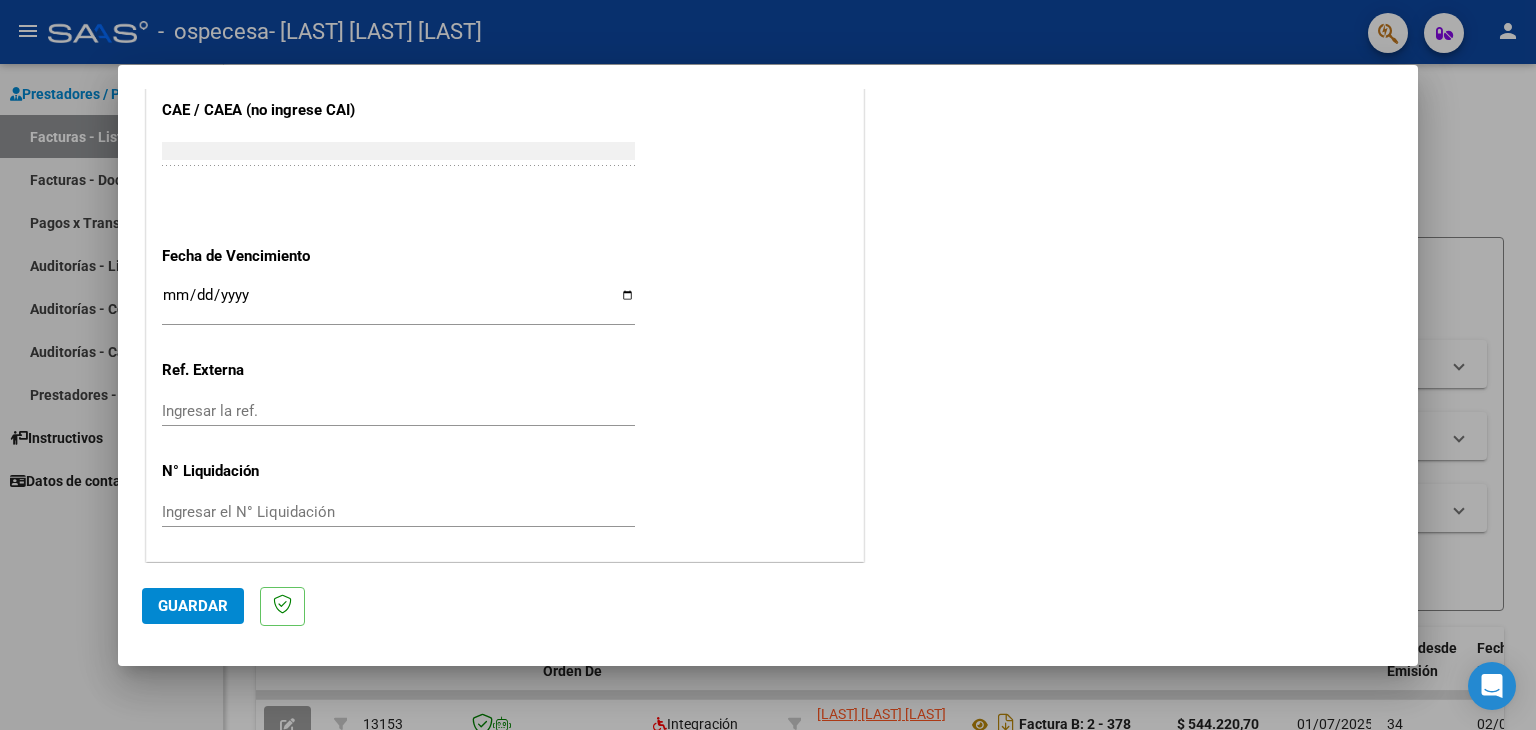type on "202507" 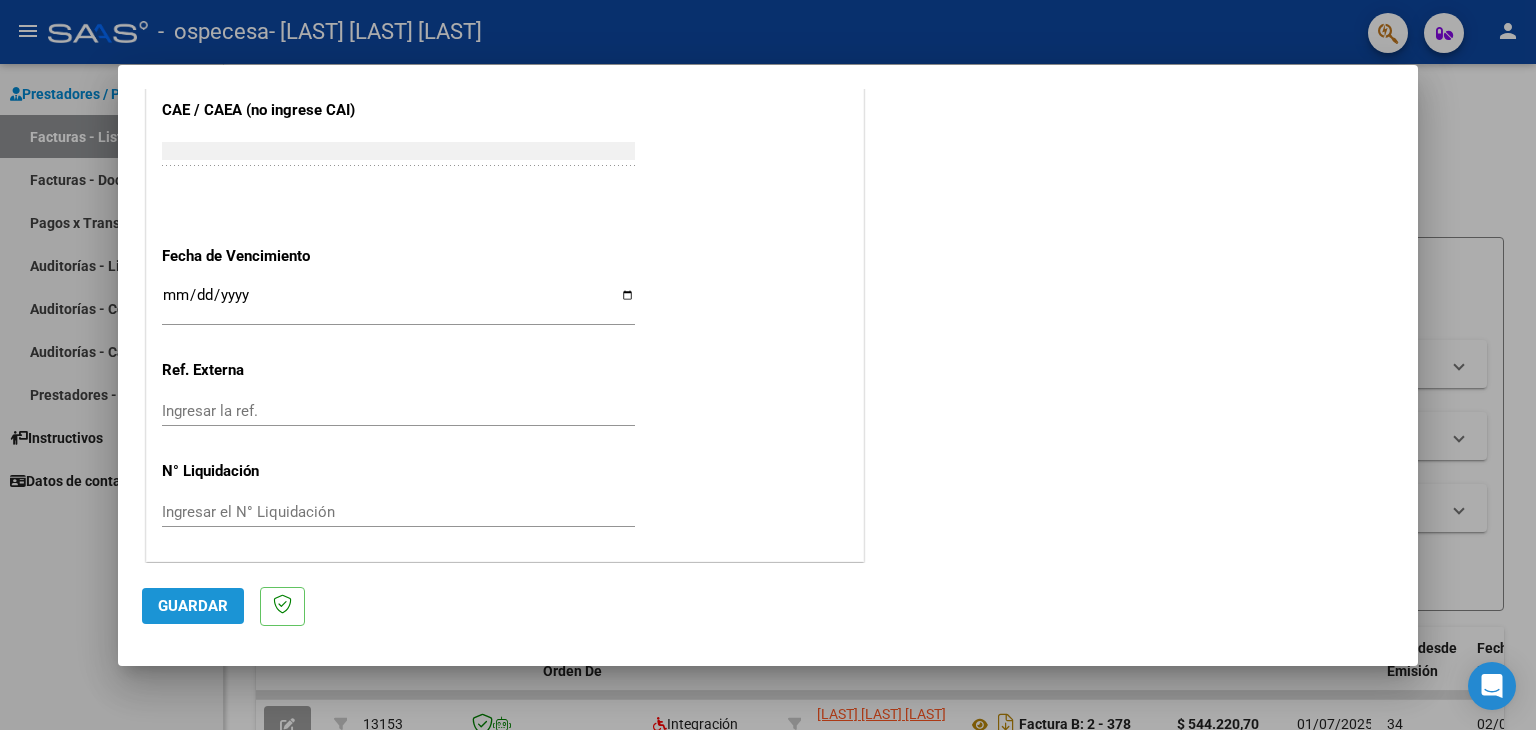 click on "Guardar" 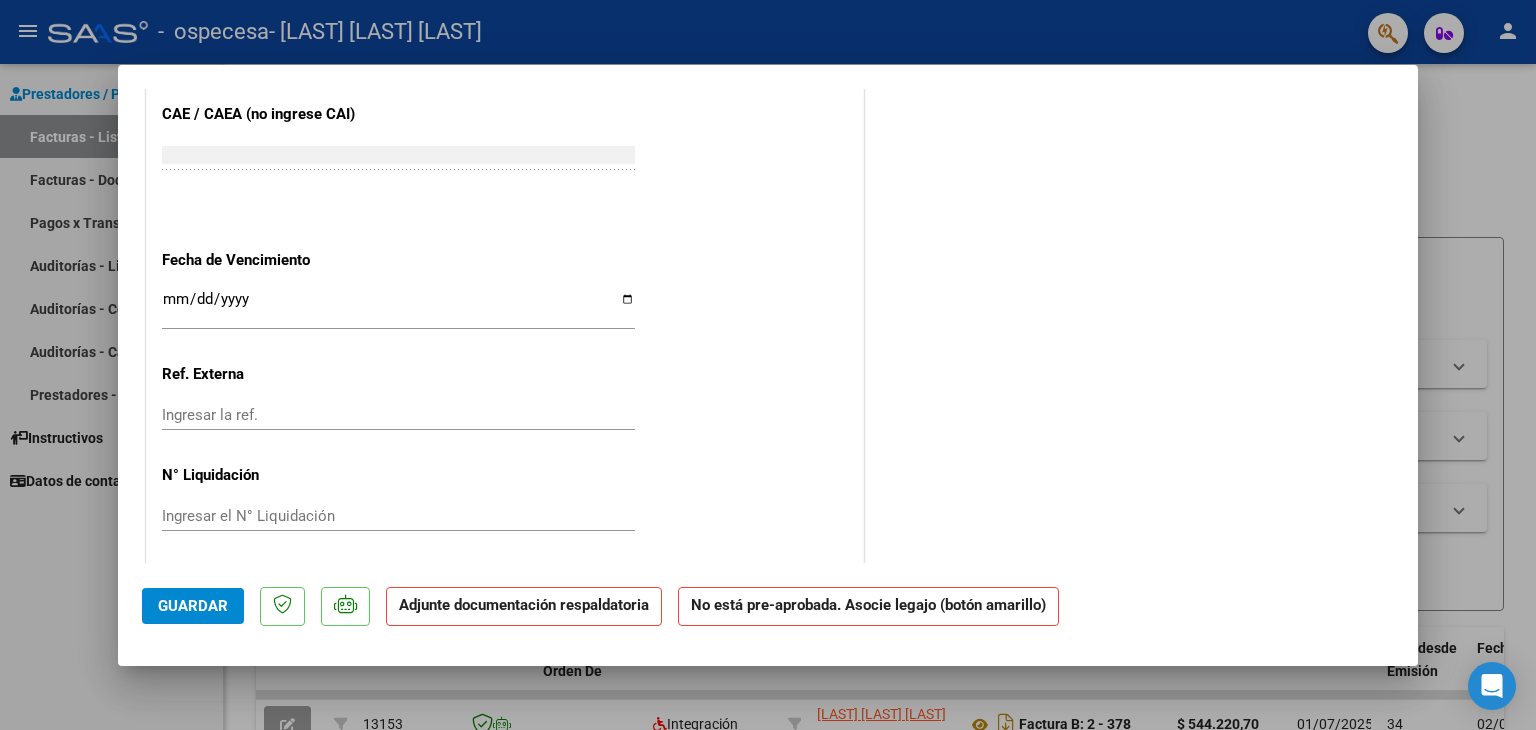 scroll, scrollTop: 1260, scrollLeft: 0, axis: vertical 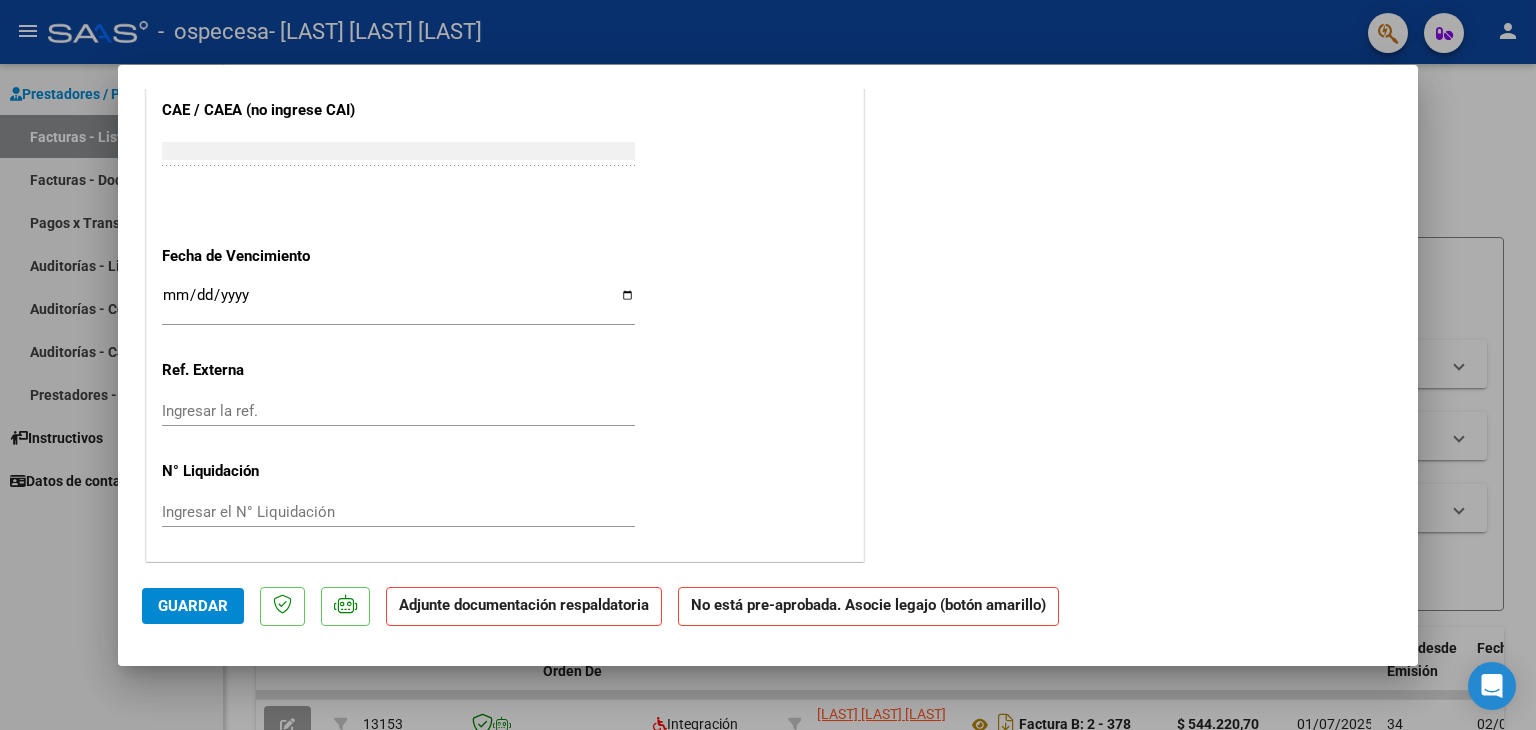 click on "Ingresar la fecha" at bounding box center [398, 303] 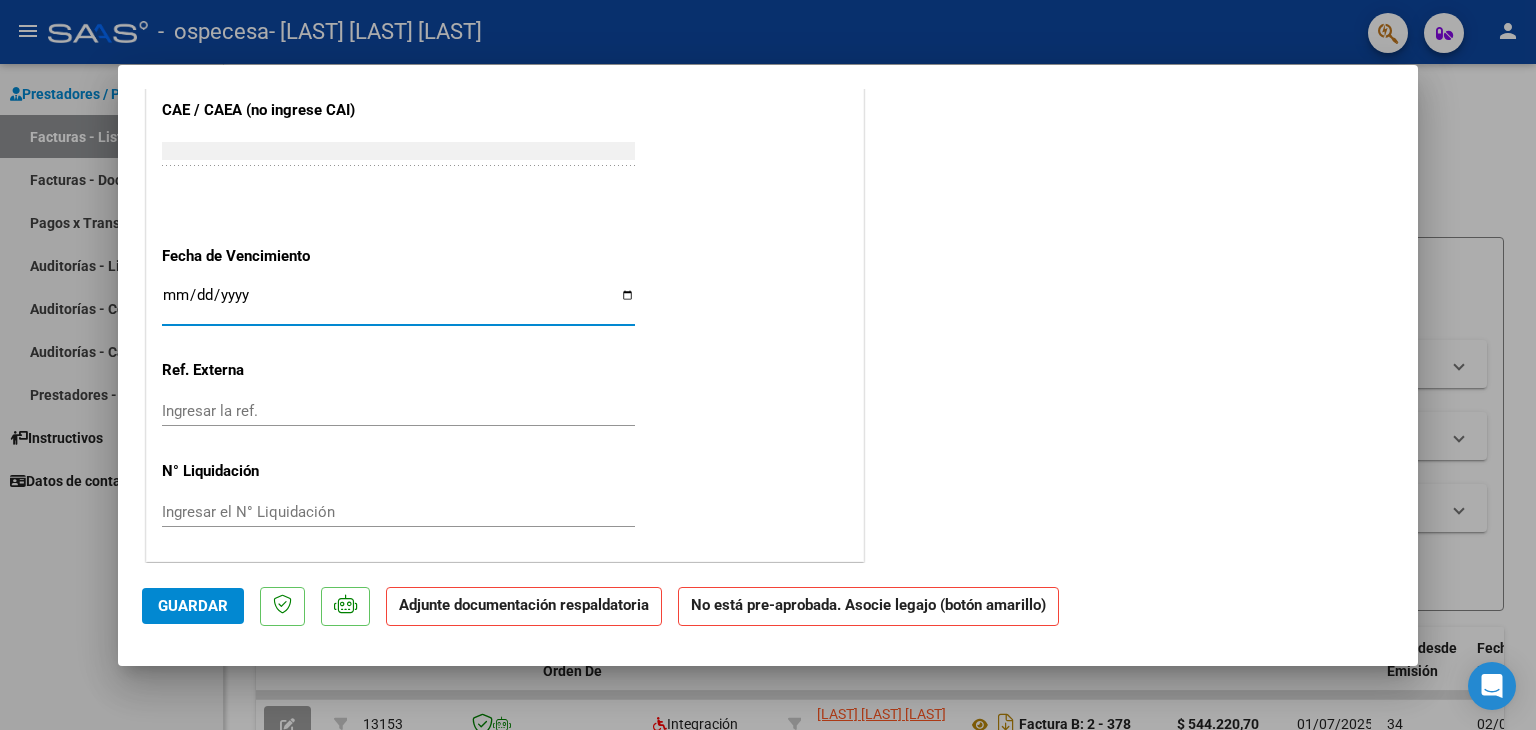 click on "Ingresar la fecha" at bounding box center [398, 303] 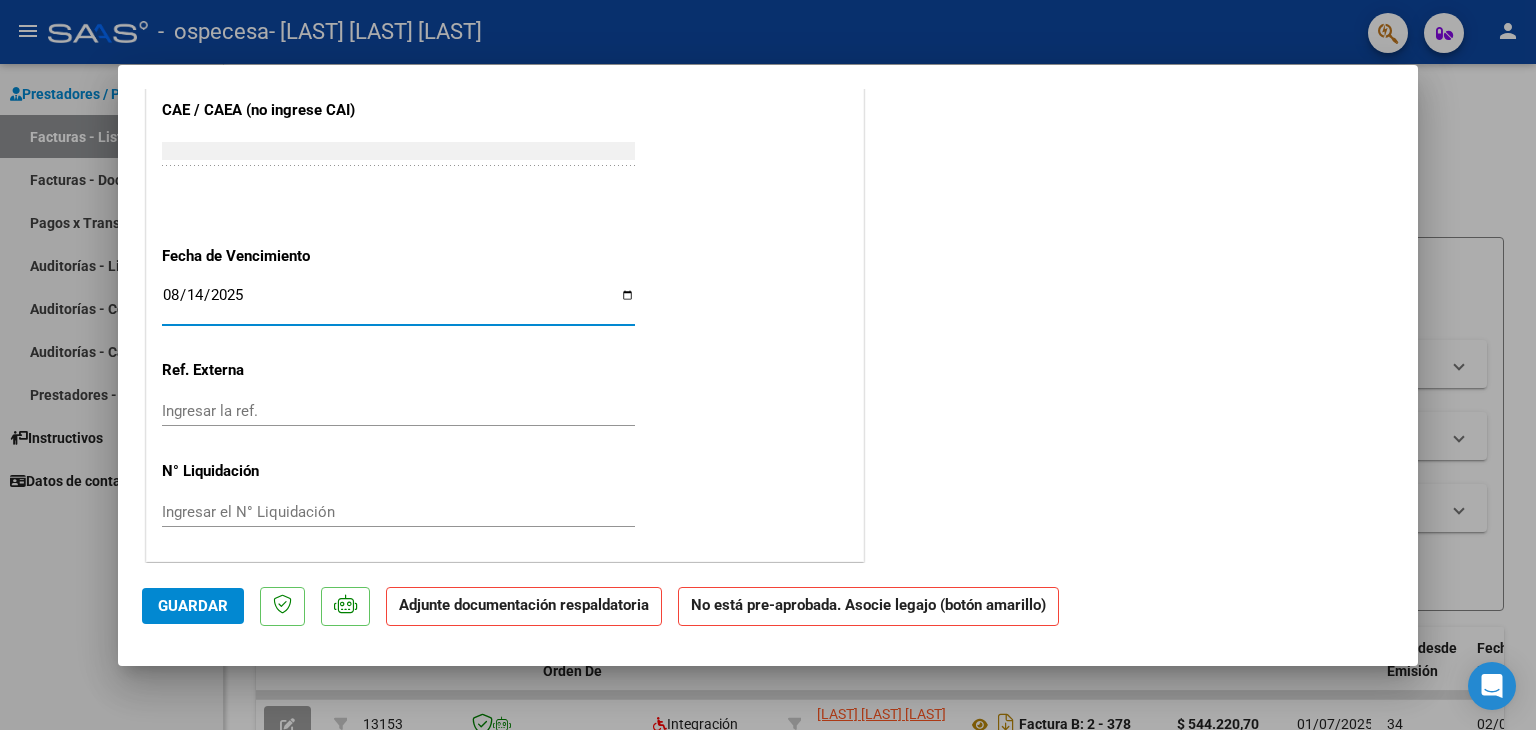 type on "2025-08-14" 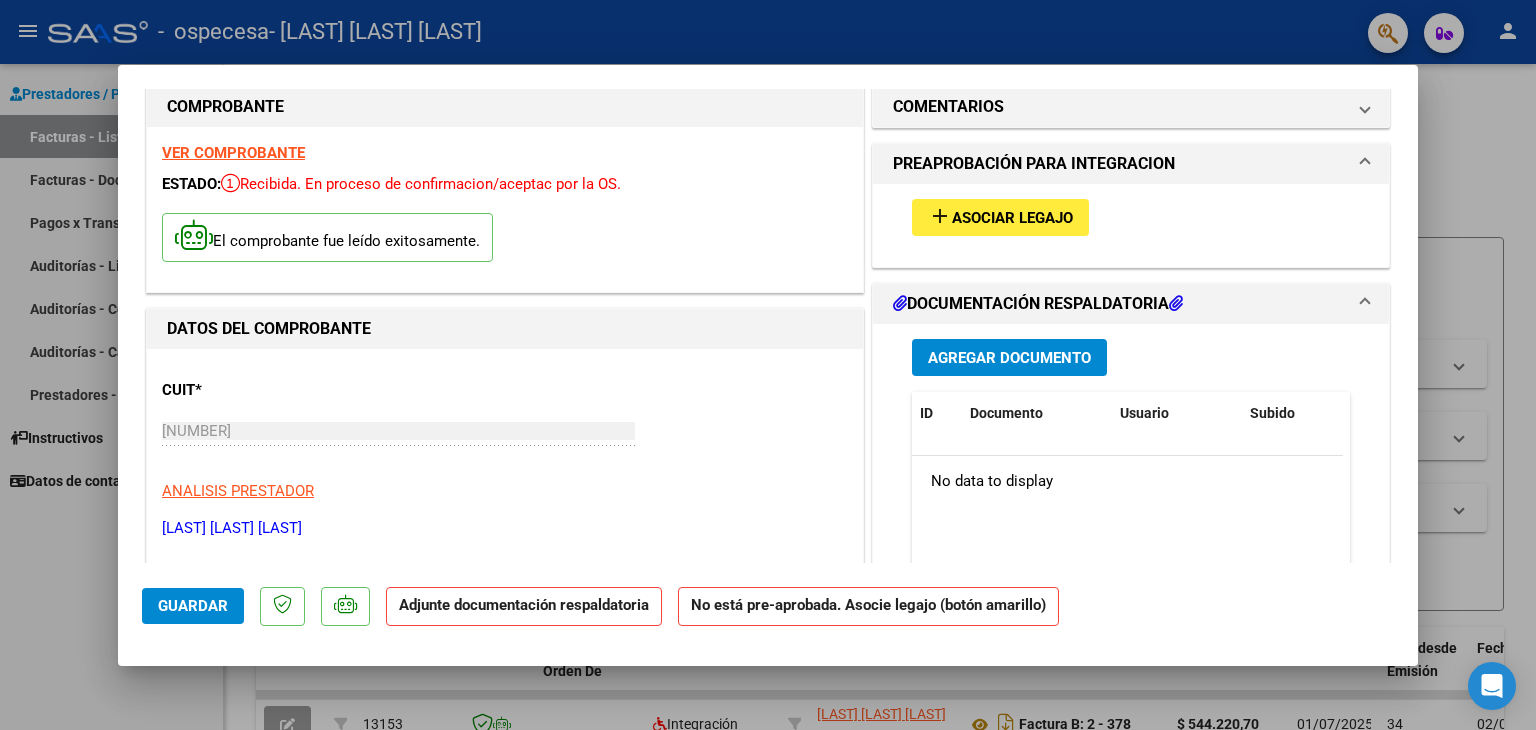 scroll, scrollTop: 0, scrollLeft: 0, axis: both 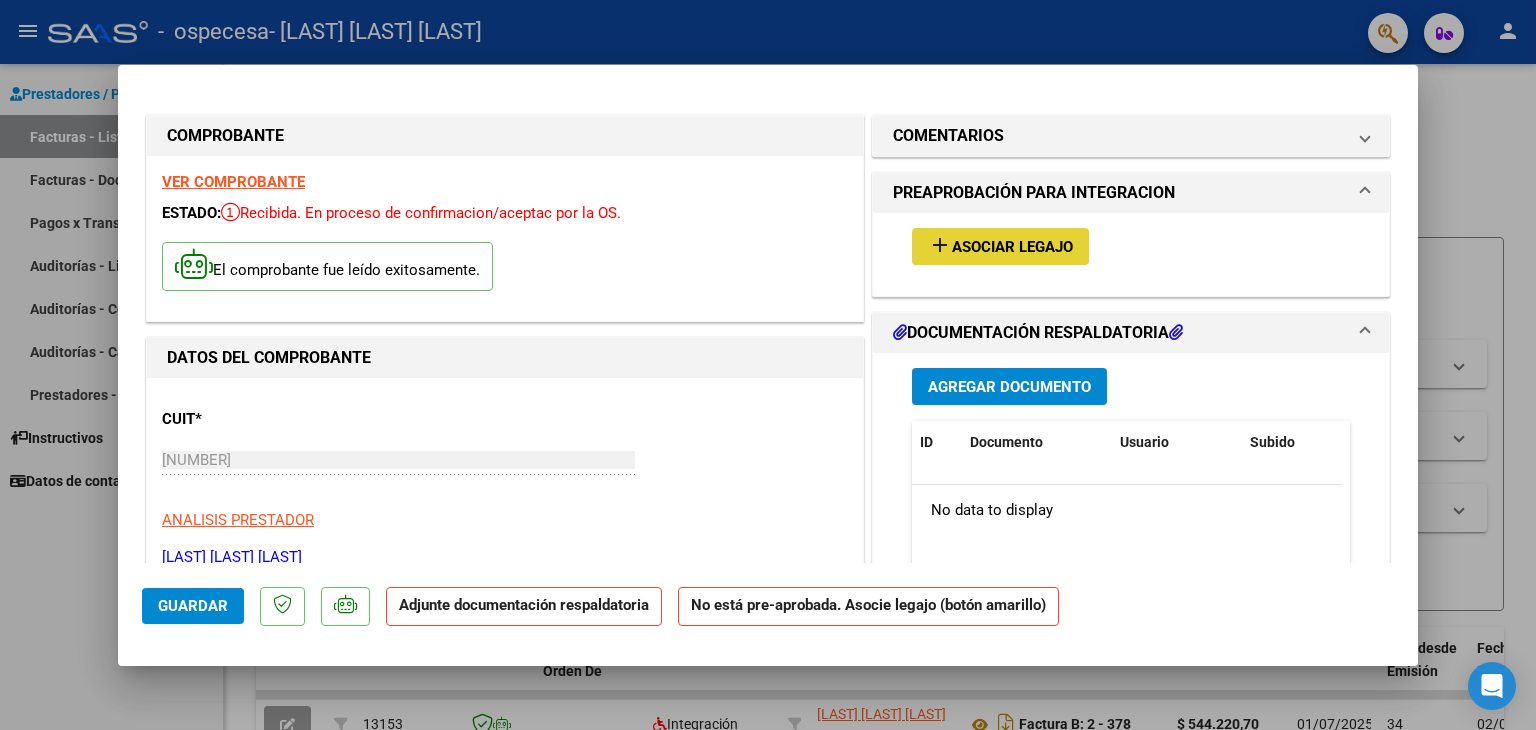 click on "Asociar Legajo" at bounding box center [1012, 247] 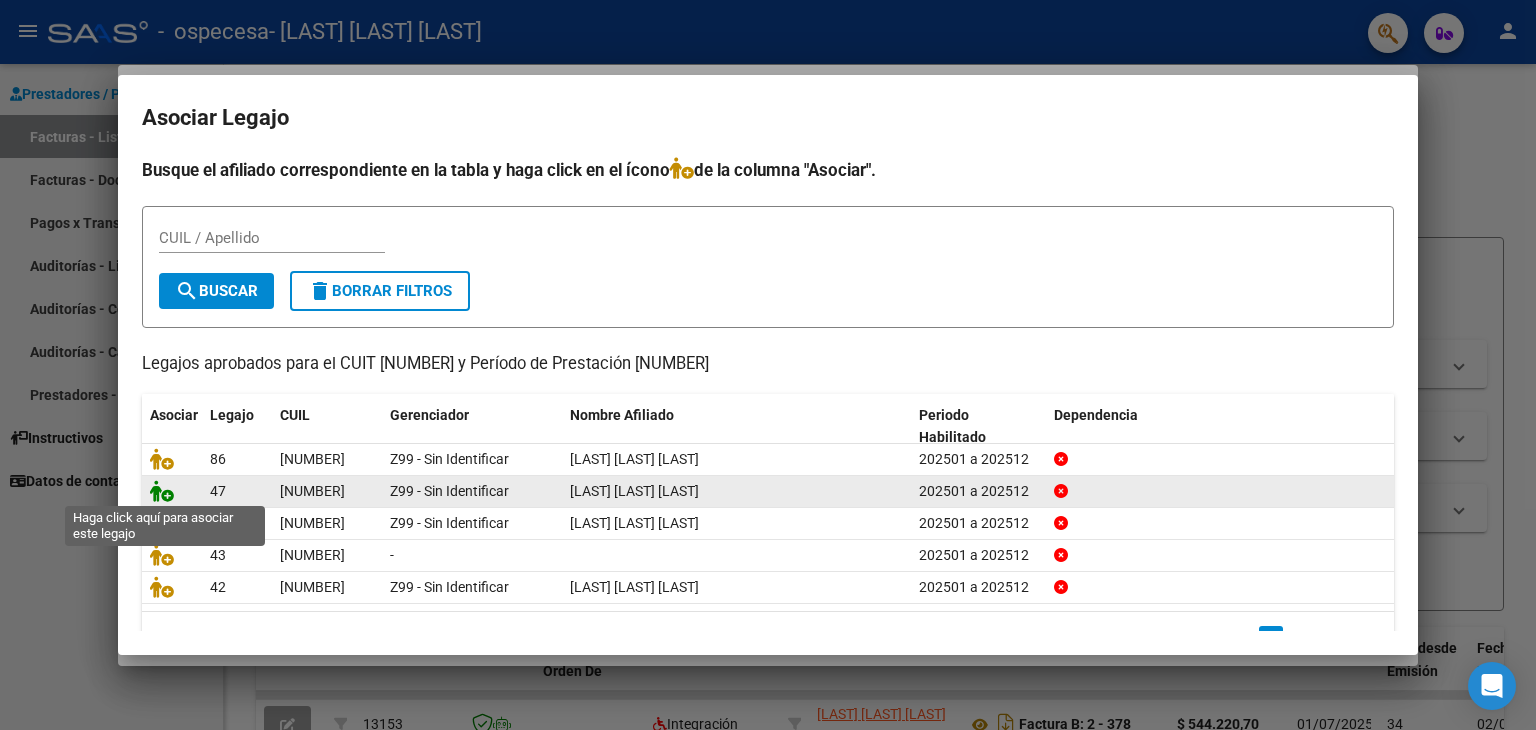 click 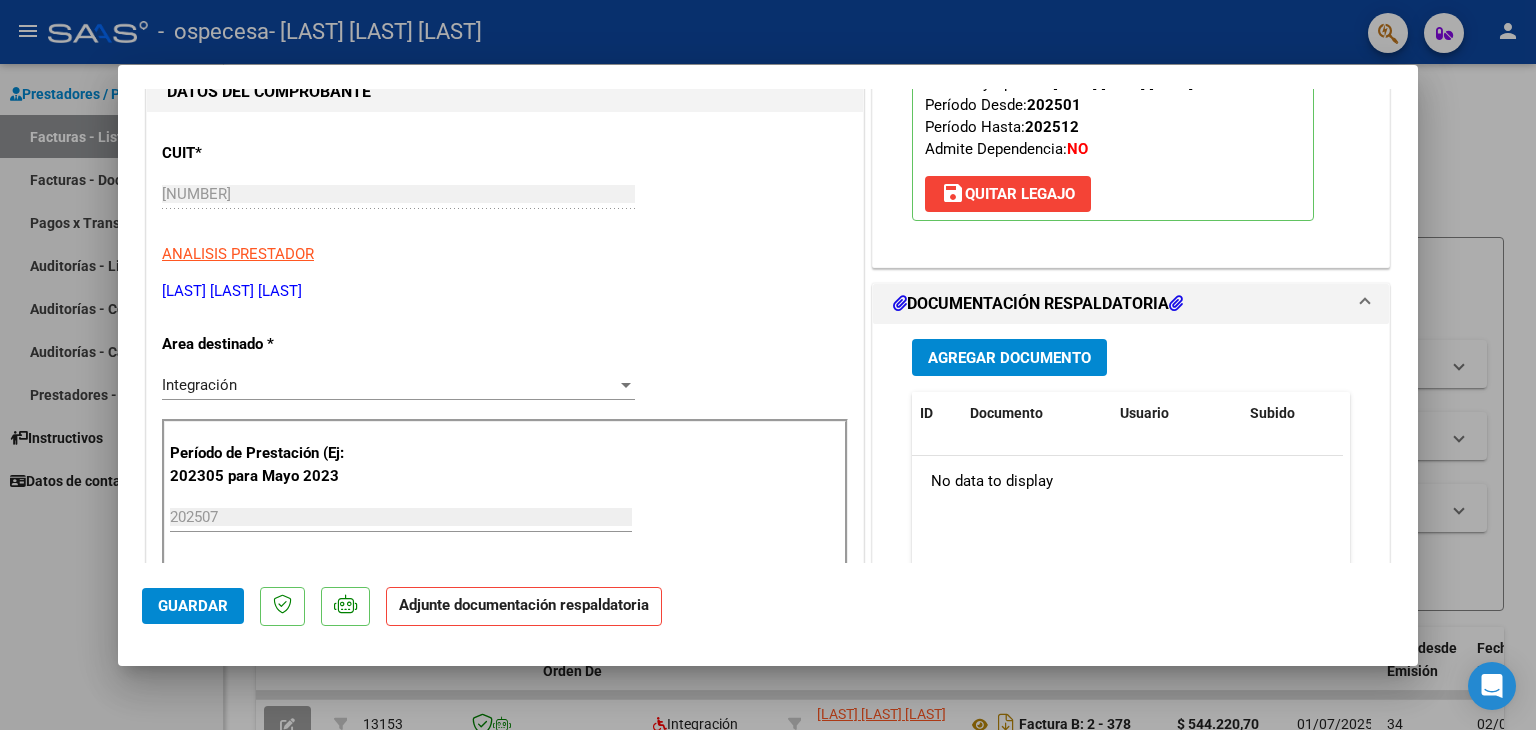 scroll, scrollTop: 300, scrollLeft: 0, axis: vertical 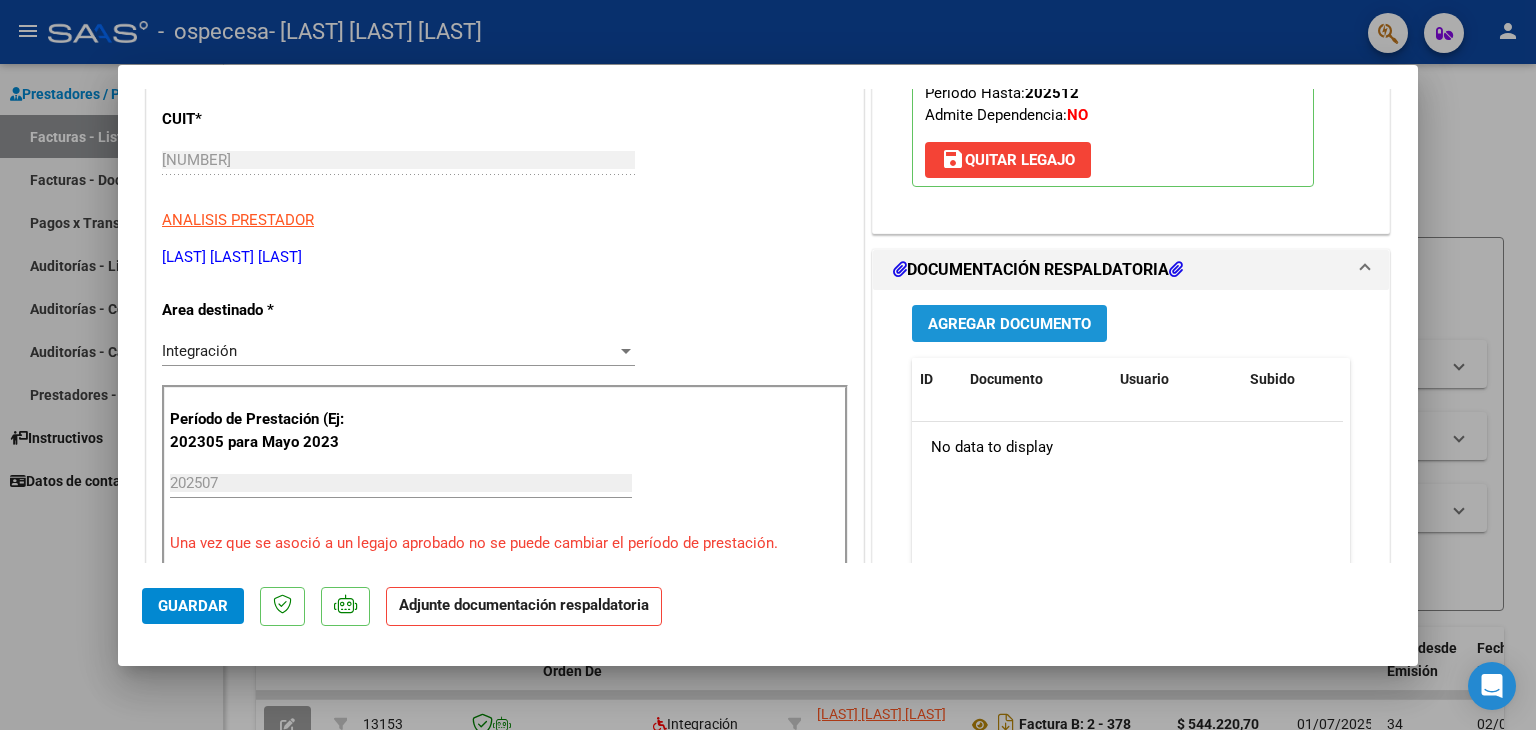 click on "Agregar Documento" at bounding box center (1009, 324) 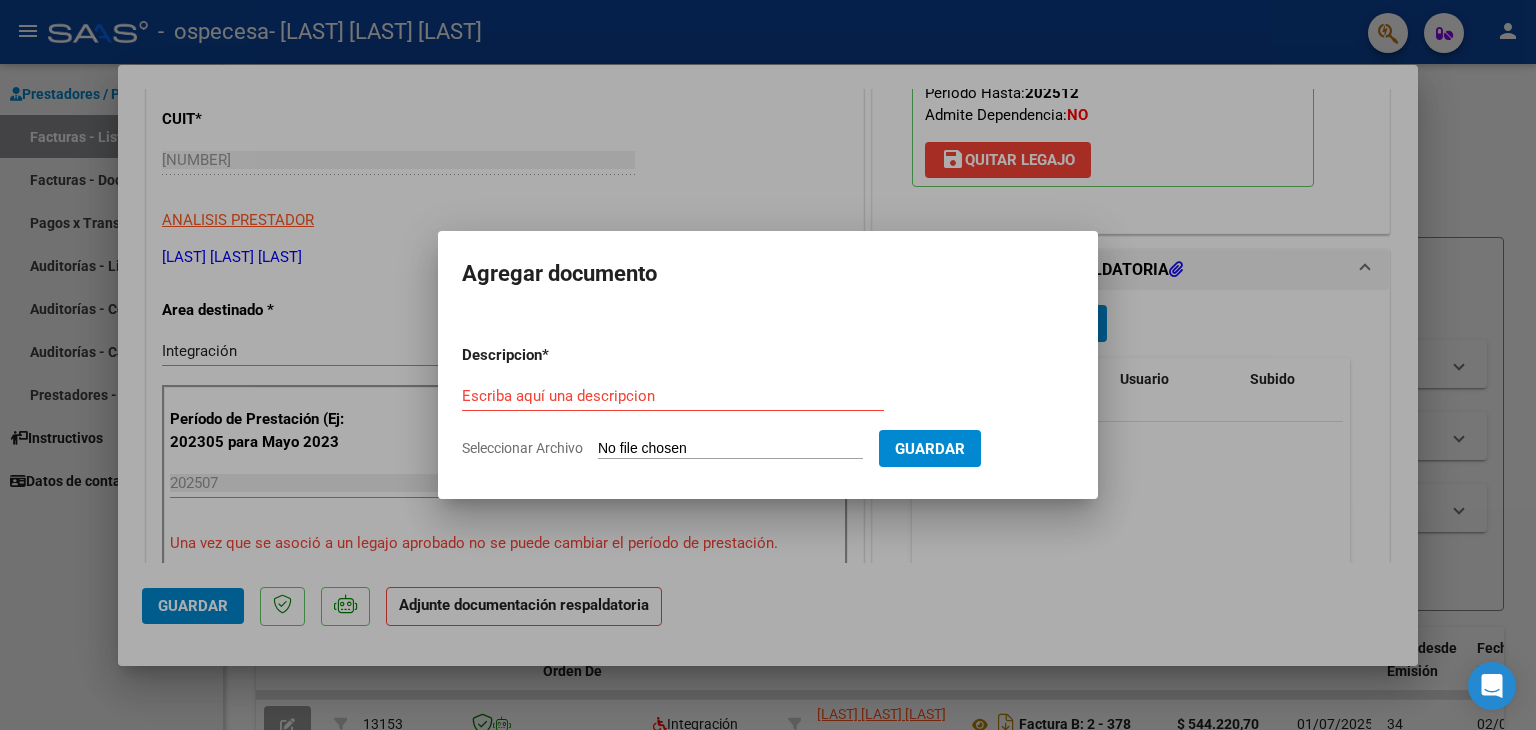 click on "Seleccionar Archivo" at bounding box center [730, 449] 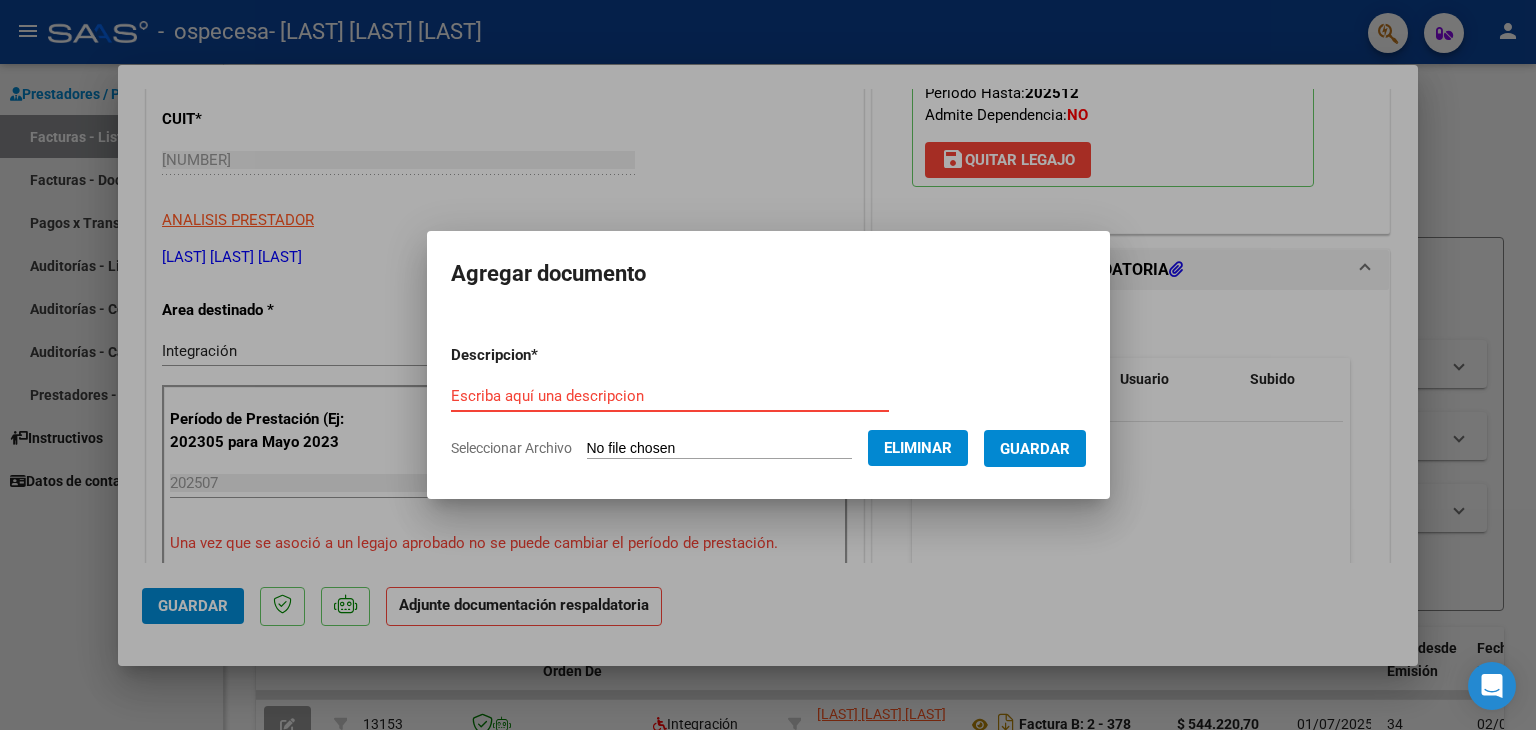 click on "Escriba aquí una descripcion" at bounding box center (670, 396) 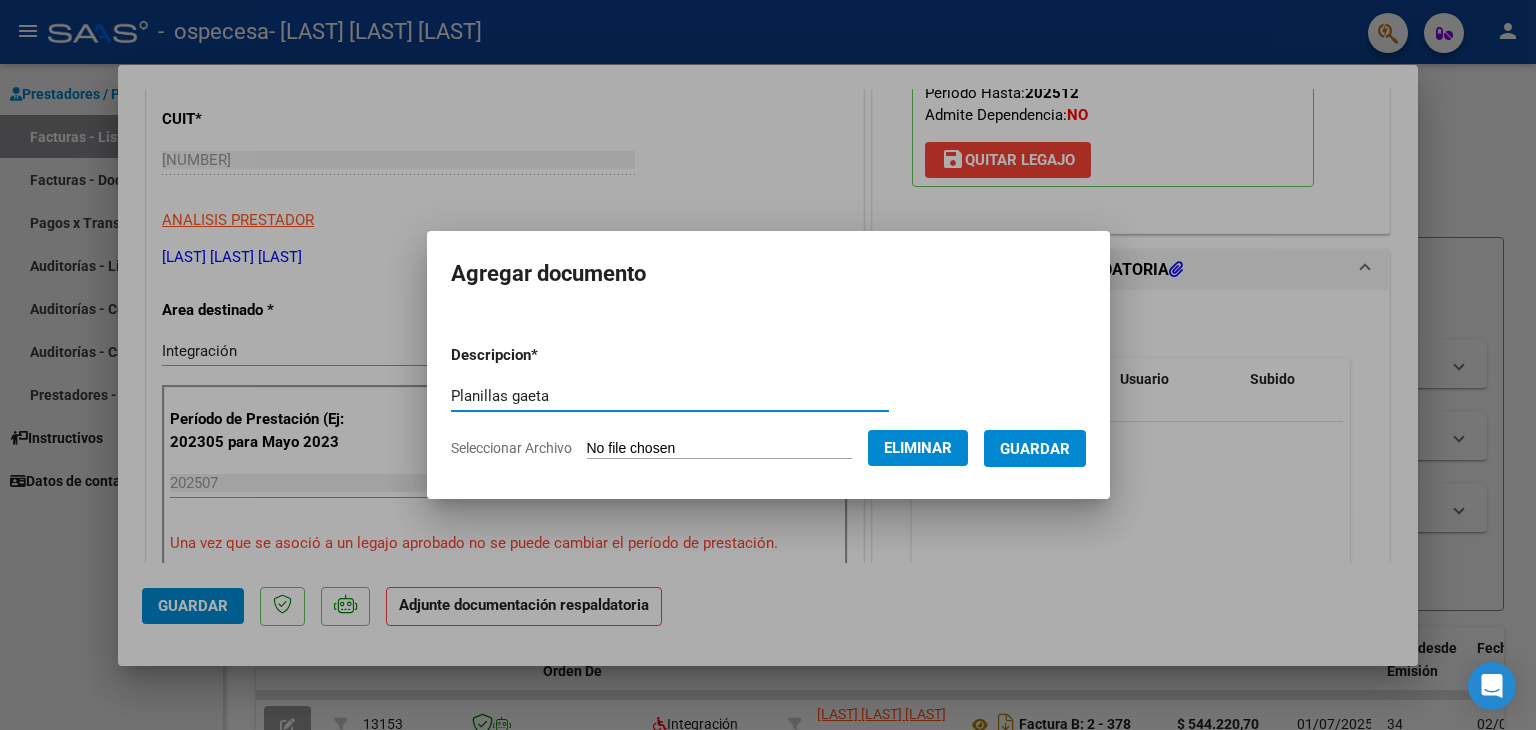 type on "Planillas gaeta" 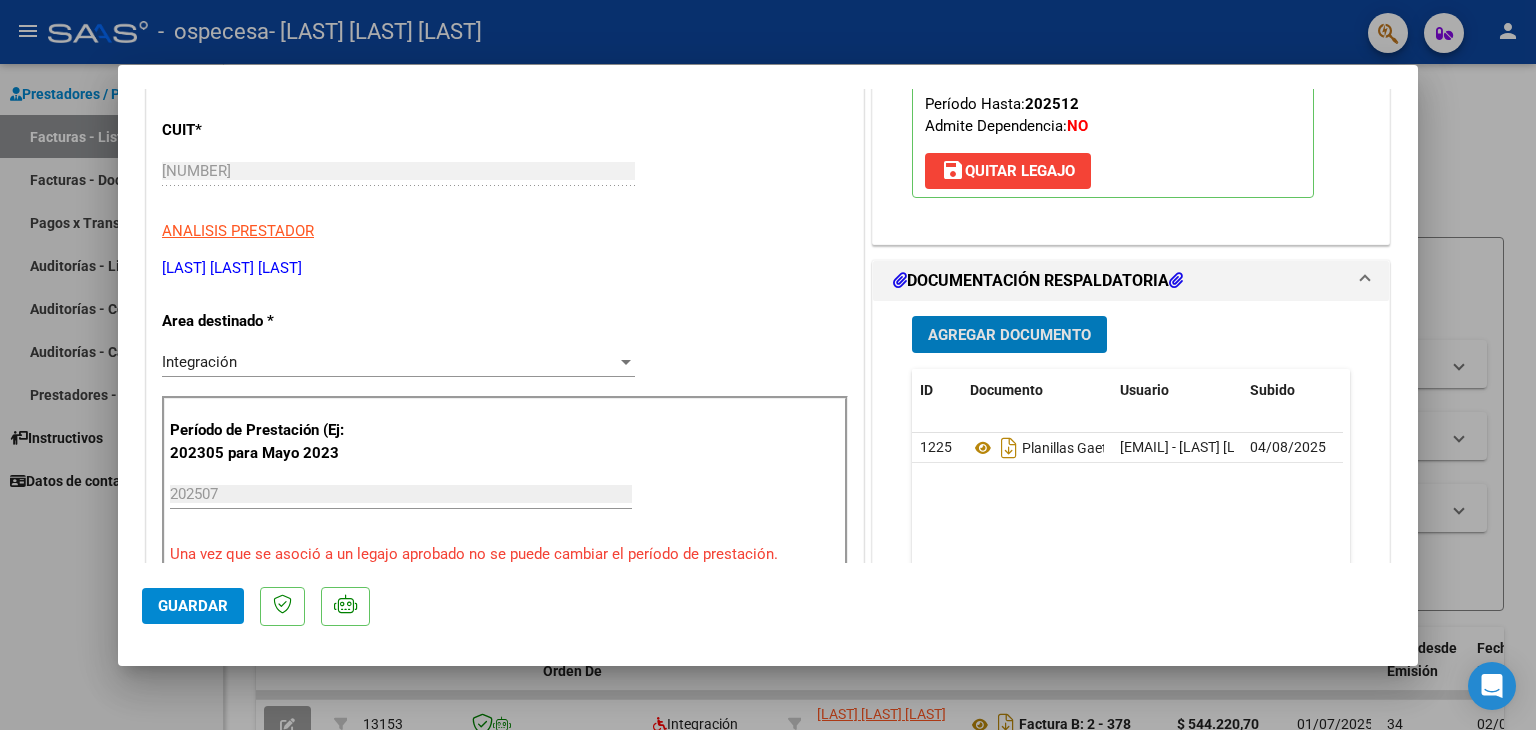 scroll, scrollTop: 0, scrollLeft: 0, axis: both 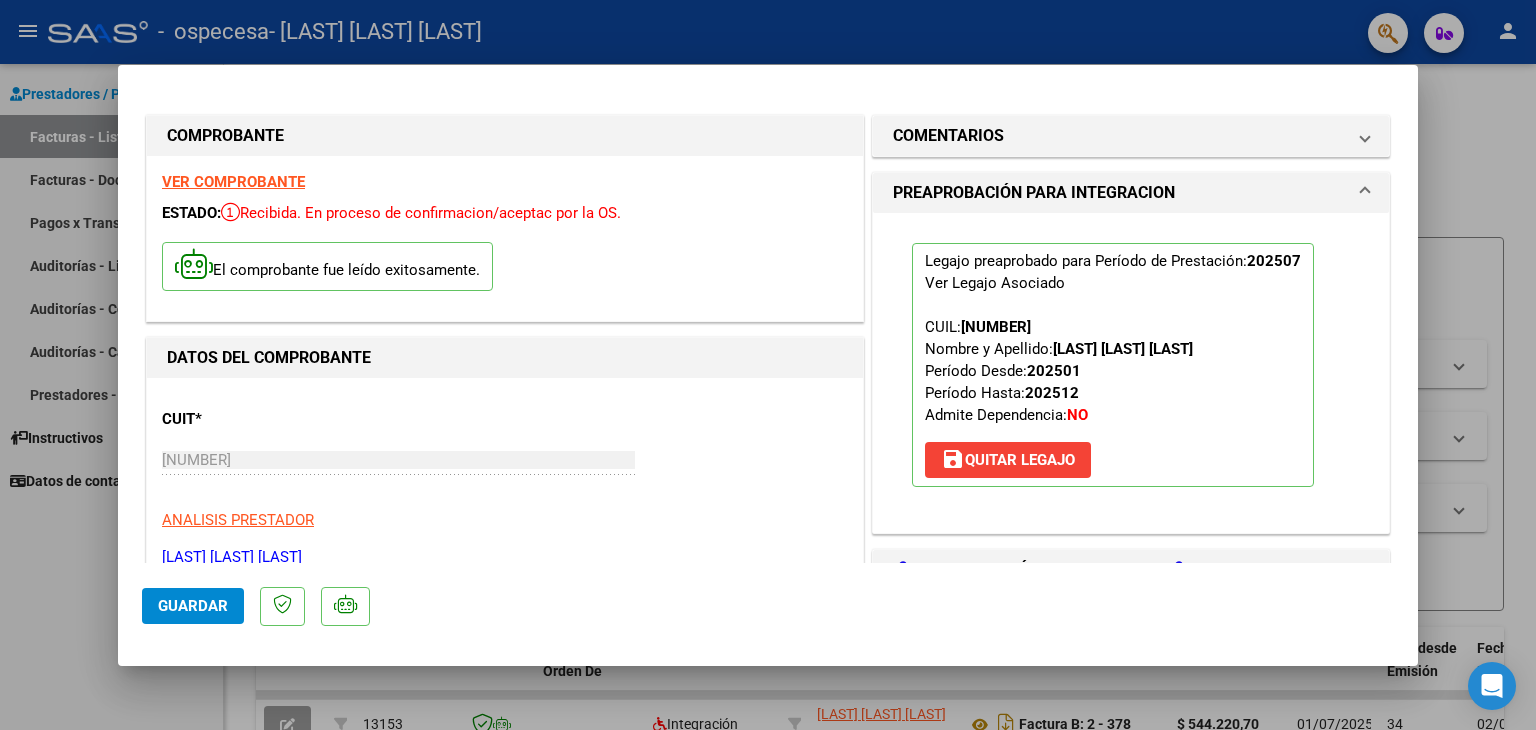 click on "Guardar" 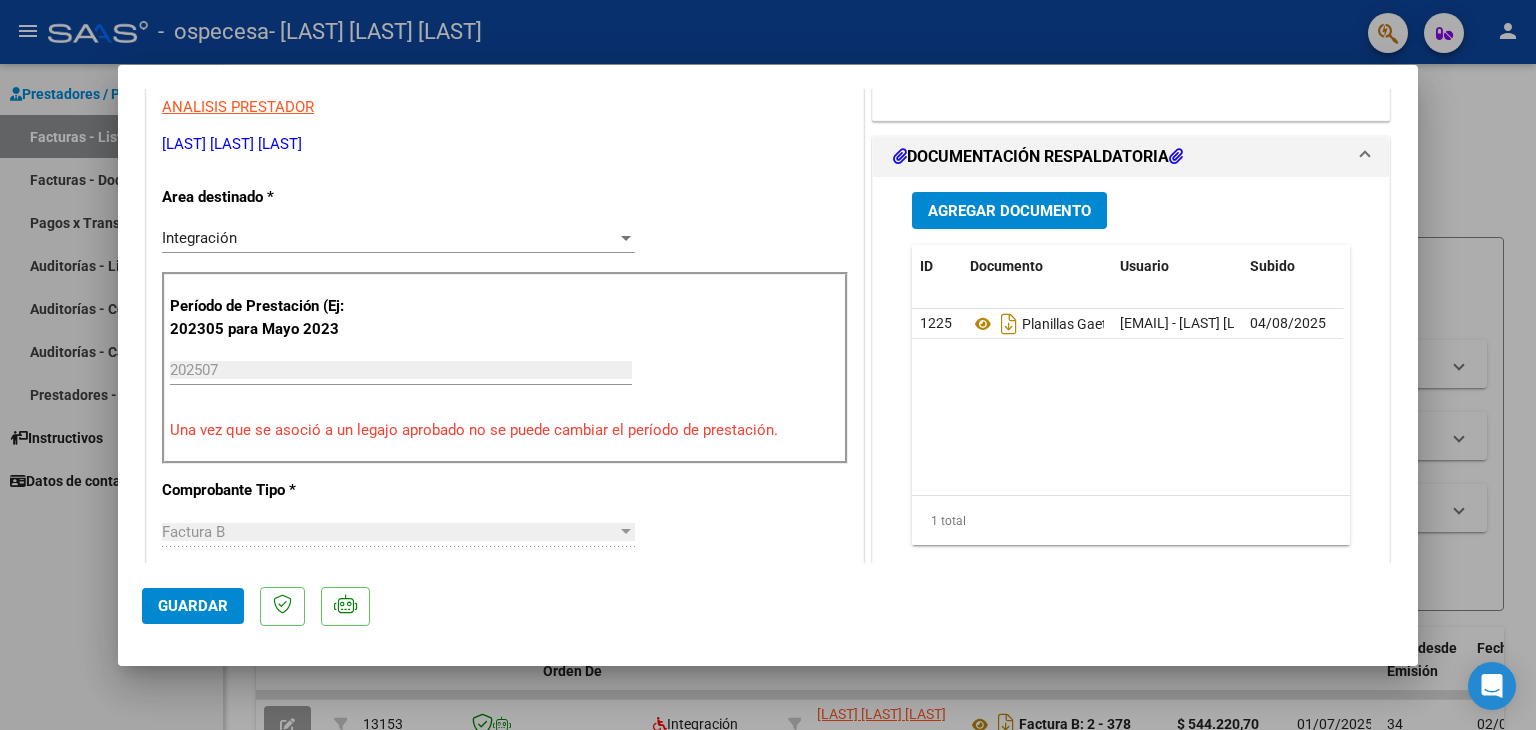 scroll, scrollTop: 0, scrollLeft: 0, axis: both 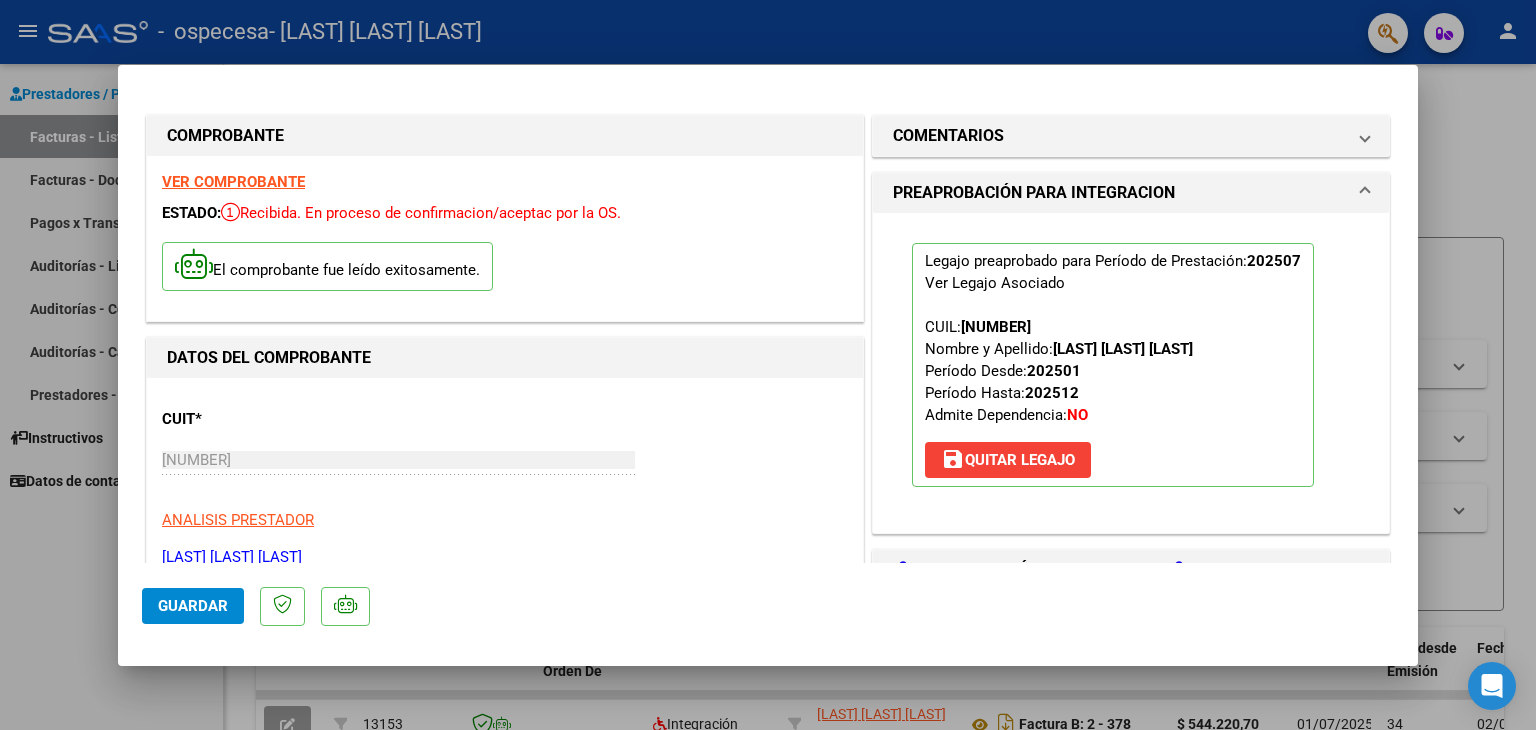 click at bounding box center [768, 365] 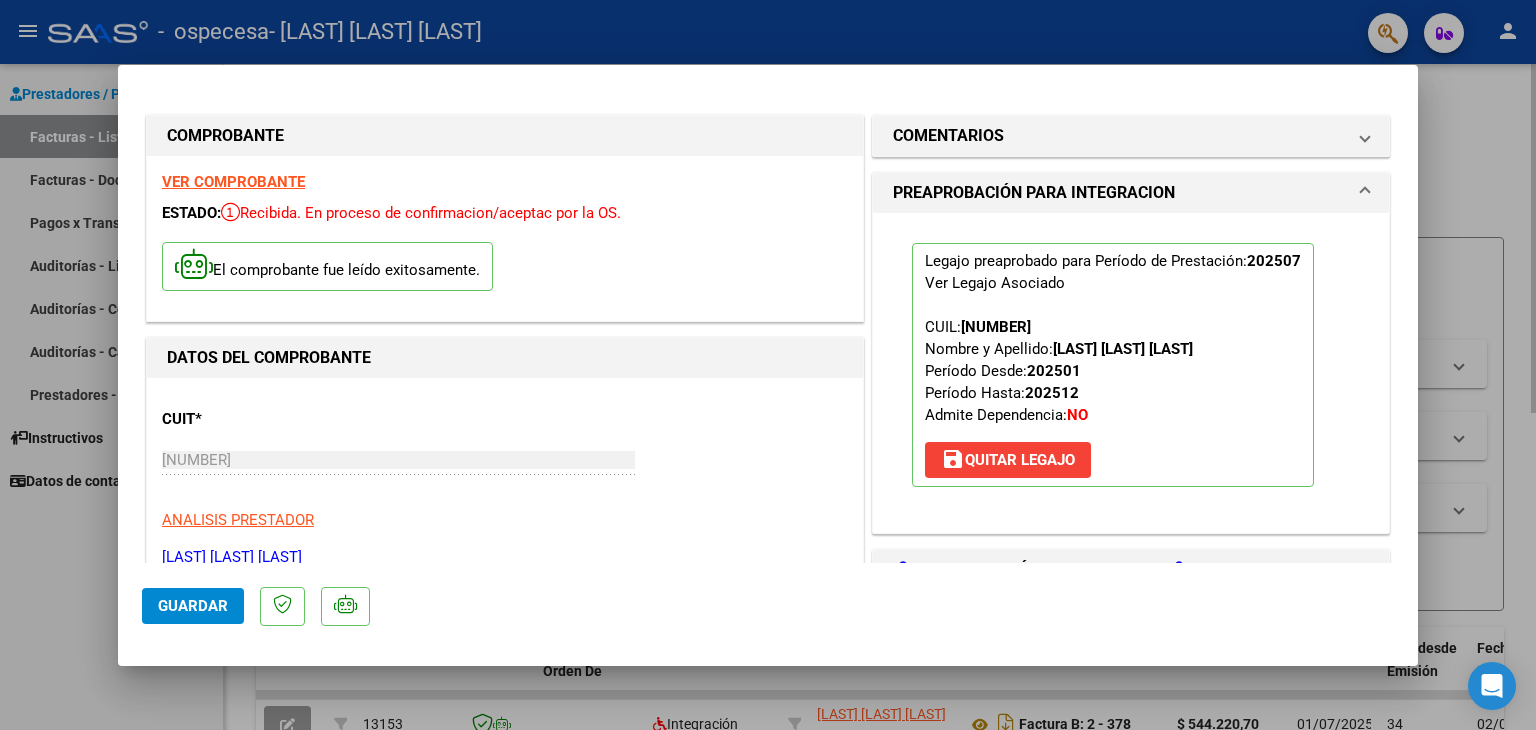 type 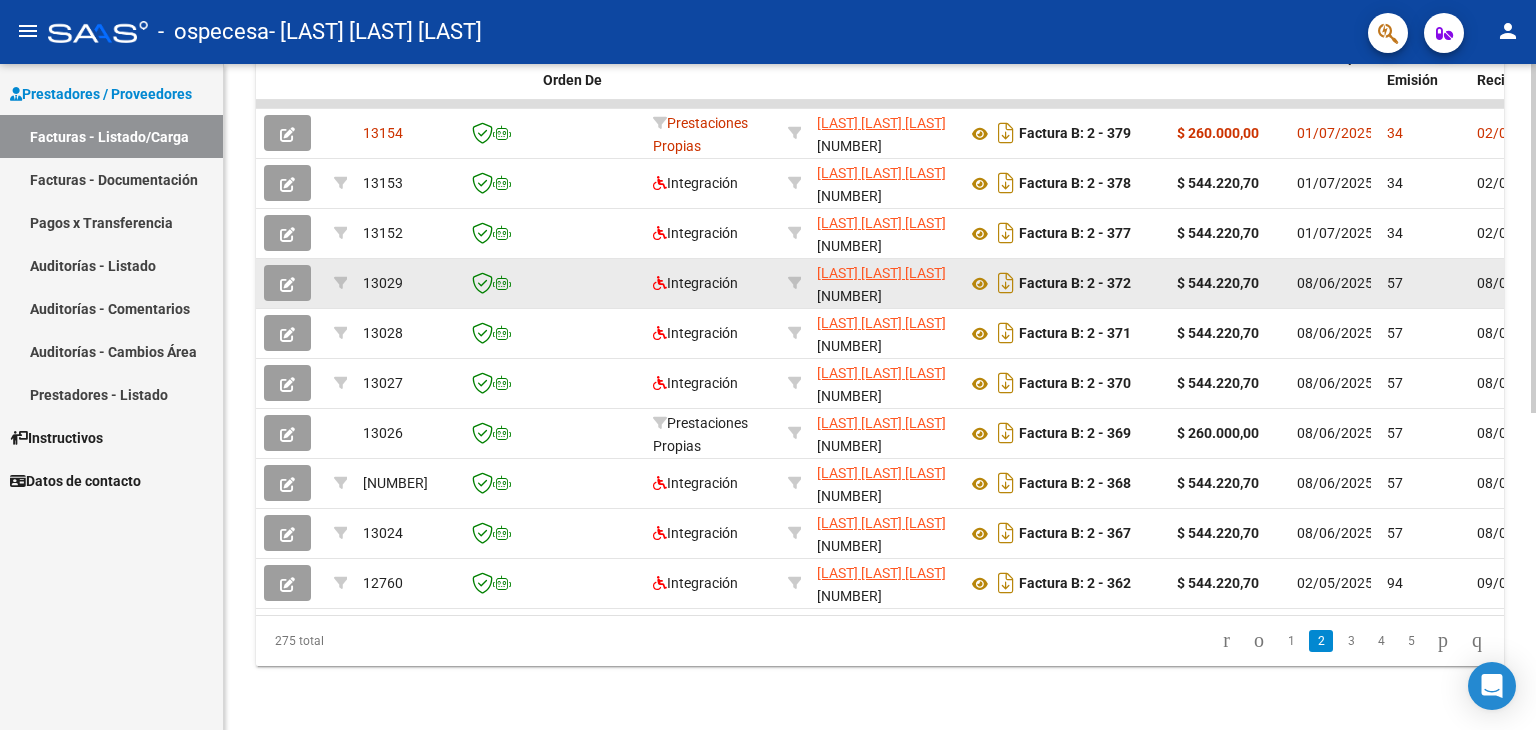 scroll, scrollTop: 604, scrollLeft: 0, axis: vertical 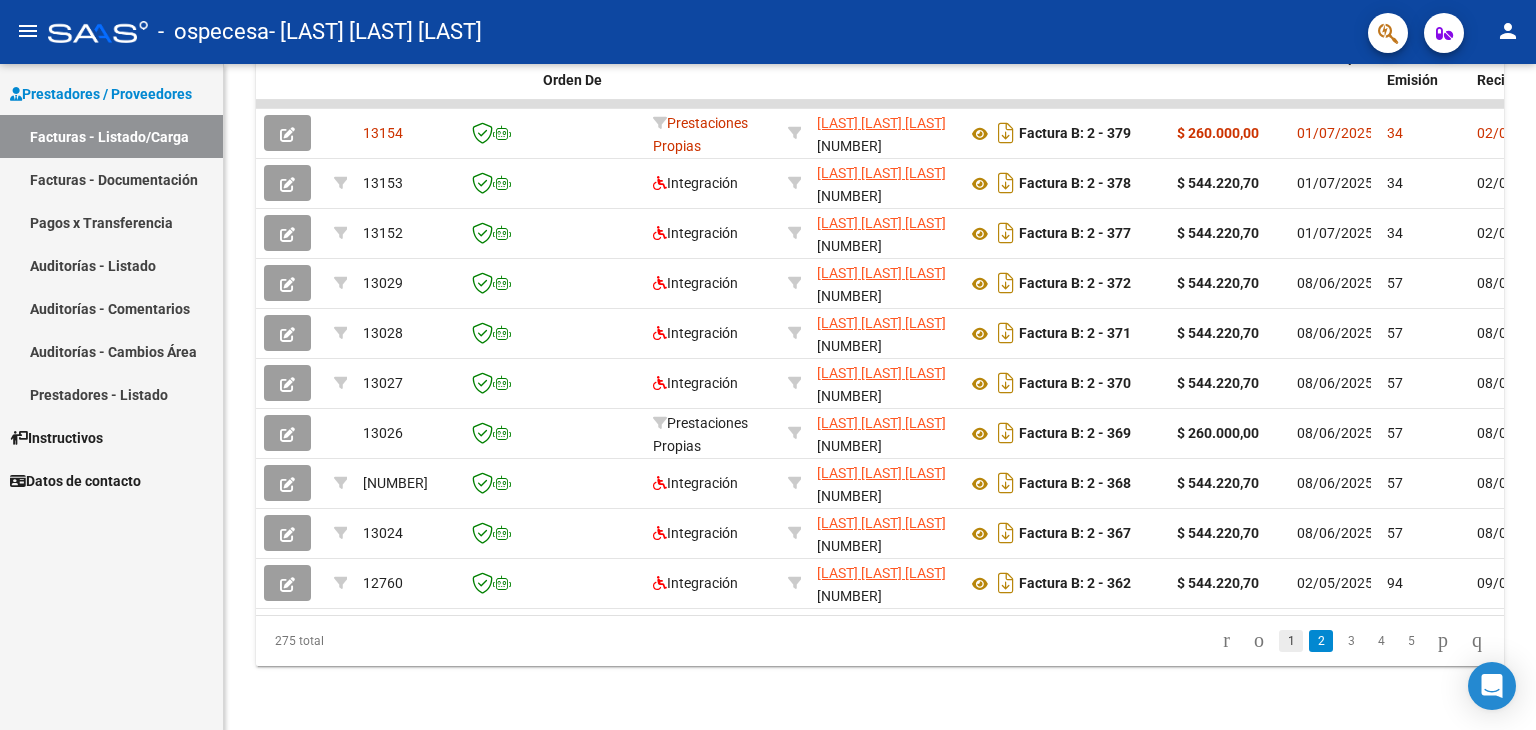 click on "1" 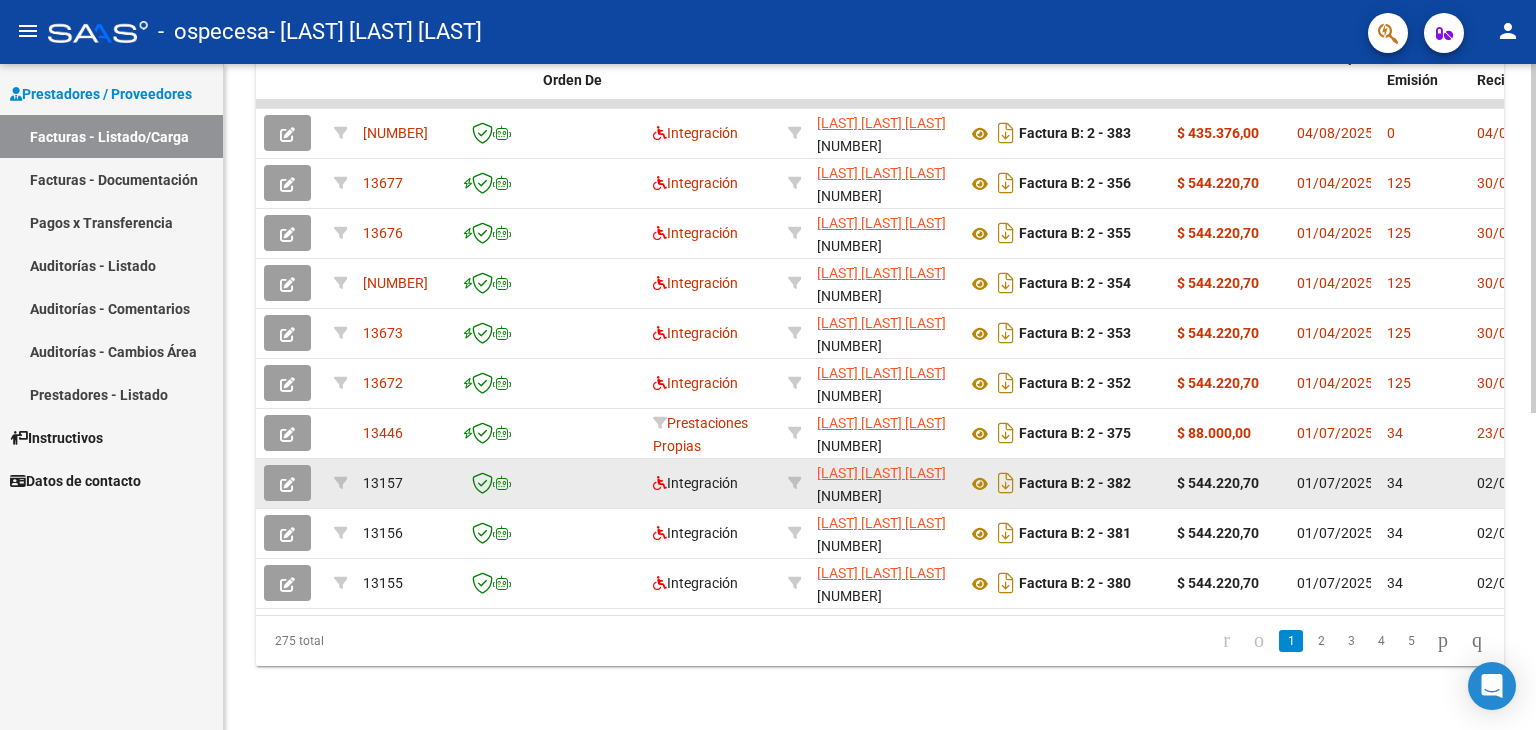 scroll, scrollTop: 104, scrollLeft: 0, axis: vertical 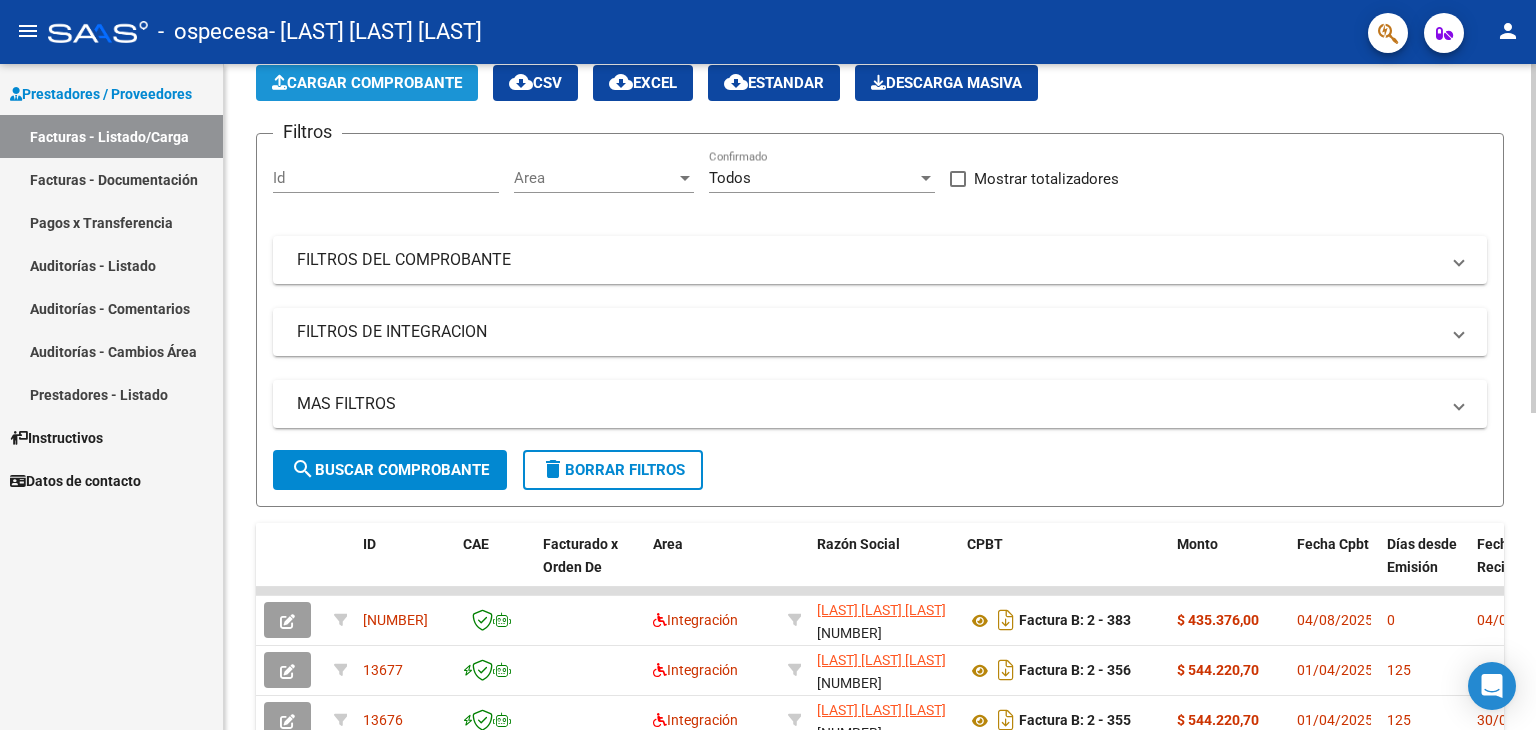 click on "Cargar Comprobante" 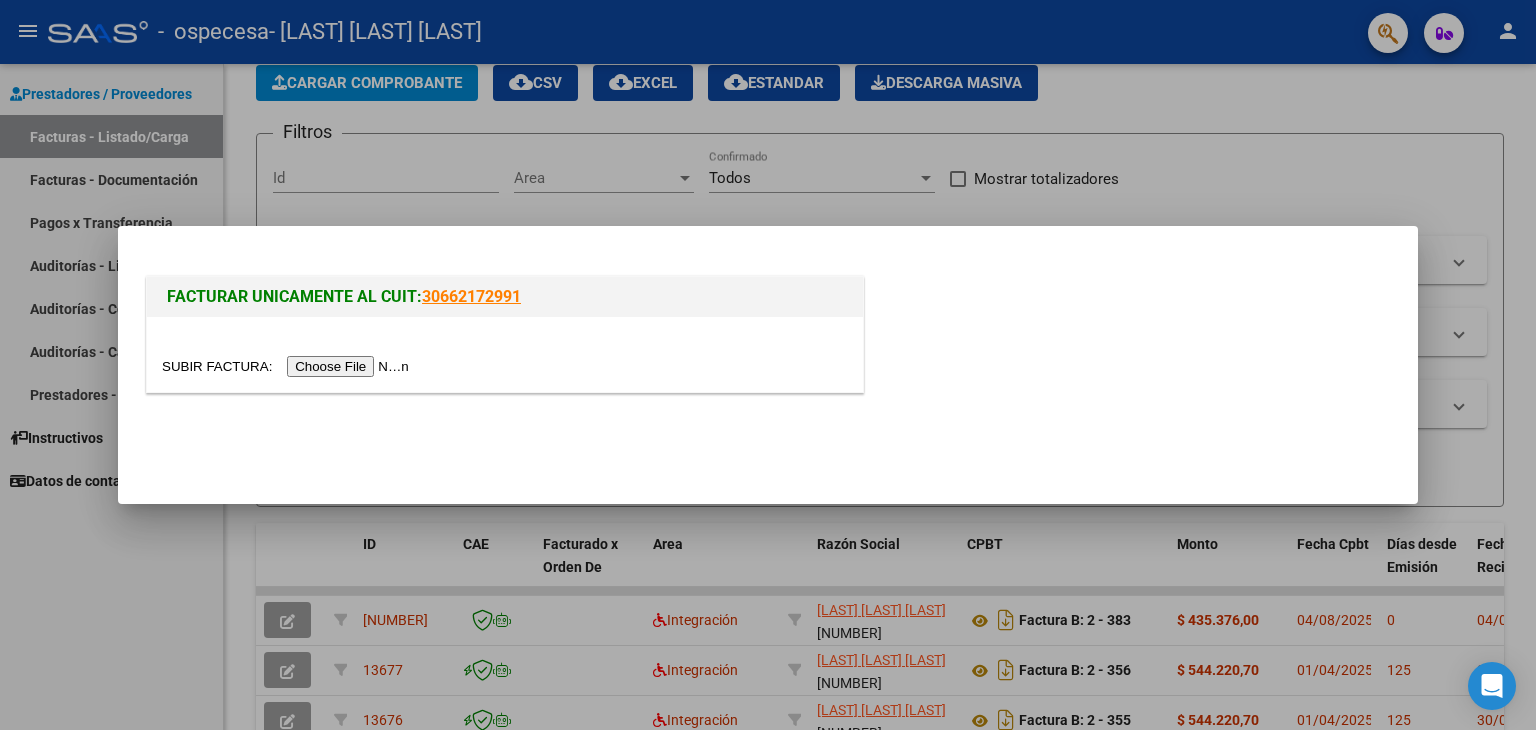 click at bounding box center (288, 366) 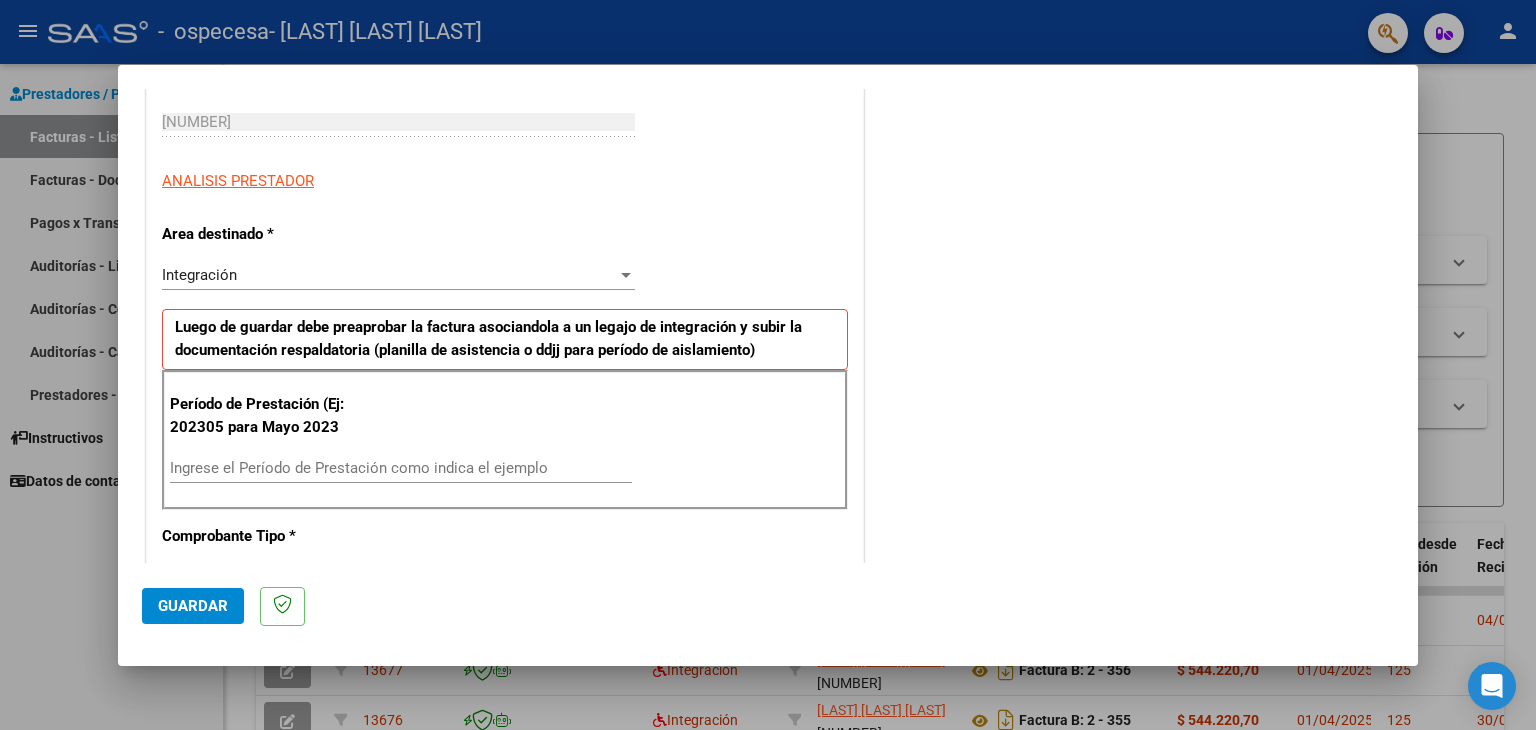 scroll, scrollTop: 500, scrollLeft: 0, axis: vertical 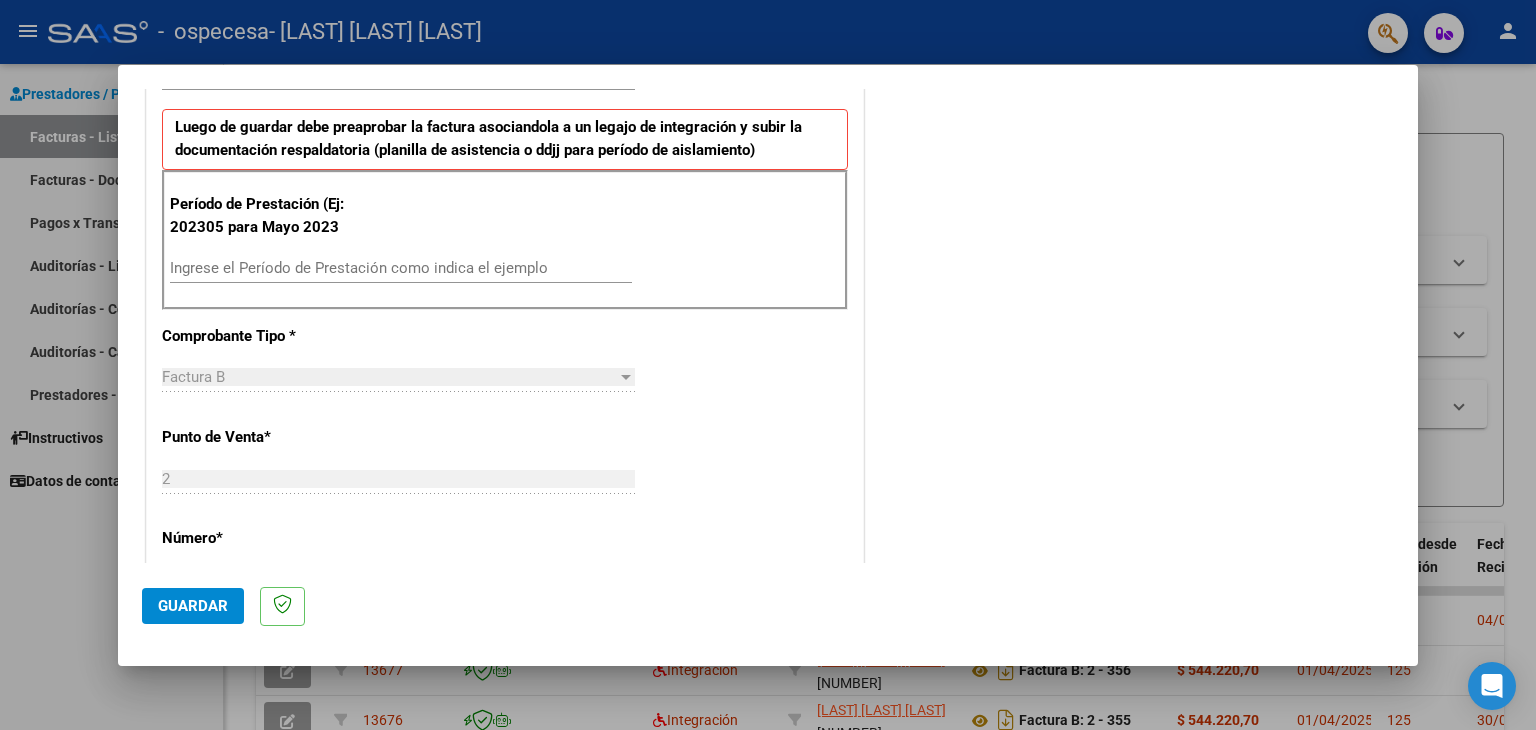 click on "Ingrese el Período de Prestación como indica el ejemplo" at bounding box center [401, 268] 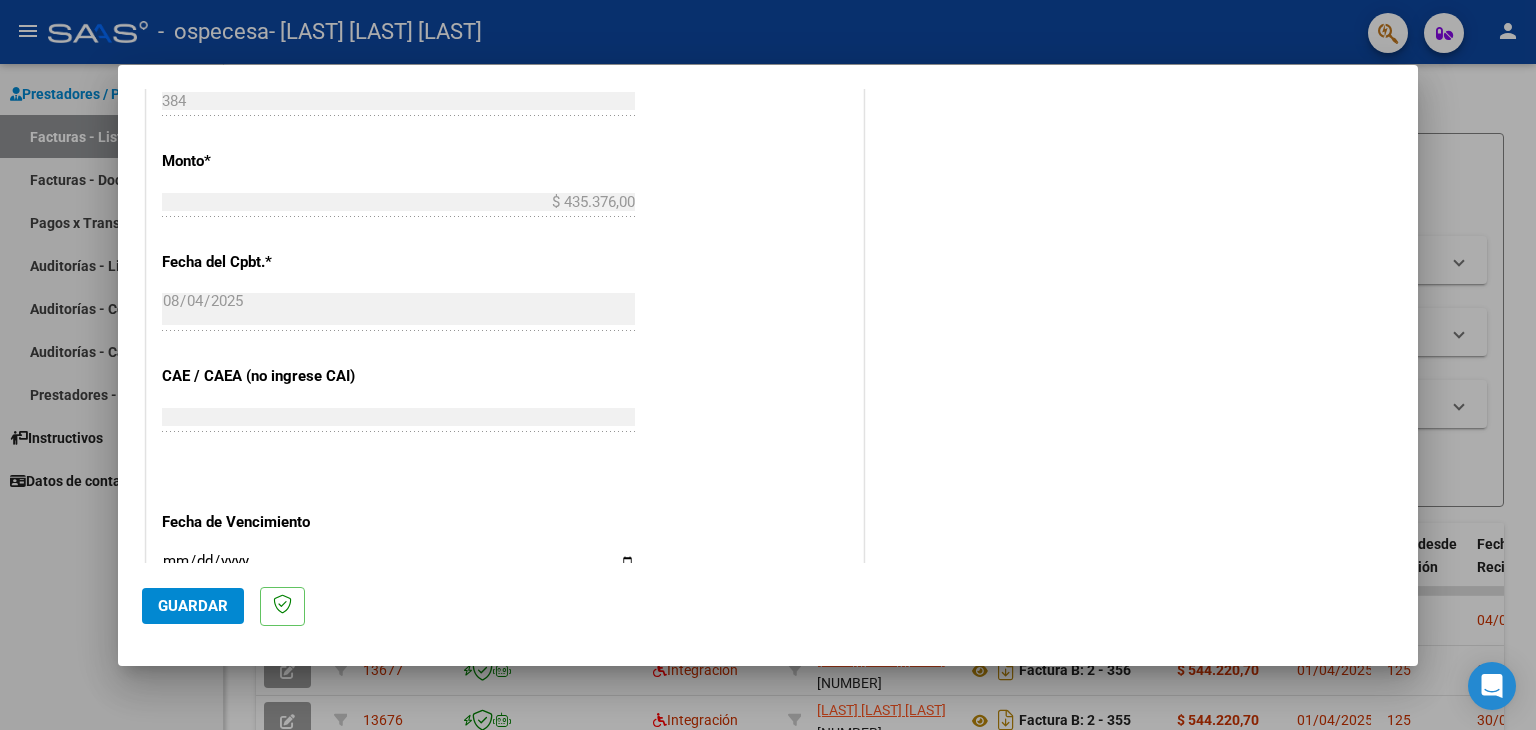 scroll, scrollTop: 1200, scrollLeft: 0, axis: vertical 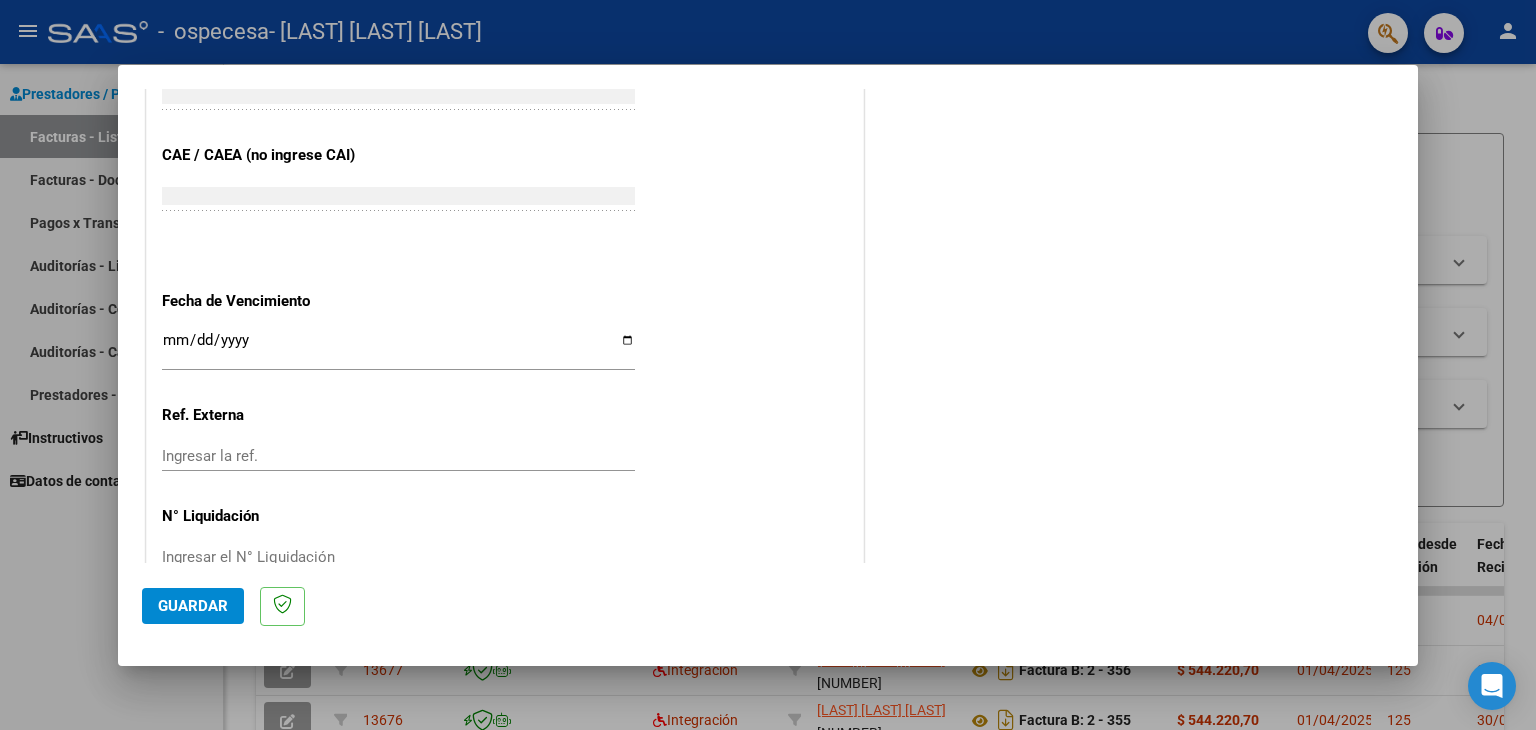 type on "202507" 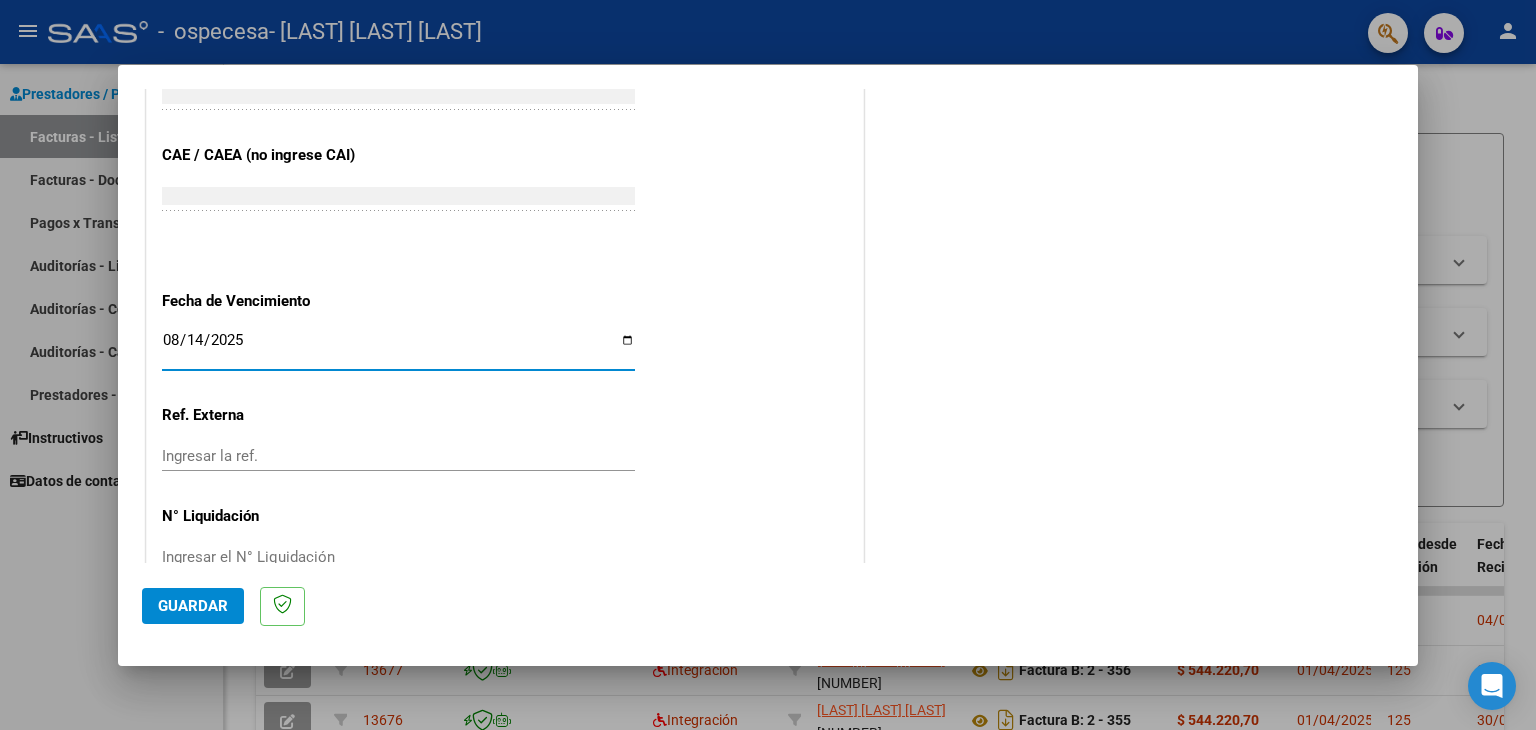type on "2025-08-14" 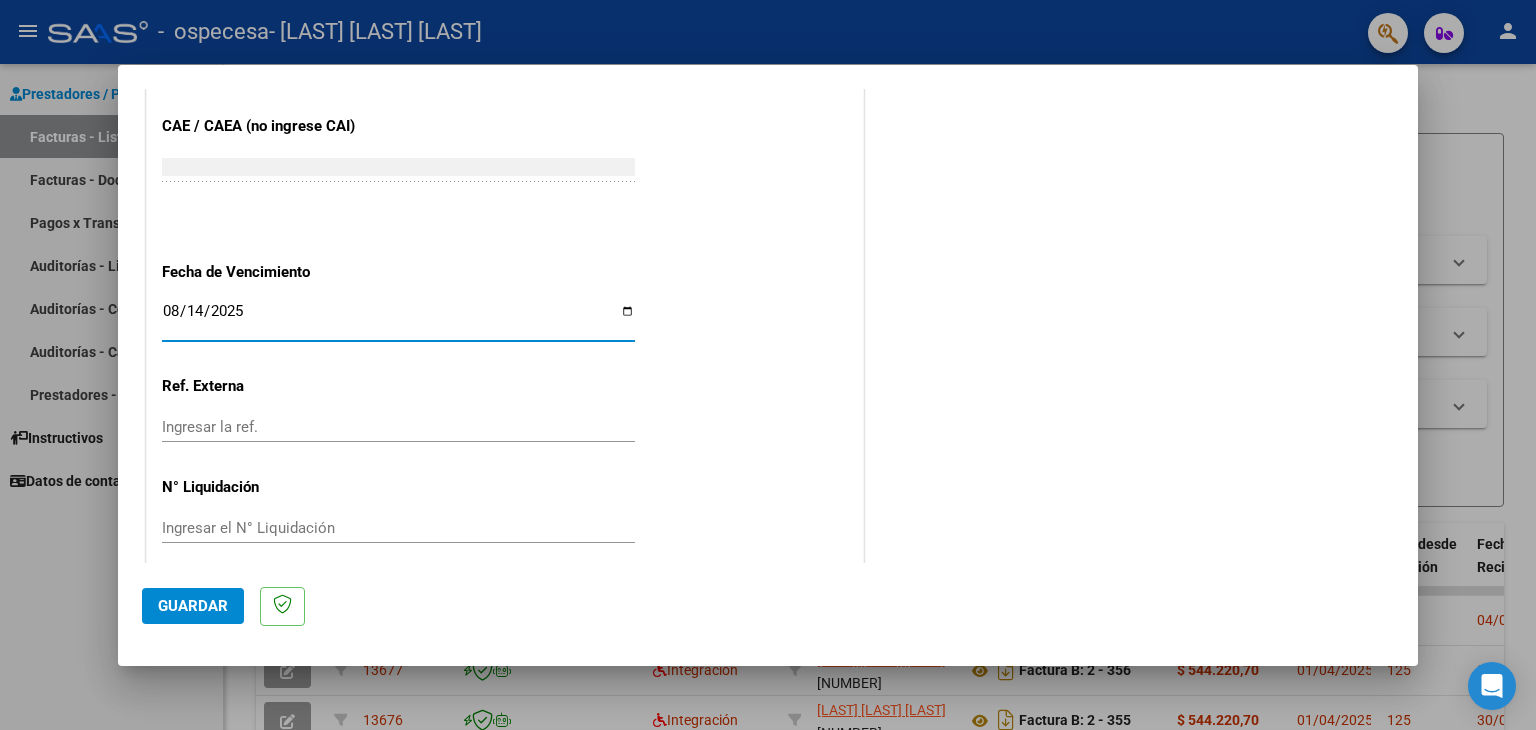 scroll, scrollTop: 1245, scrollLeft: 0, axis: vertical 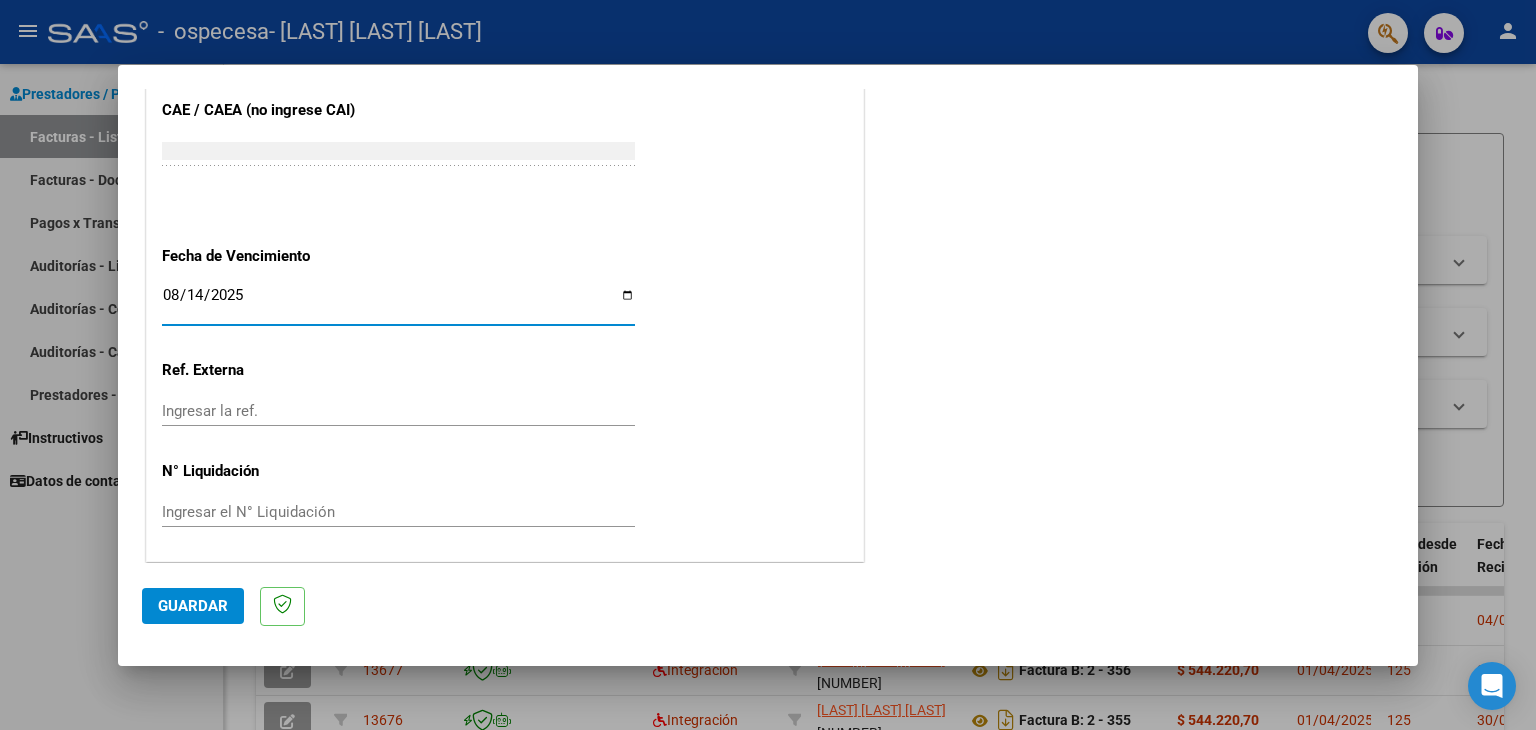 click on "Guardar" 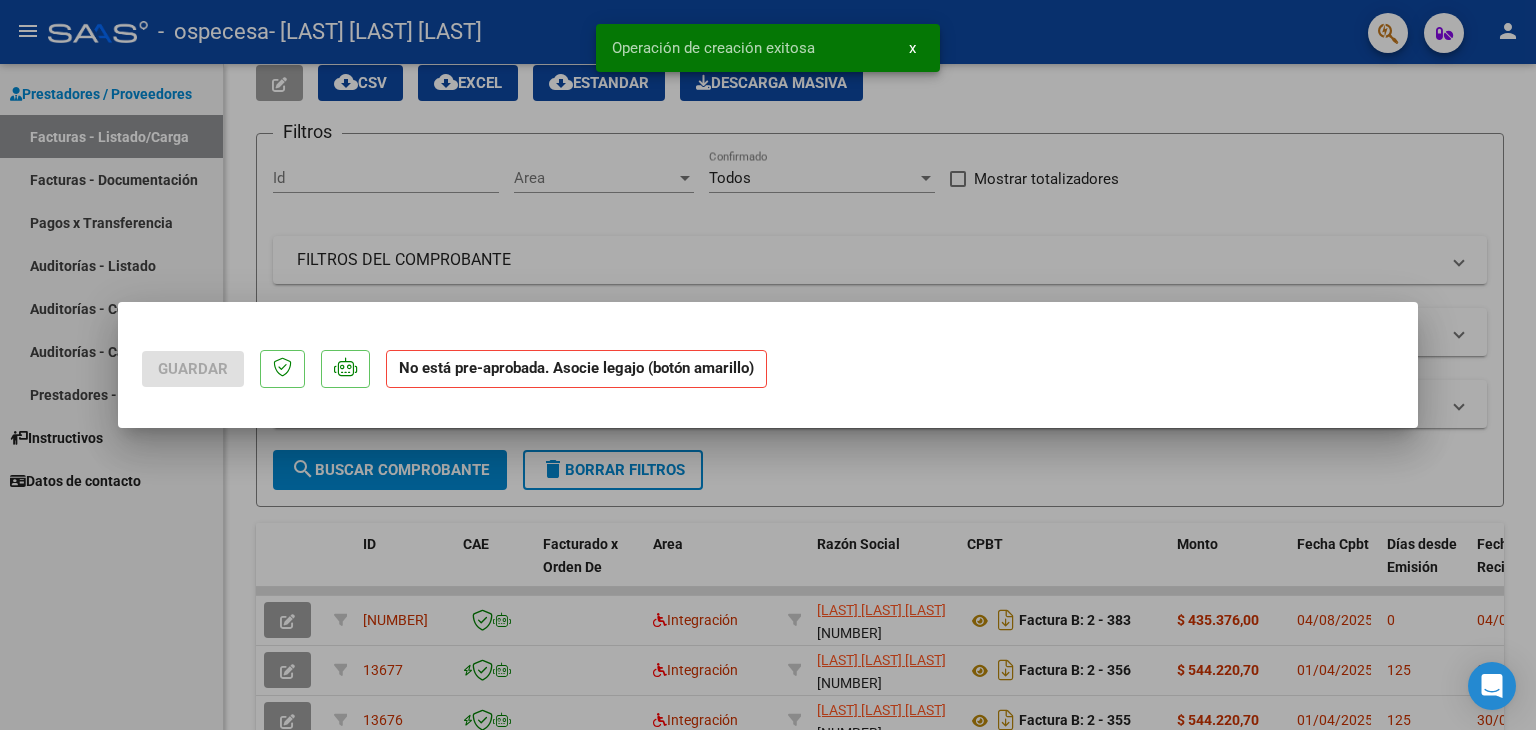 scroll, scrollTop: 0, scrollLeft: 0, axis: both 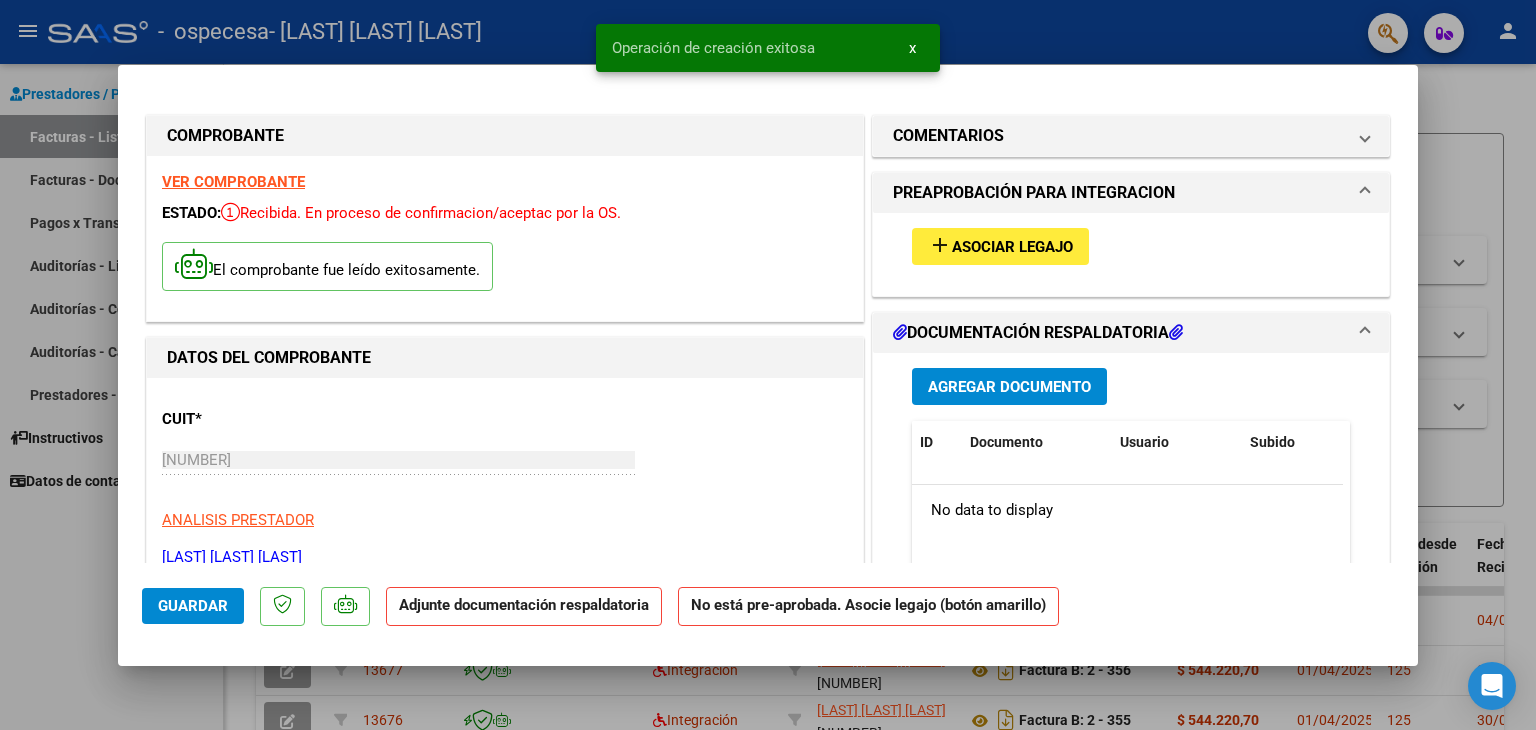 click on "Asociar Legajo" at bounding box center (1012, 247) 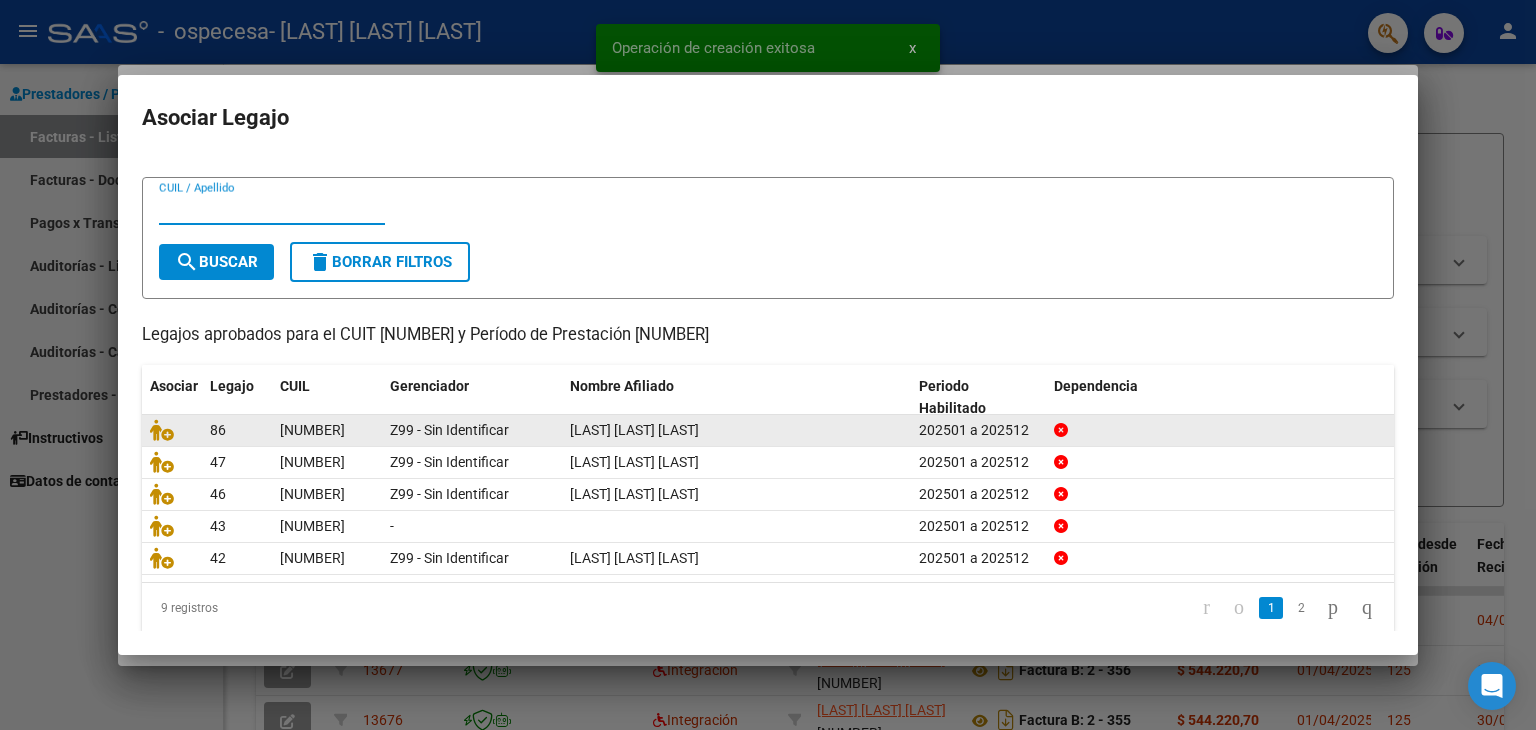 scroll, scrollTop: 44, scrollLeft: 0, axis: vertical 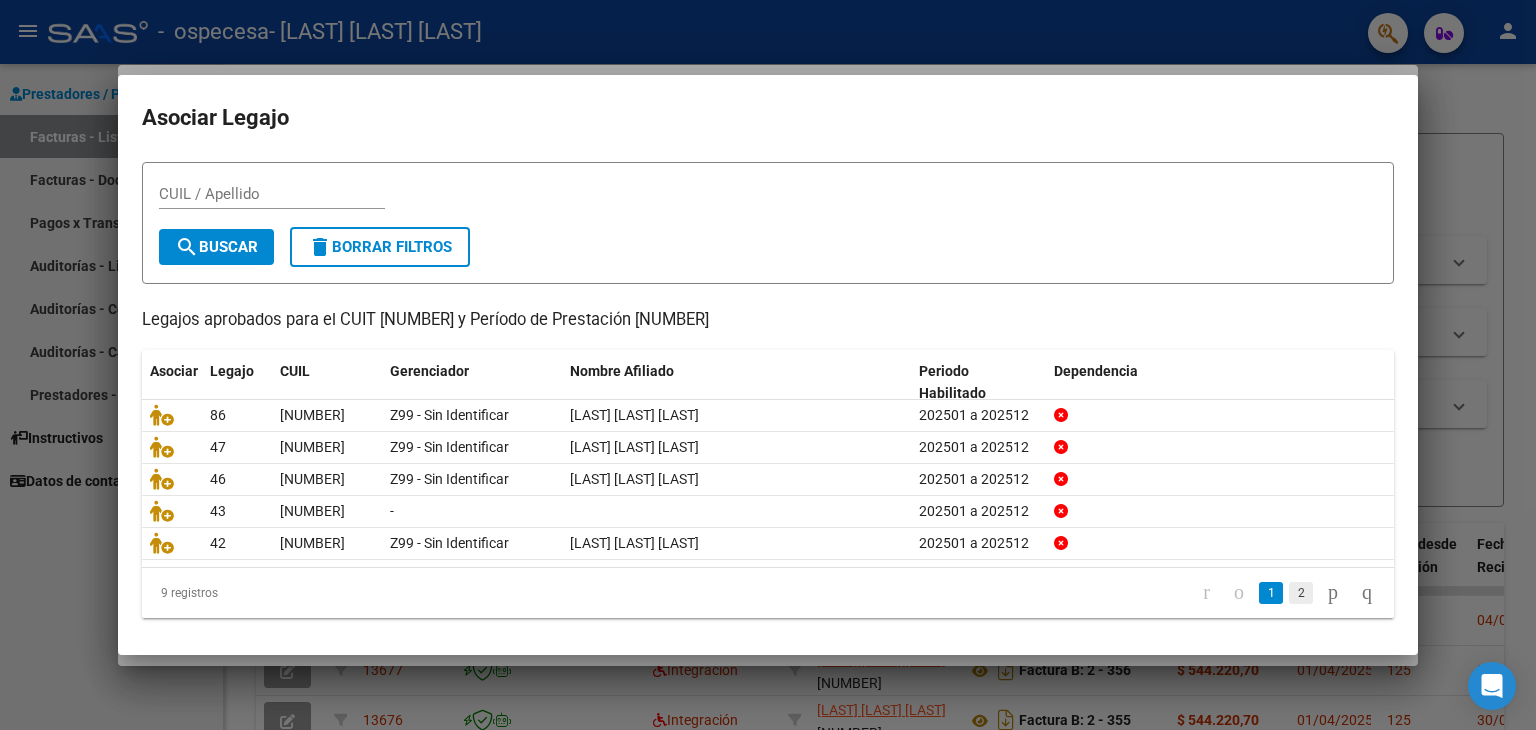 click on "2" 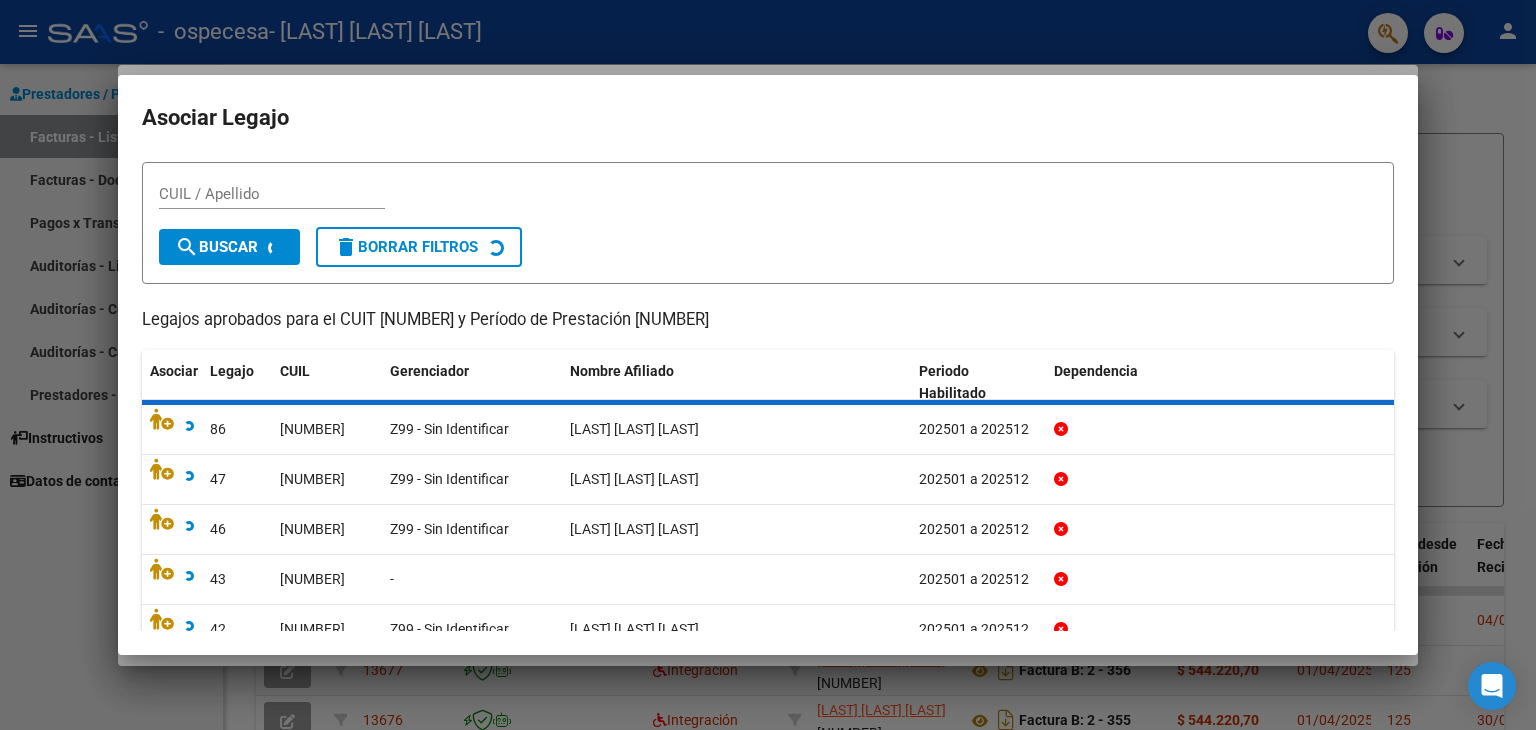 scroll, scrollTop: 12, scrollLeft: 0, axis: vertical 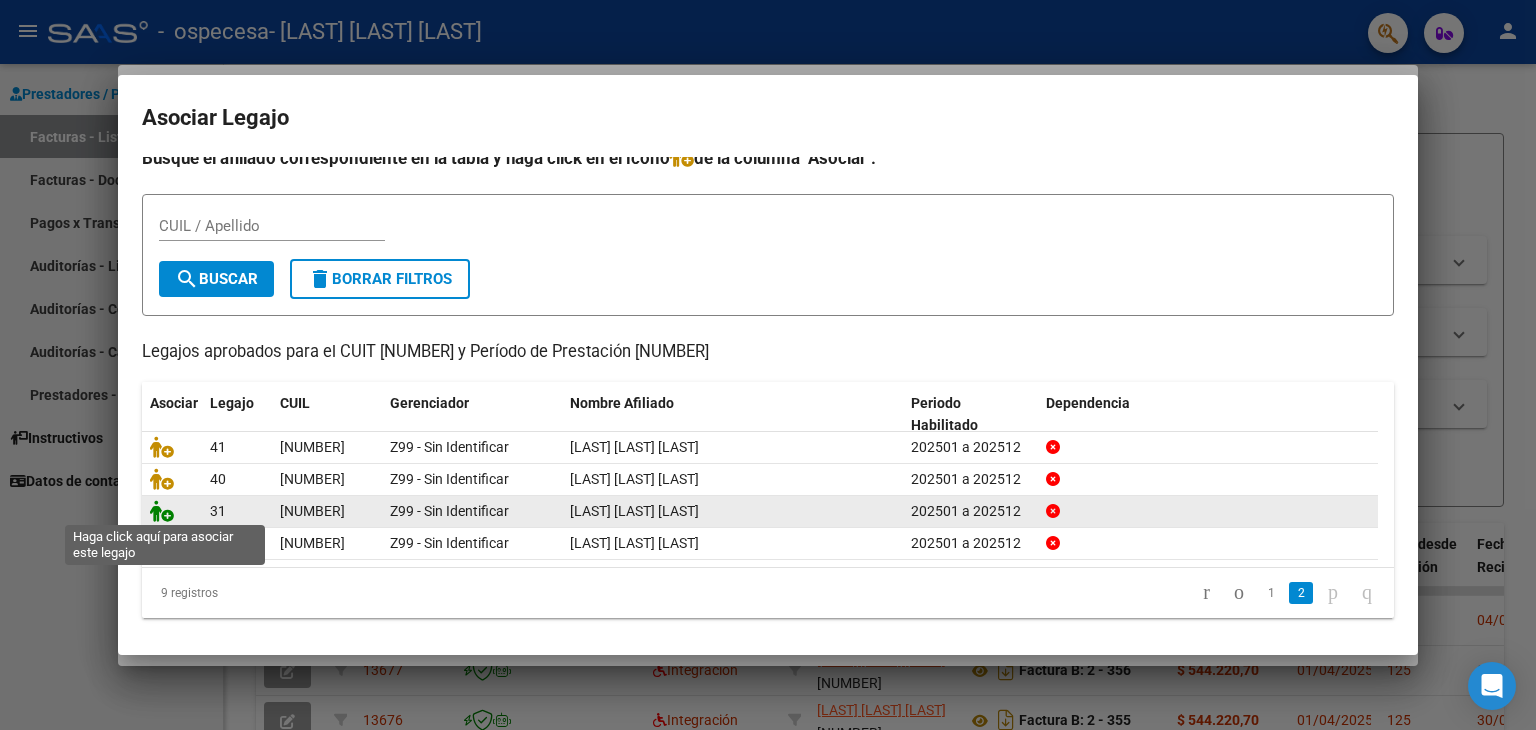 click 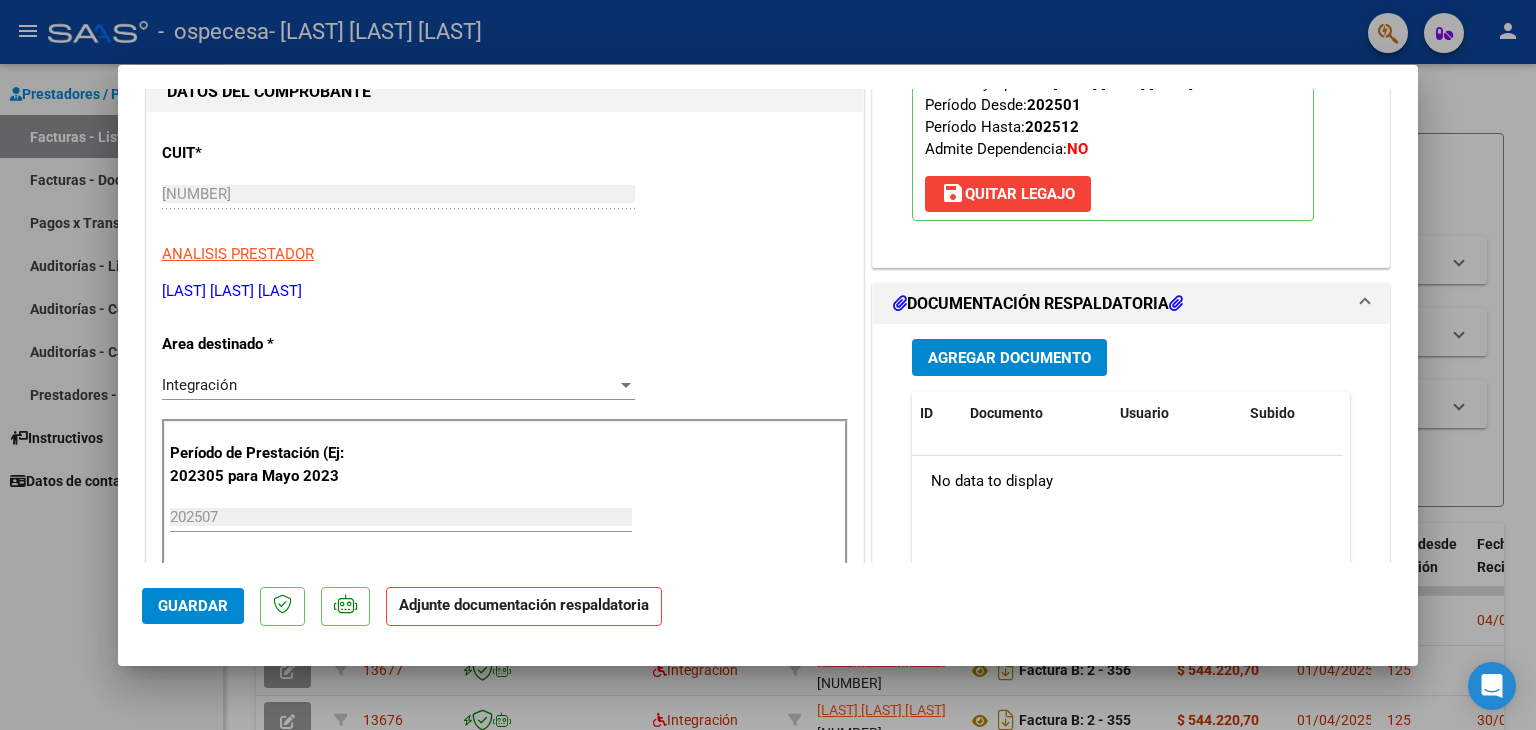scroll, scrollTop: 300, scrollLeft: 0, axis: vertical 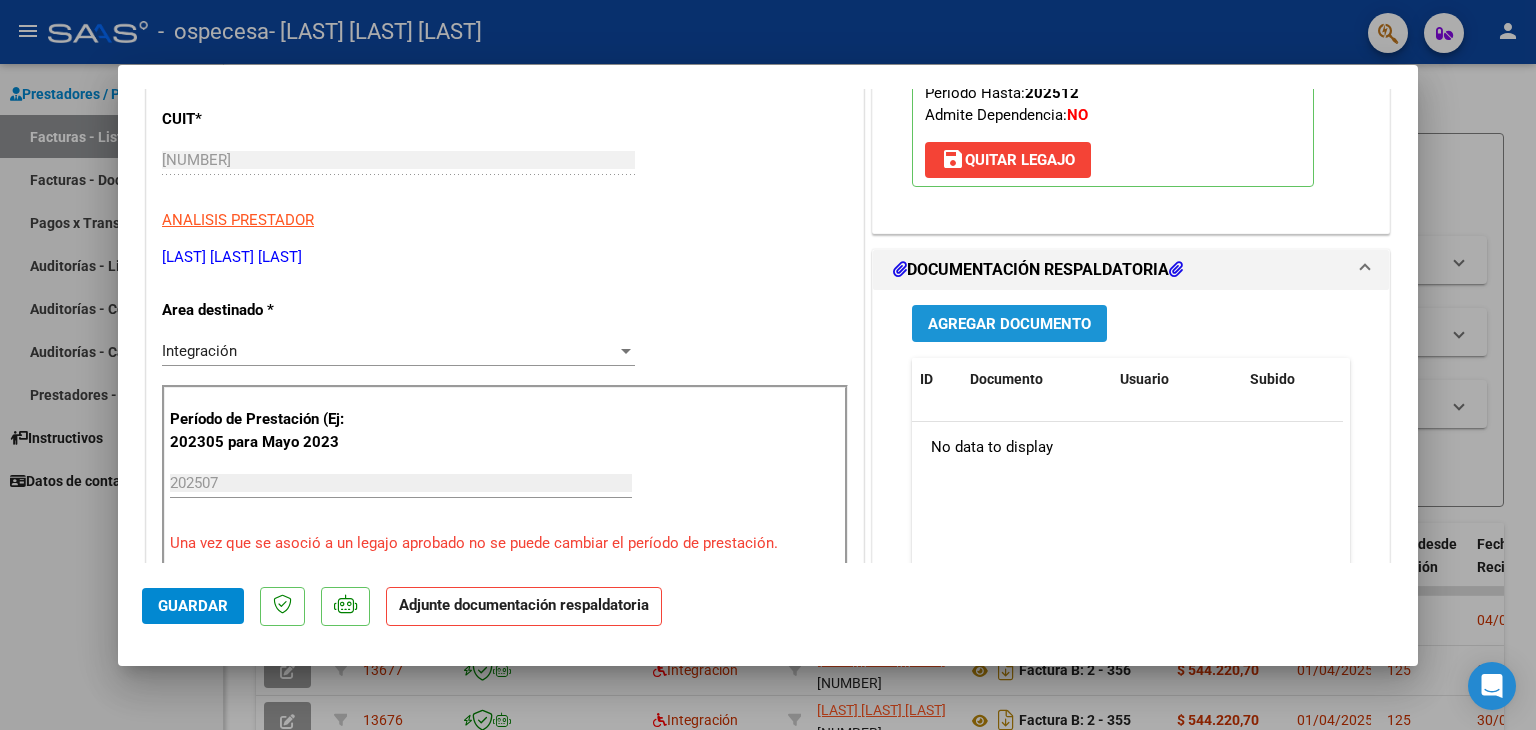 click on "Agregar Documento" at bounding box center (1009, 324) 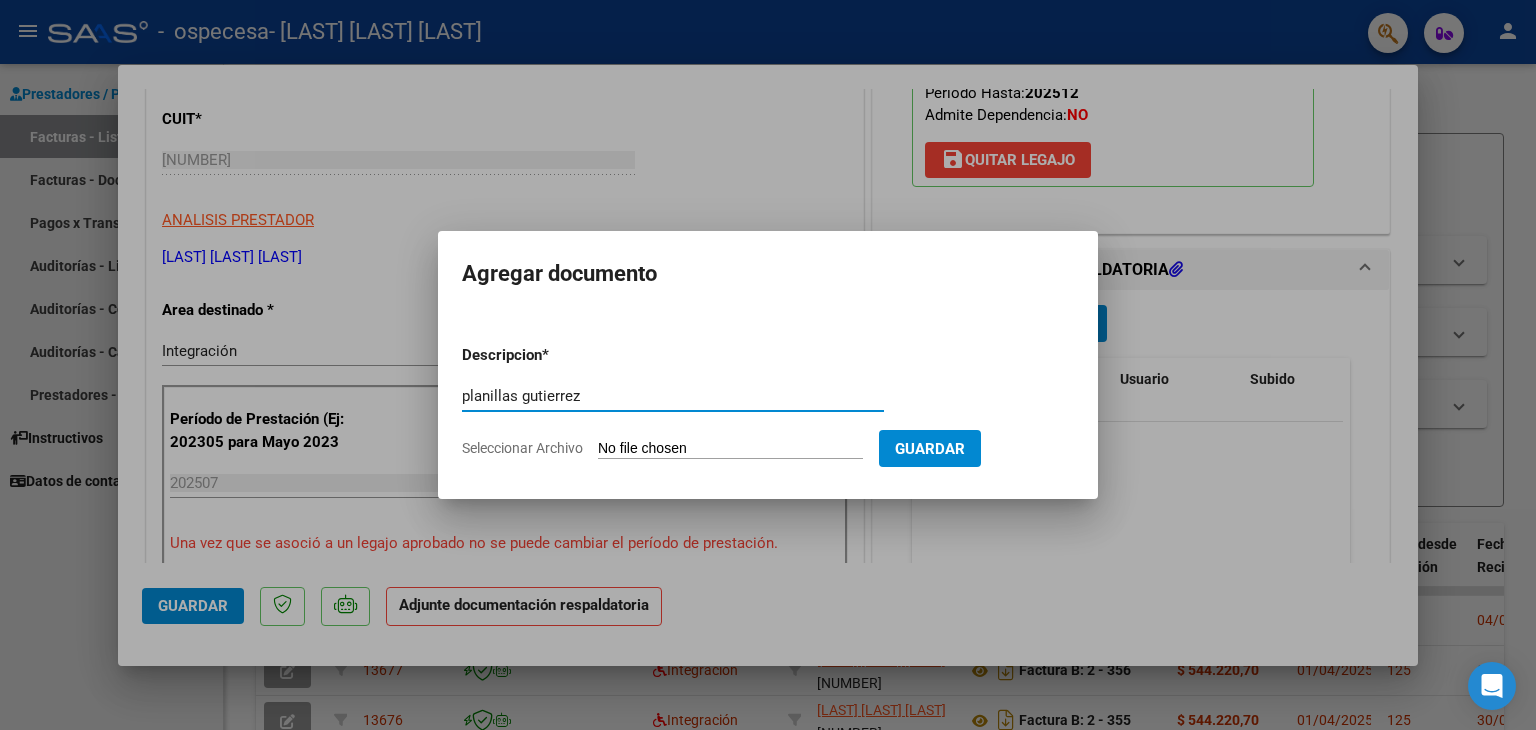 type on "planillas gutierrez" 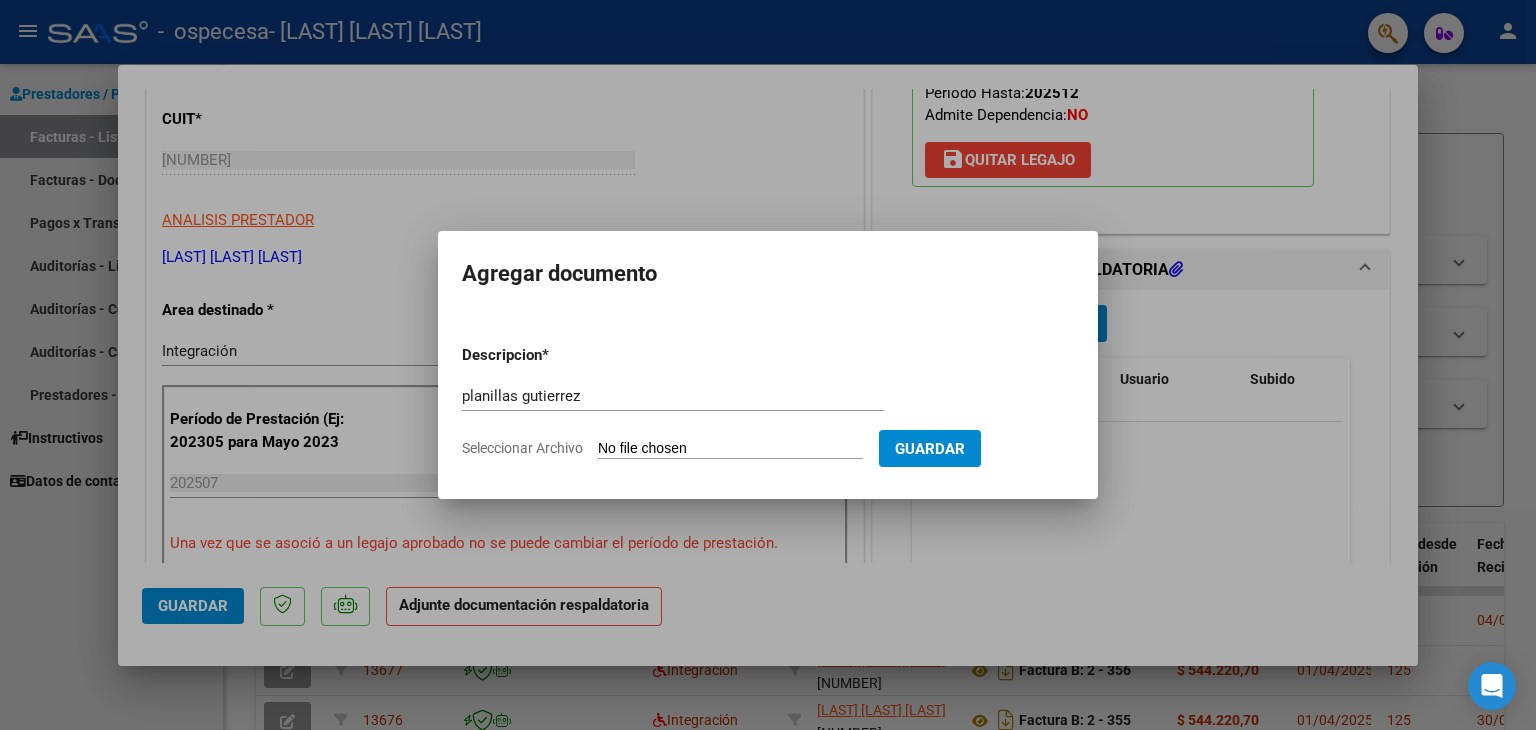 click on "Seleccionar Archivo" at bounding box center [730, 449] 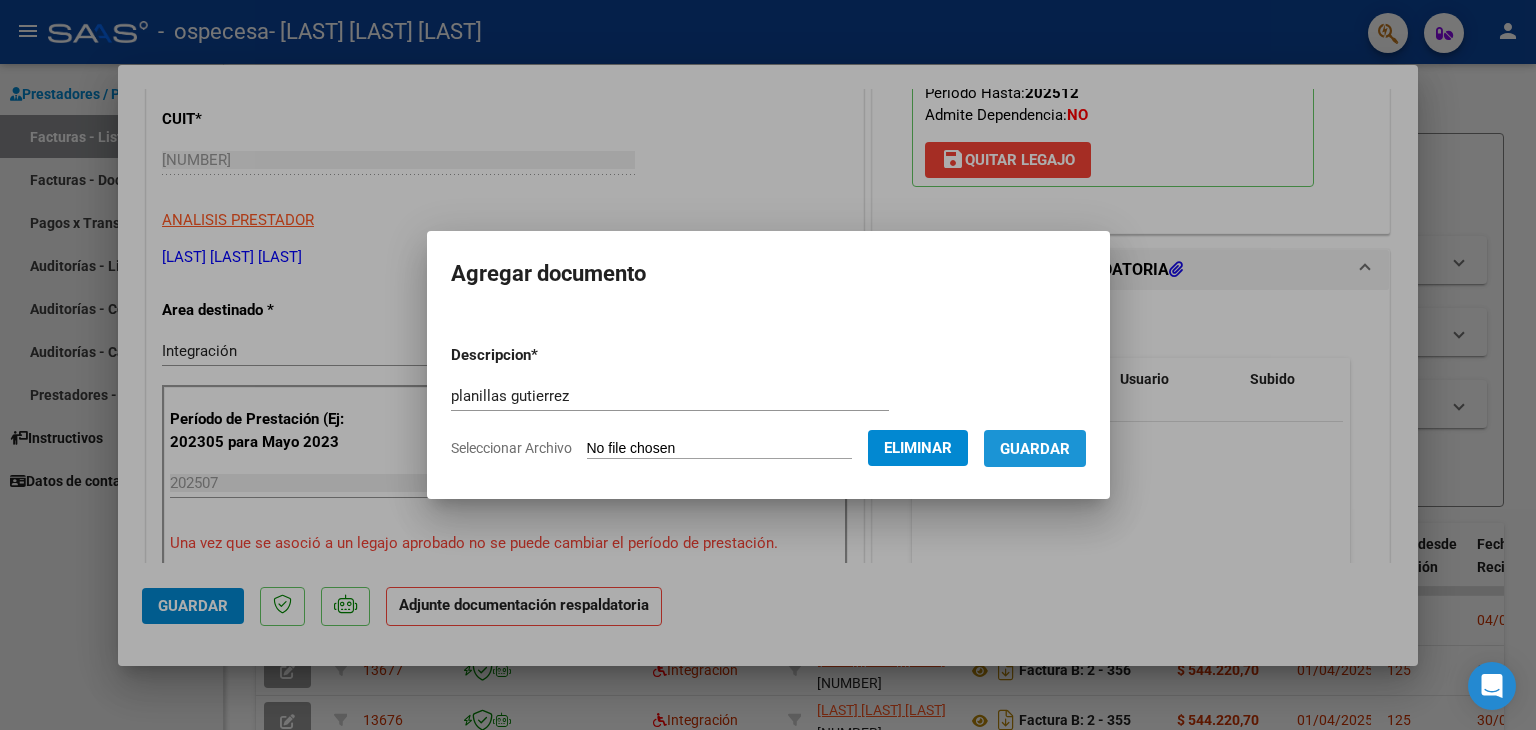 click on "Guardar" at bounding box center (1035, 449) 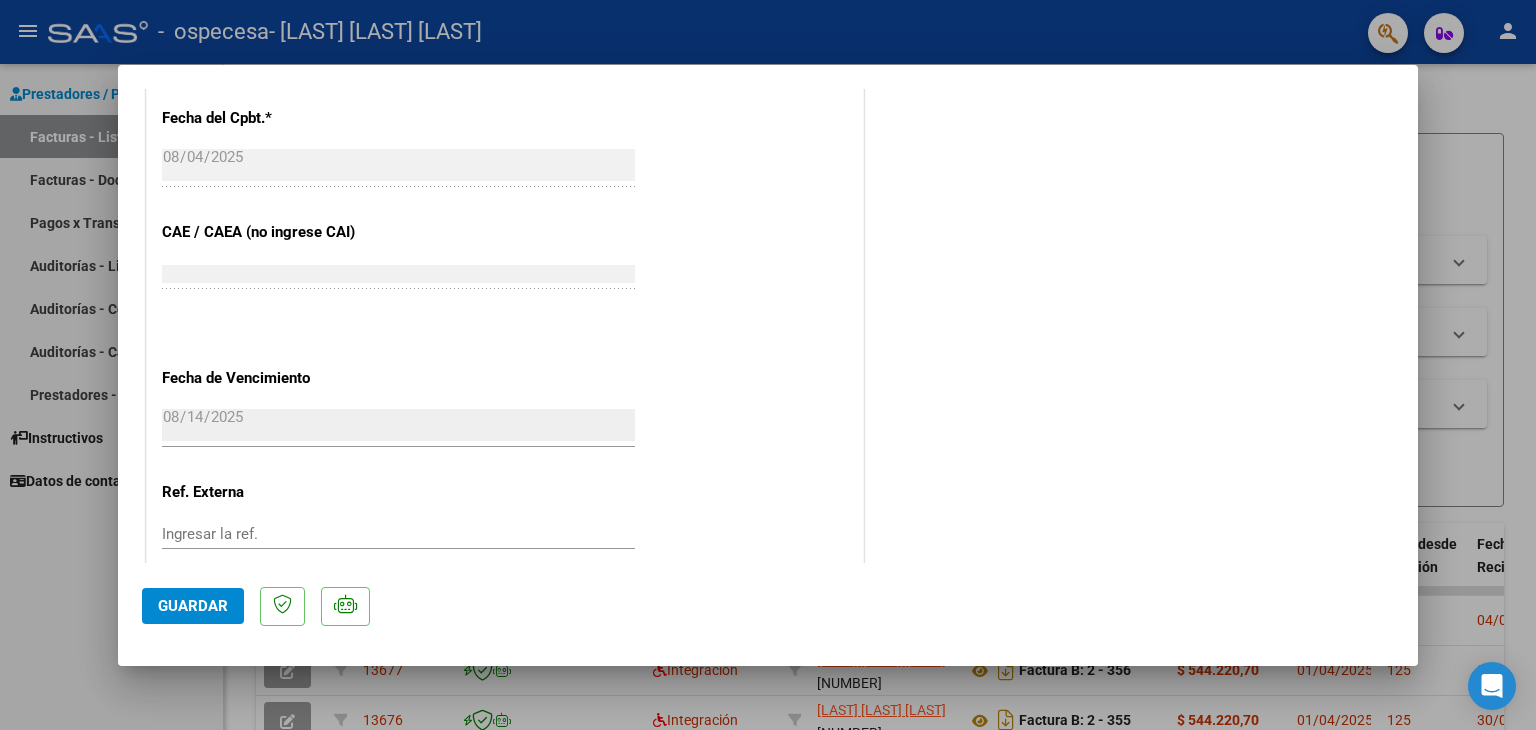 scroll, scrollTop: 1313, scrollLeft: 0, axis: vertical 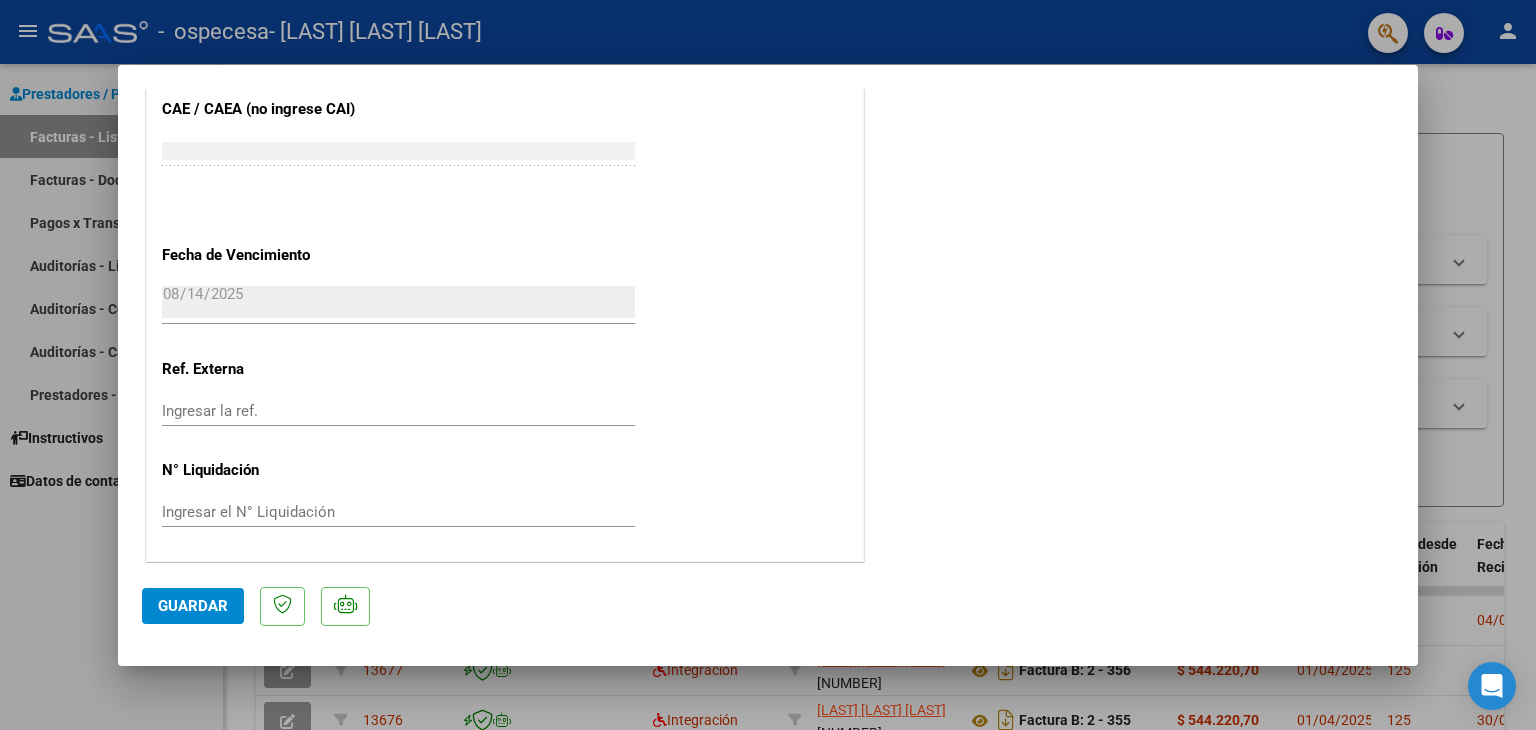 click on "Guardar" 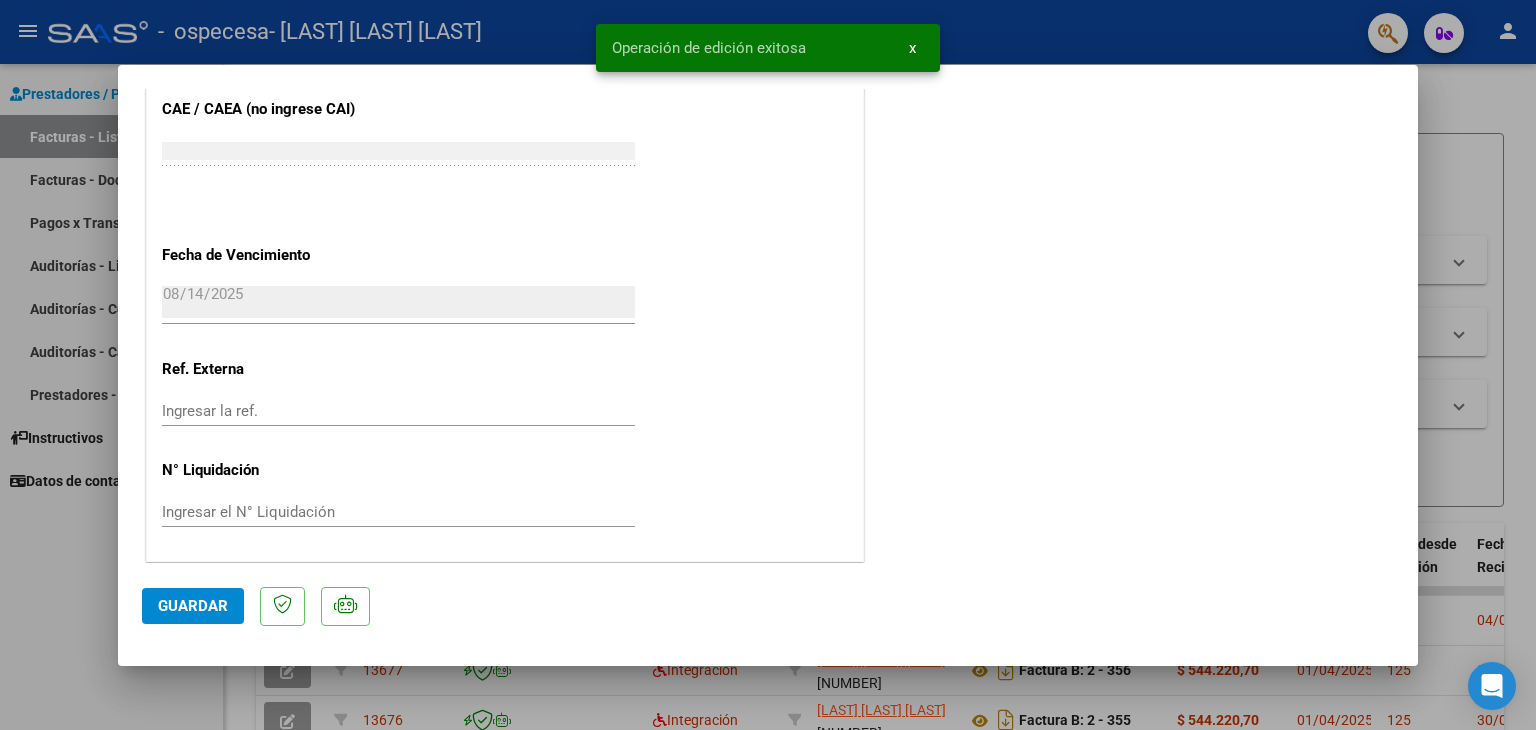 click at bounding box center (768, 365) 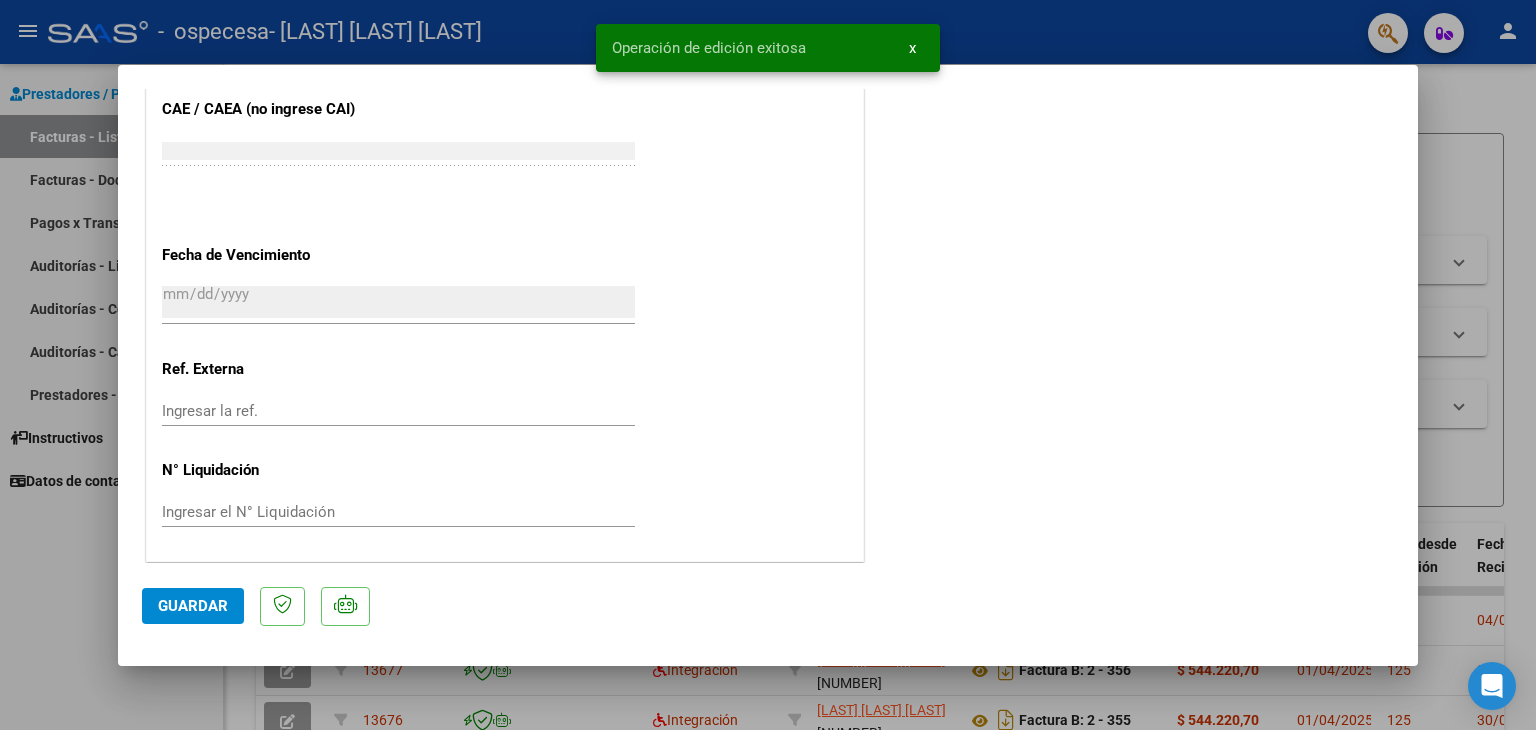 scroll, scrollTop: 1464, scrollLeft: 0, axis: vertical 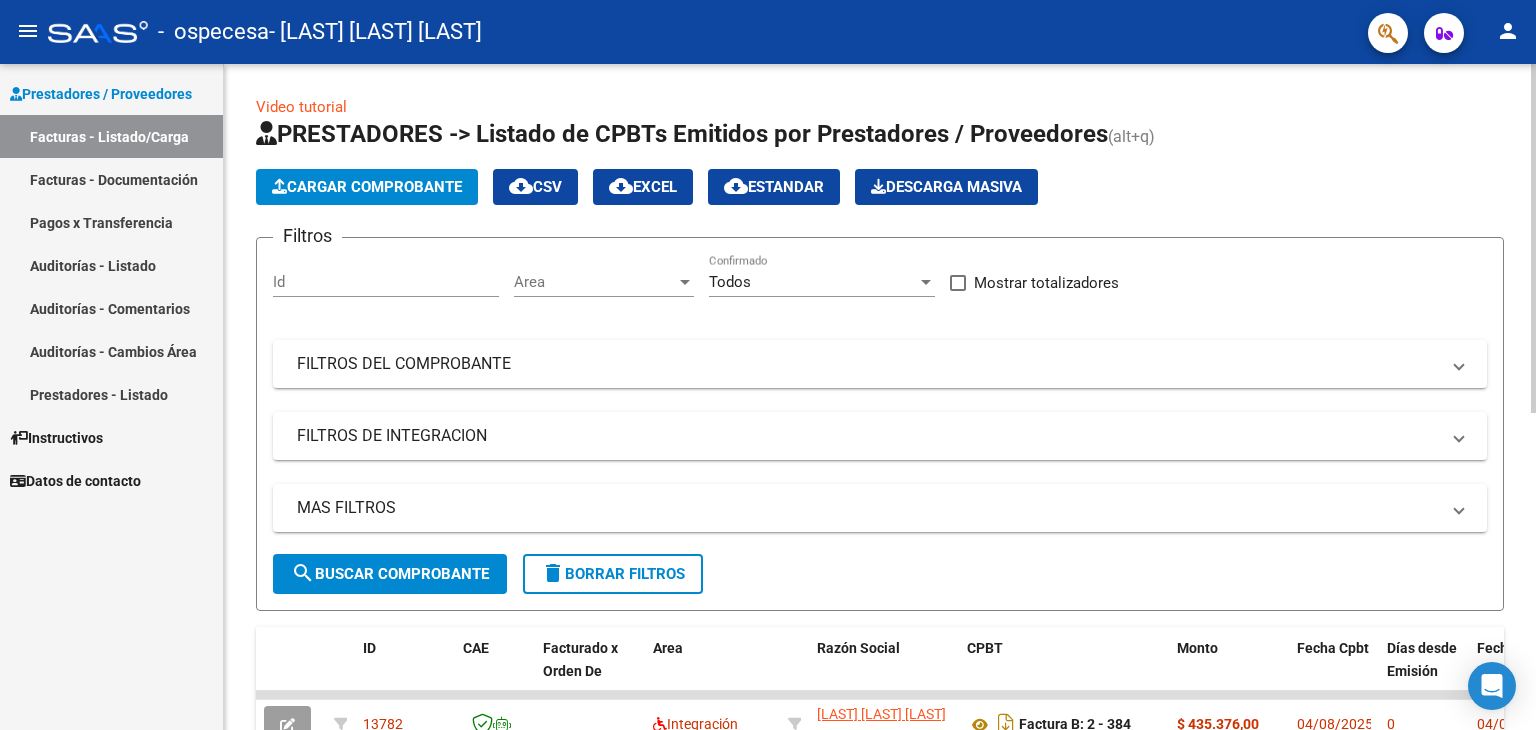 click on "Cargar Comprobante" 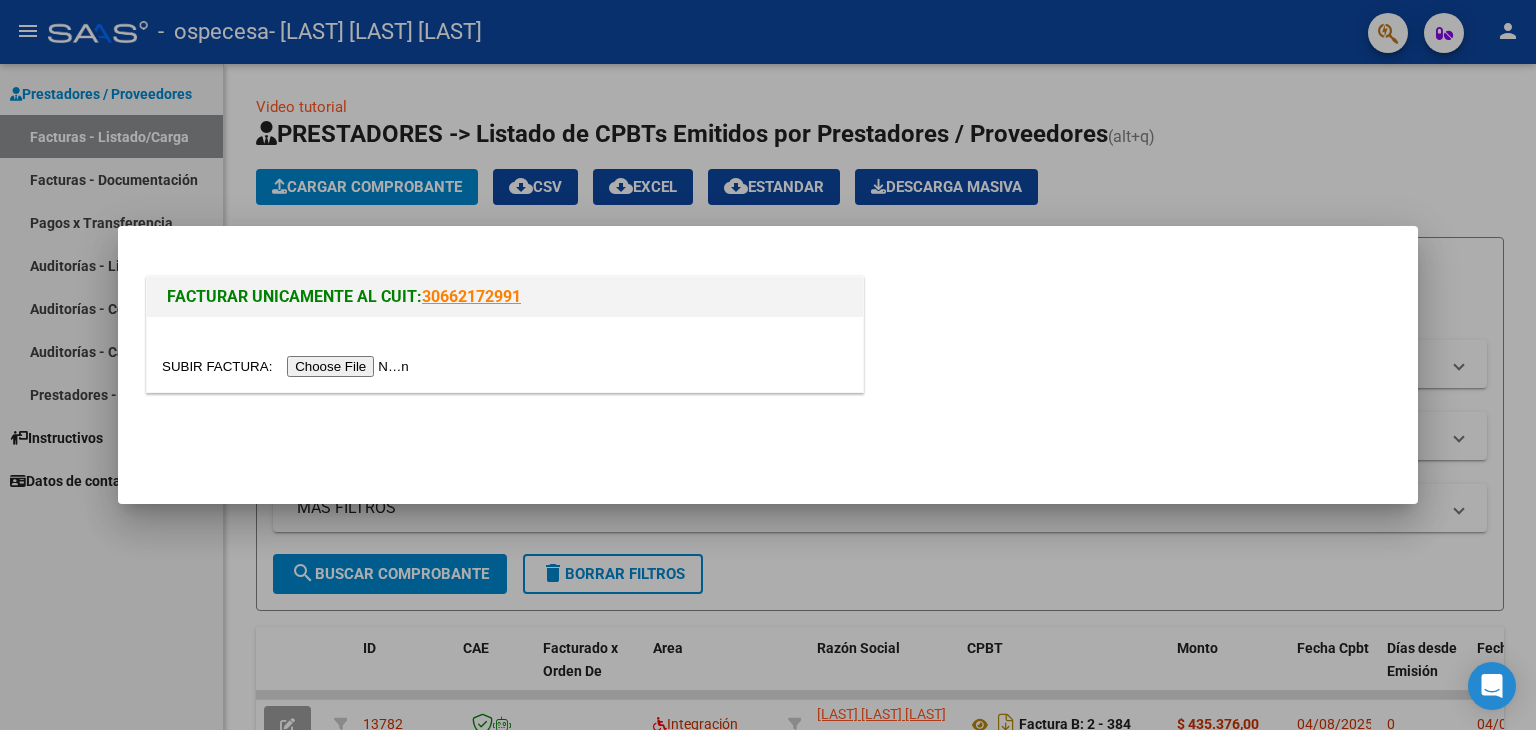 click at bounding box center (288, 366) 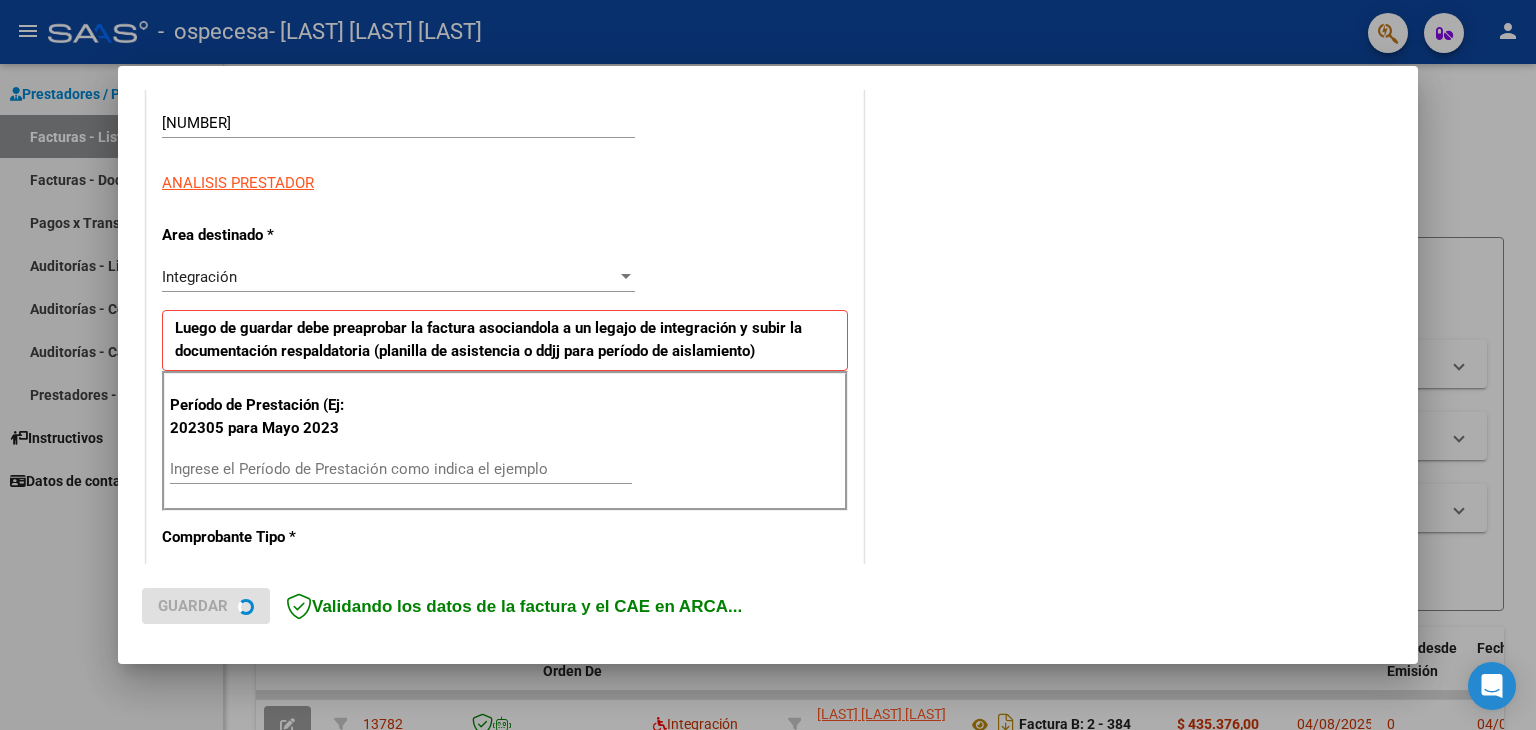 scroll, scrollTop: 500, scrollLeft: 0, axis: vertical 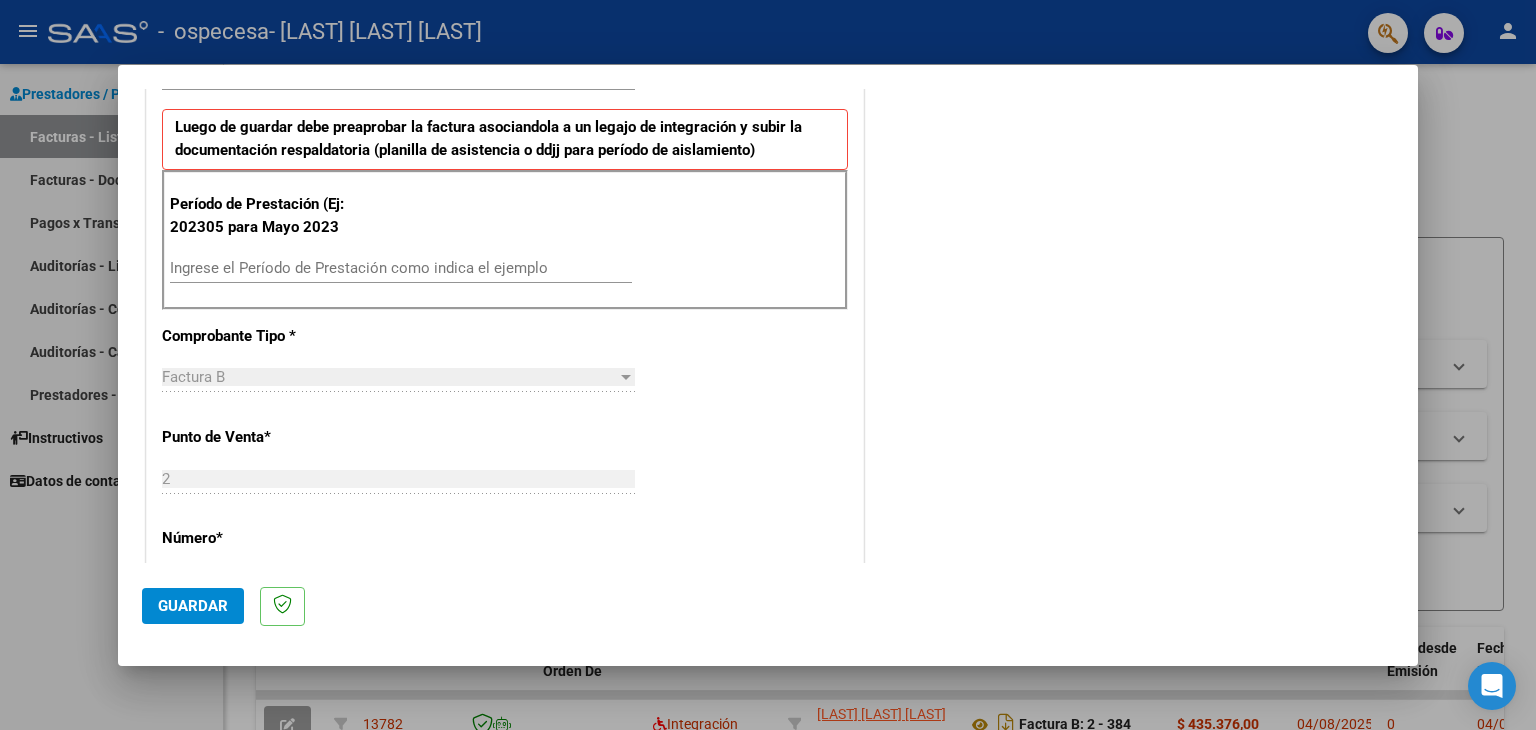 click on "Ingrese el Período de Prestación como indica el ejemplo" at bounding box center (401, 268) 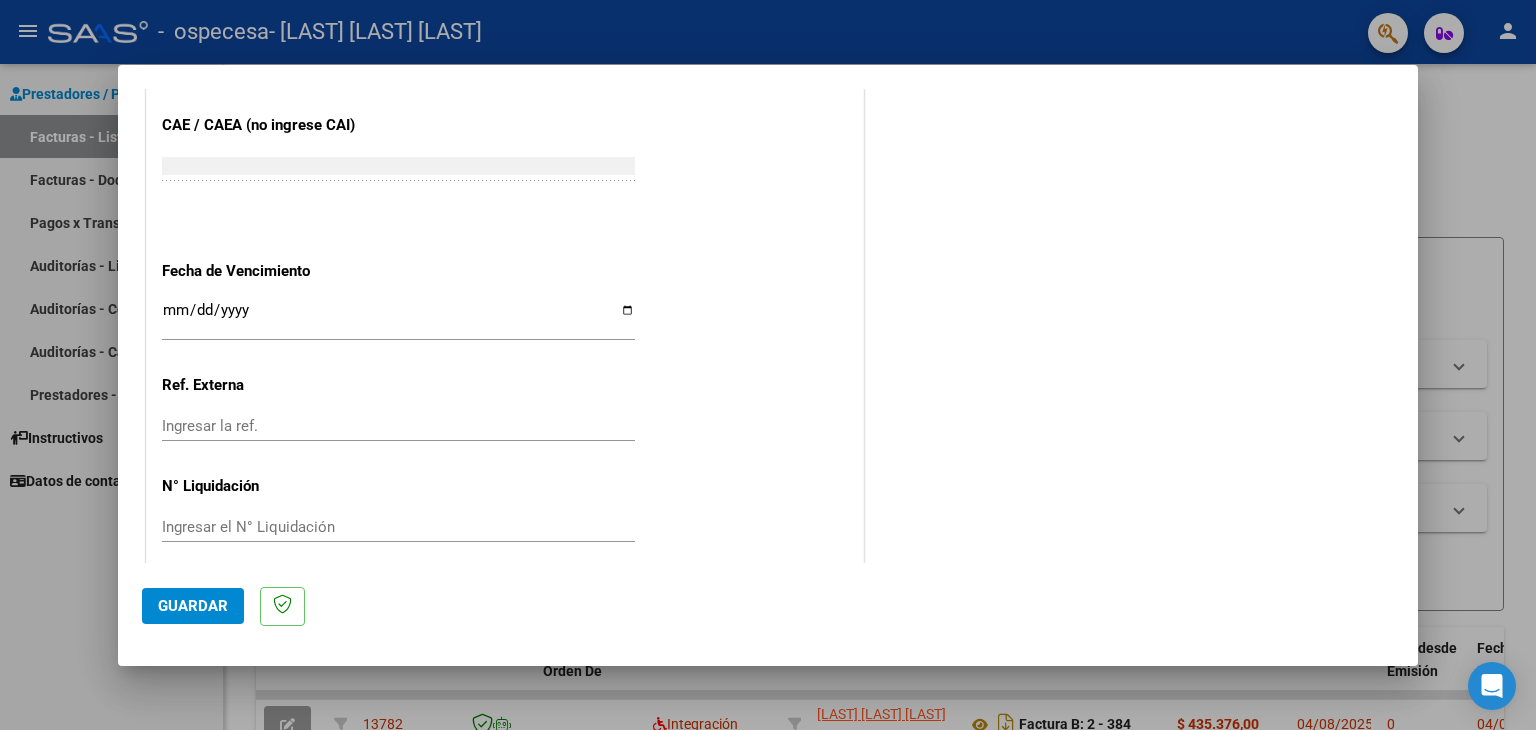 scroll, scrollTop: 1245, scrollLeft: 0, axis: vertical 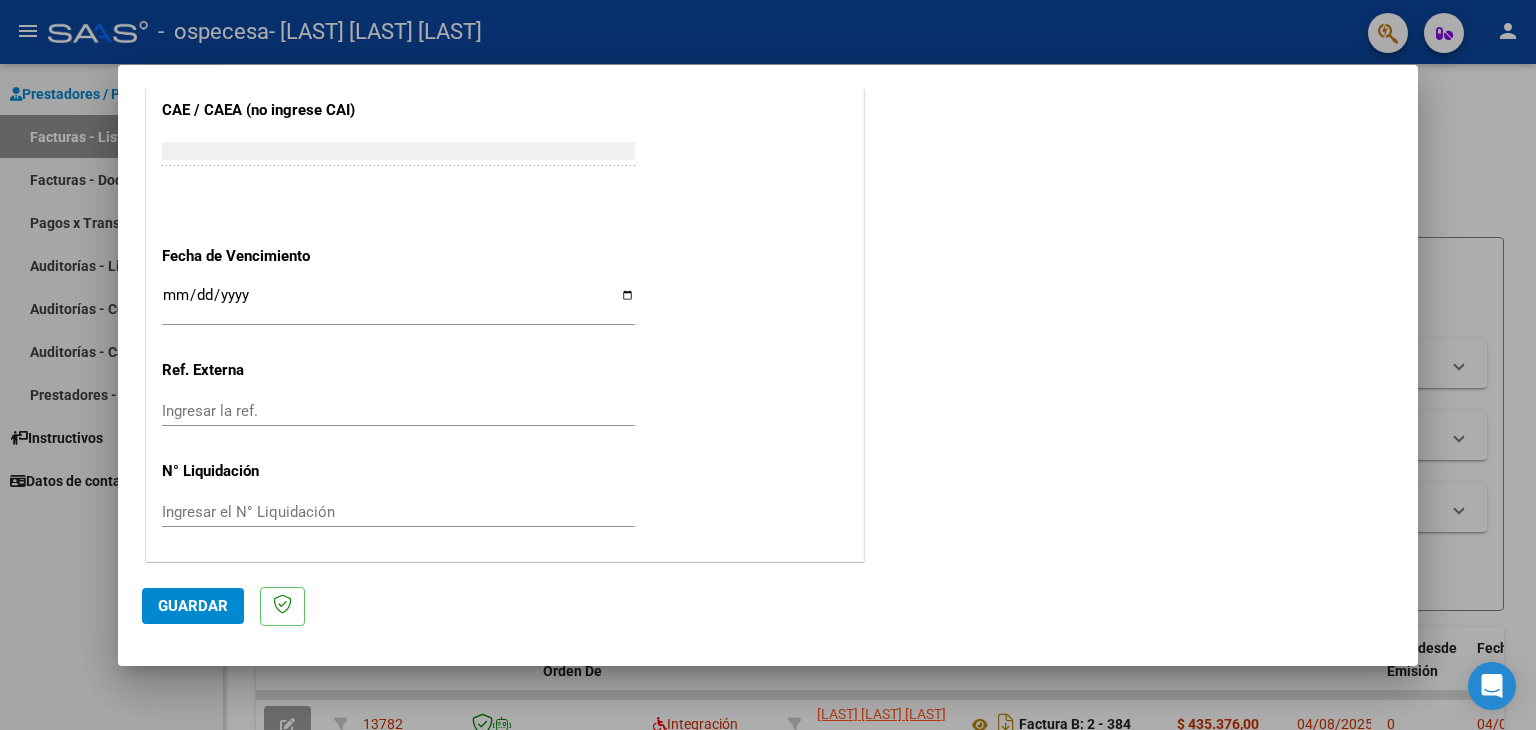 type on "202507" 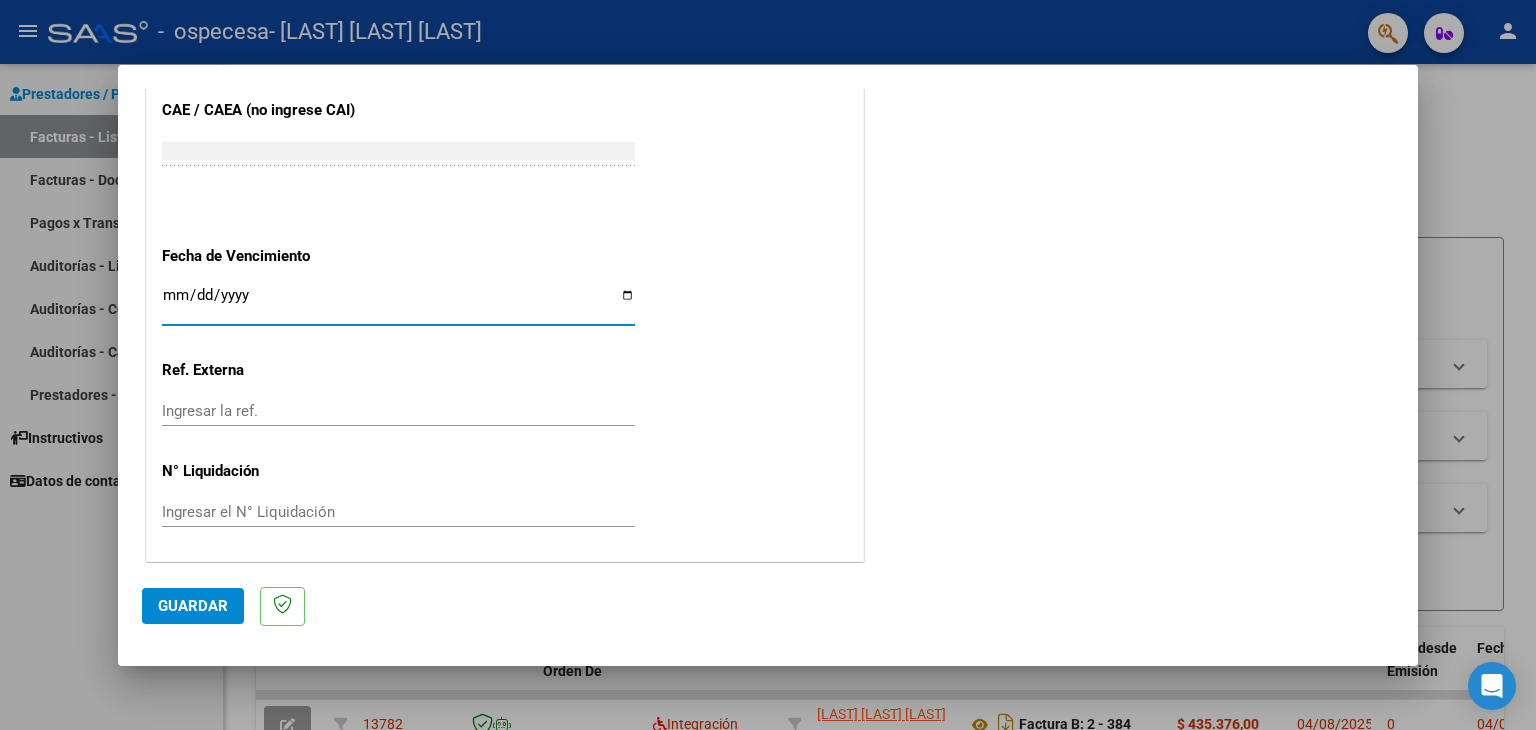 click on "Ingresar la fecha" at bounding box center (398, 303) 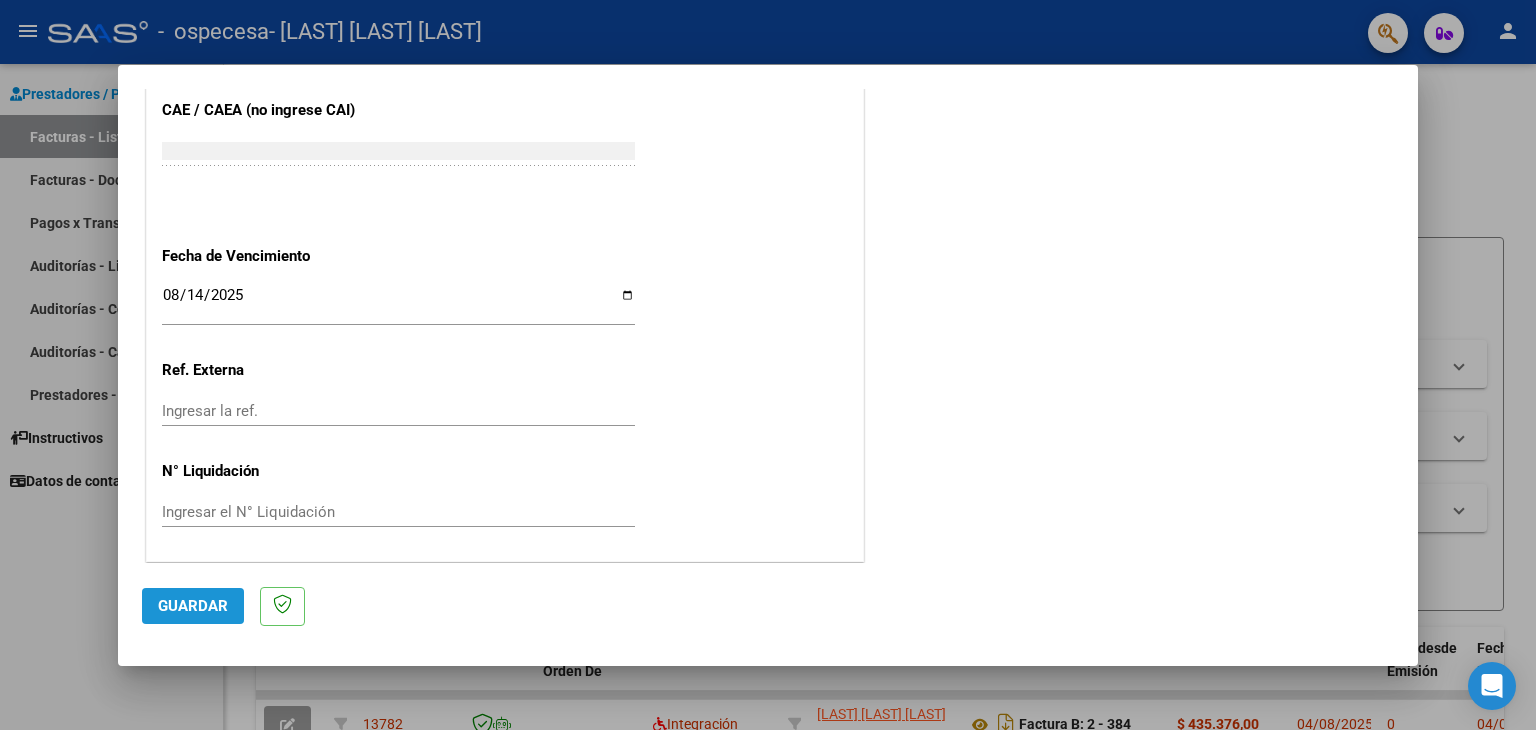 click on "Guardar" 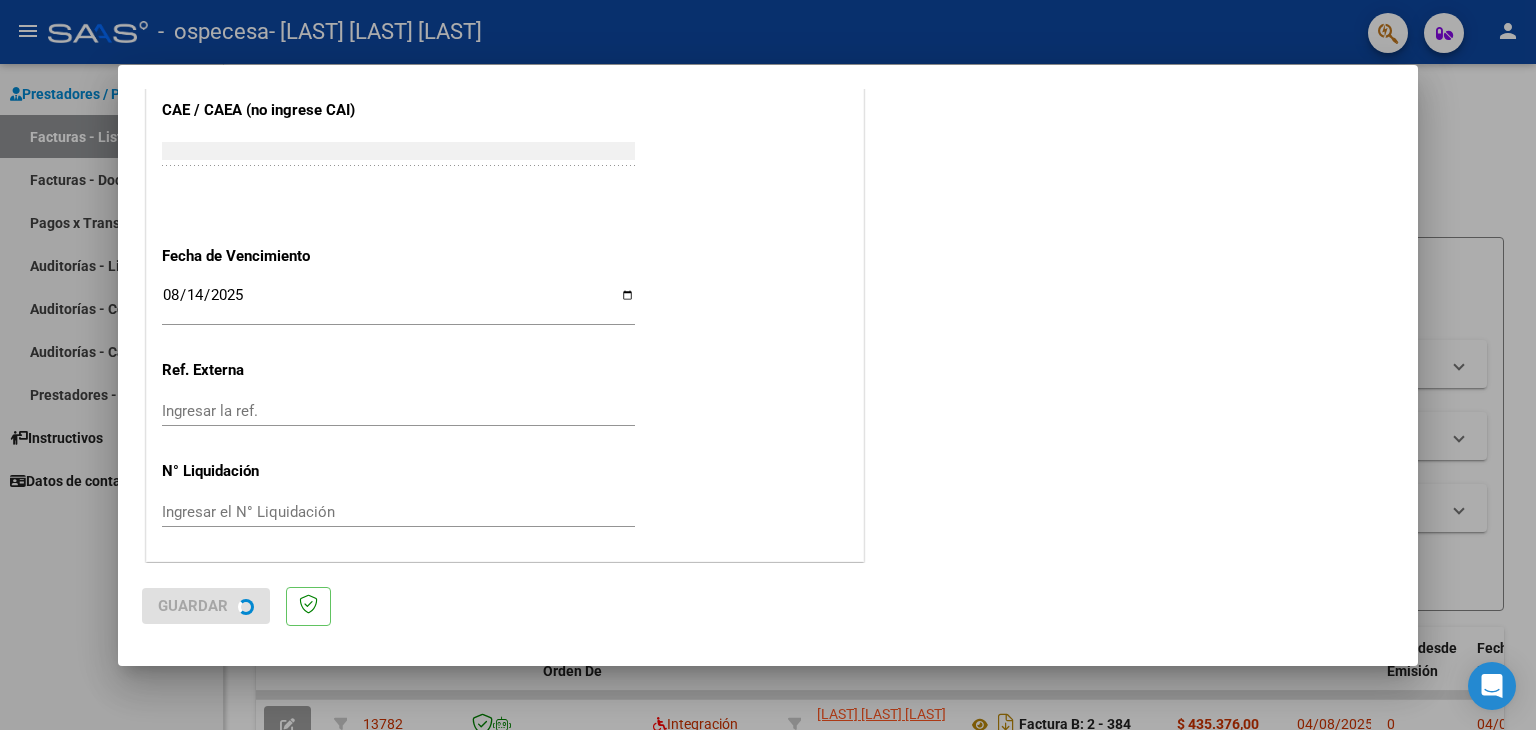 scroll, scrollTop: 0, scrollLeft: 0, axis: both 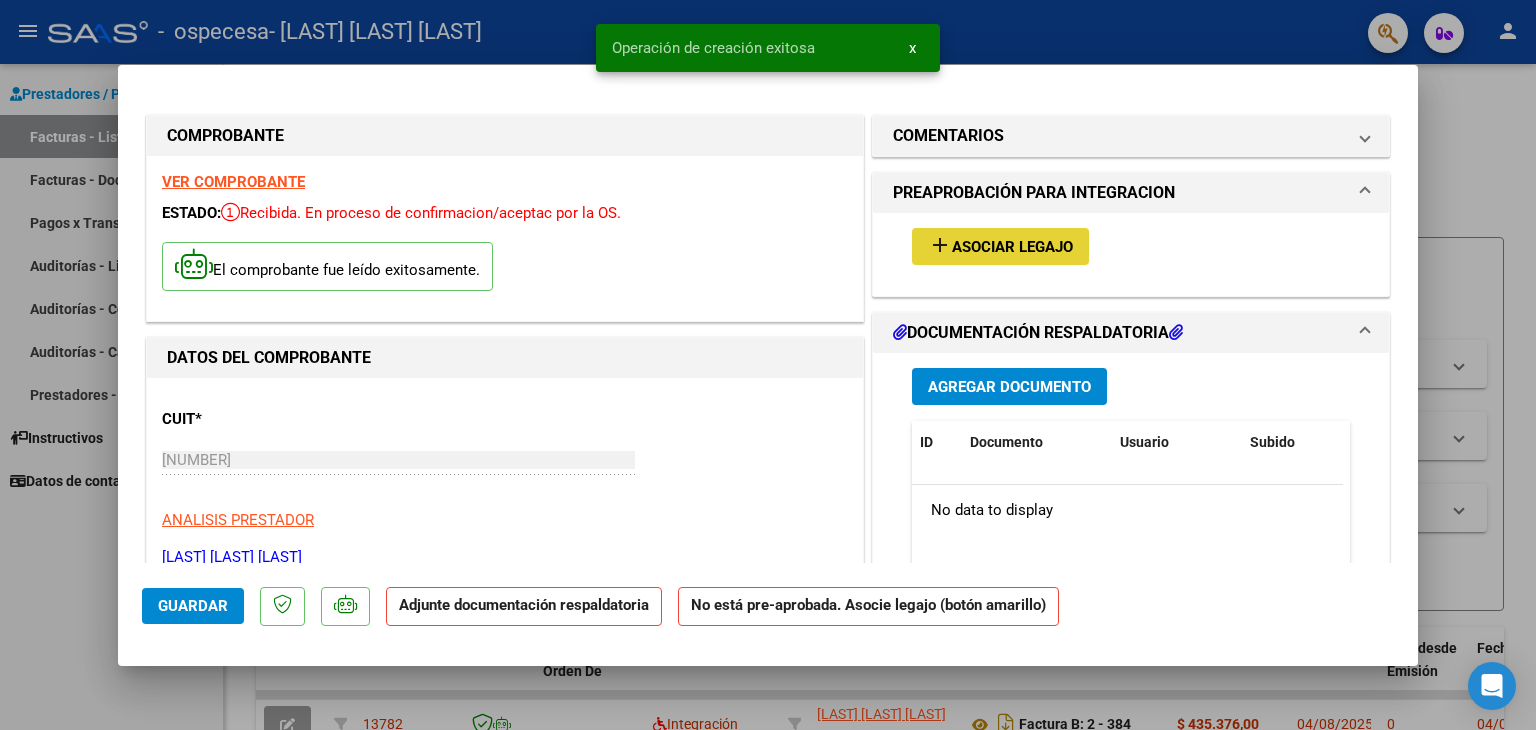 click on "Asociar Legajo" at bounding box center (1012, 247) 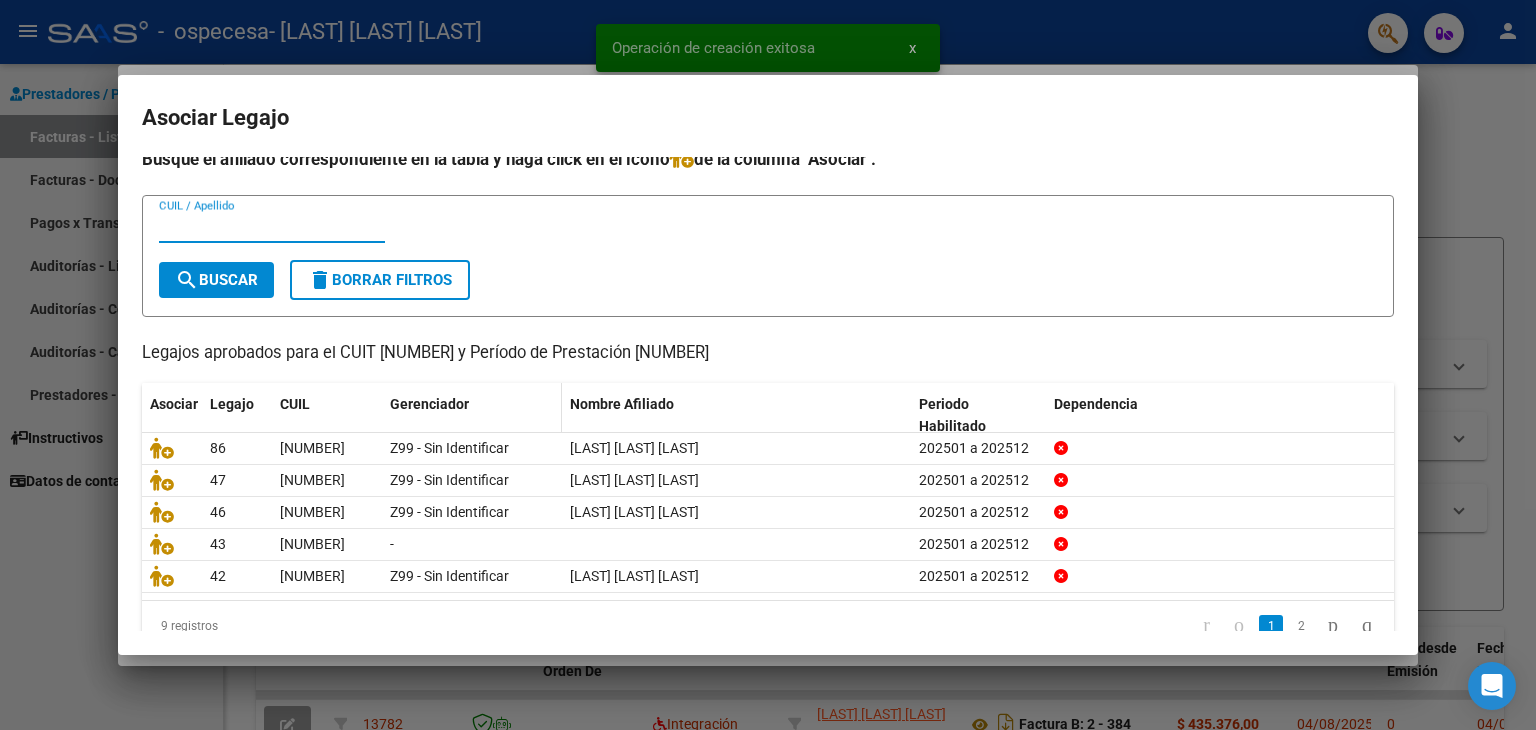 scroll, scrollTop: 44, scrollLeft: 0, axis: vertical 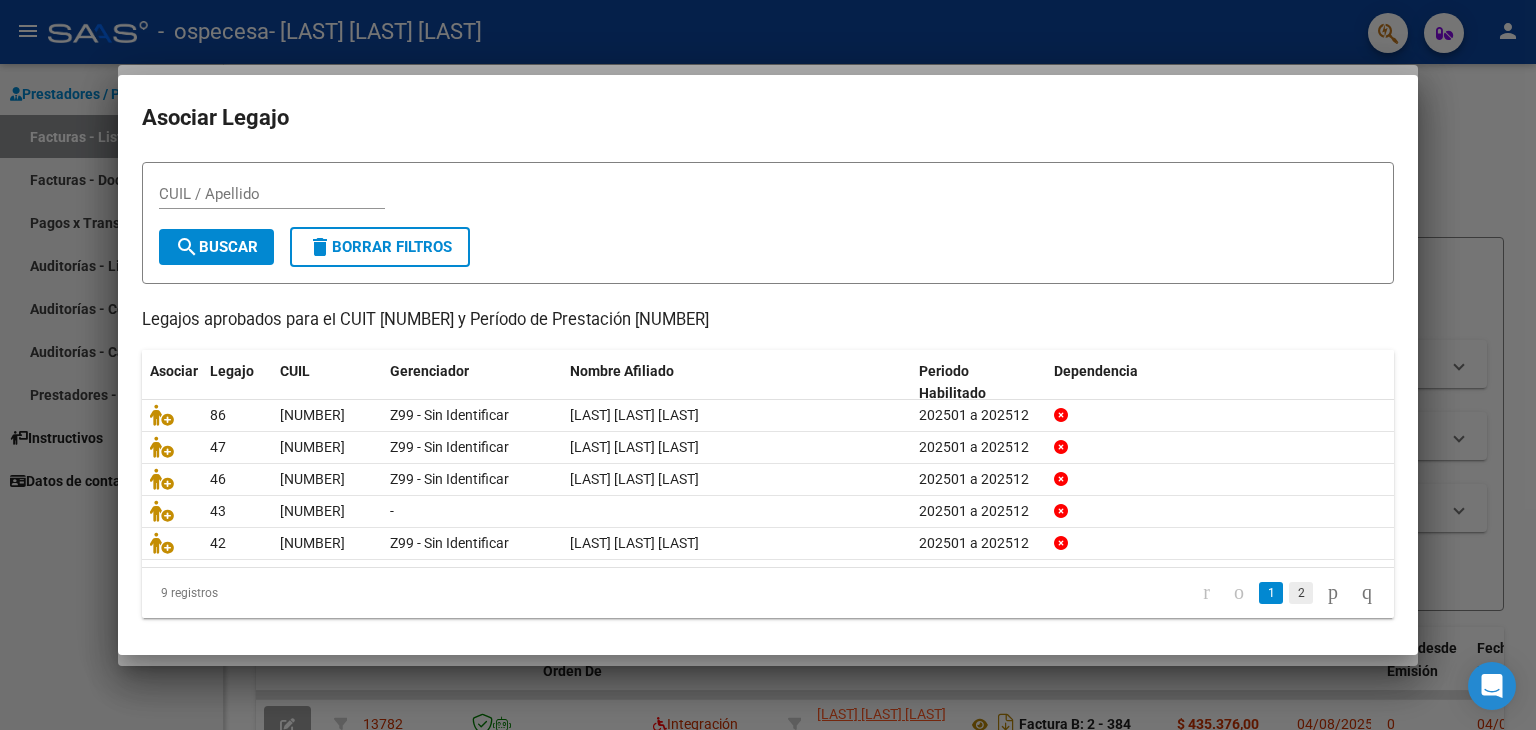 click on "2" 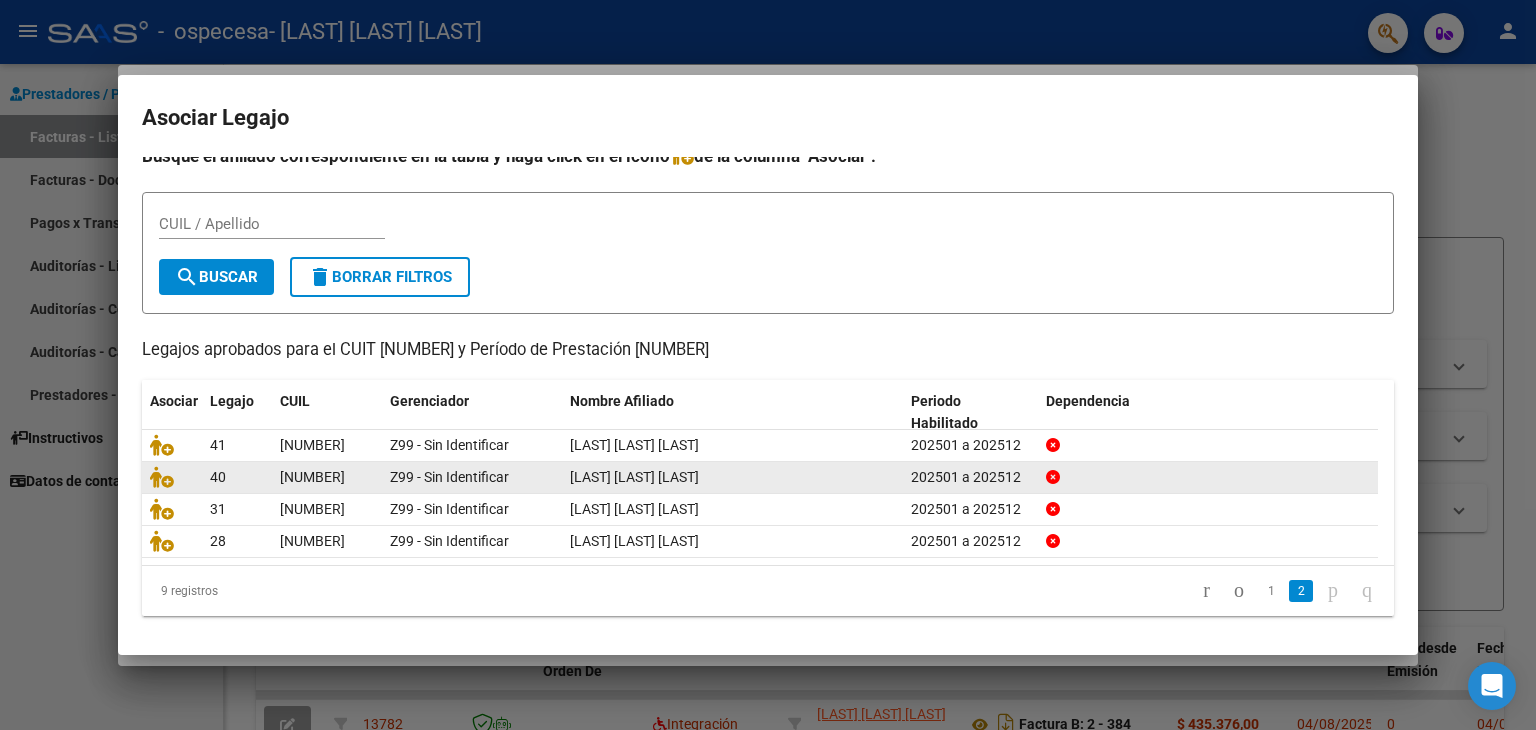 scroll, scrollTop: 12, scrollLeft: 0, axis: vertical 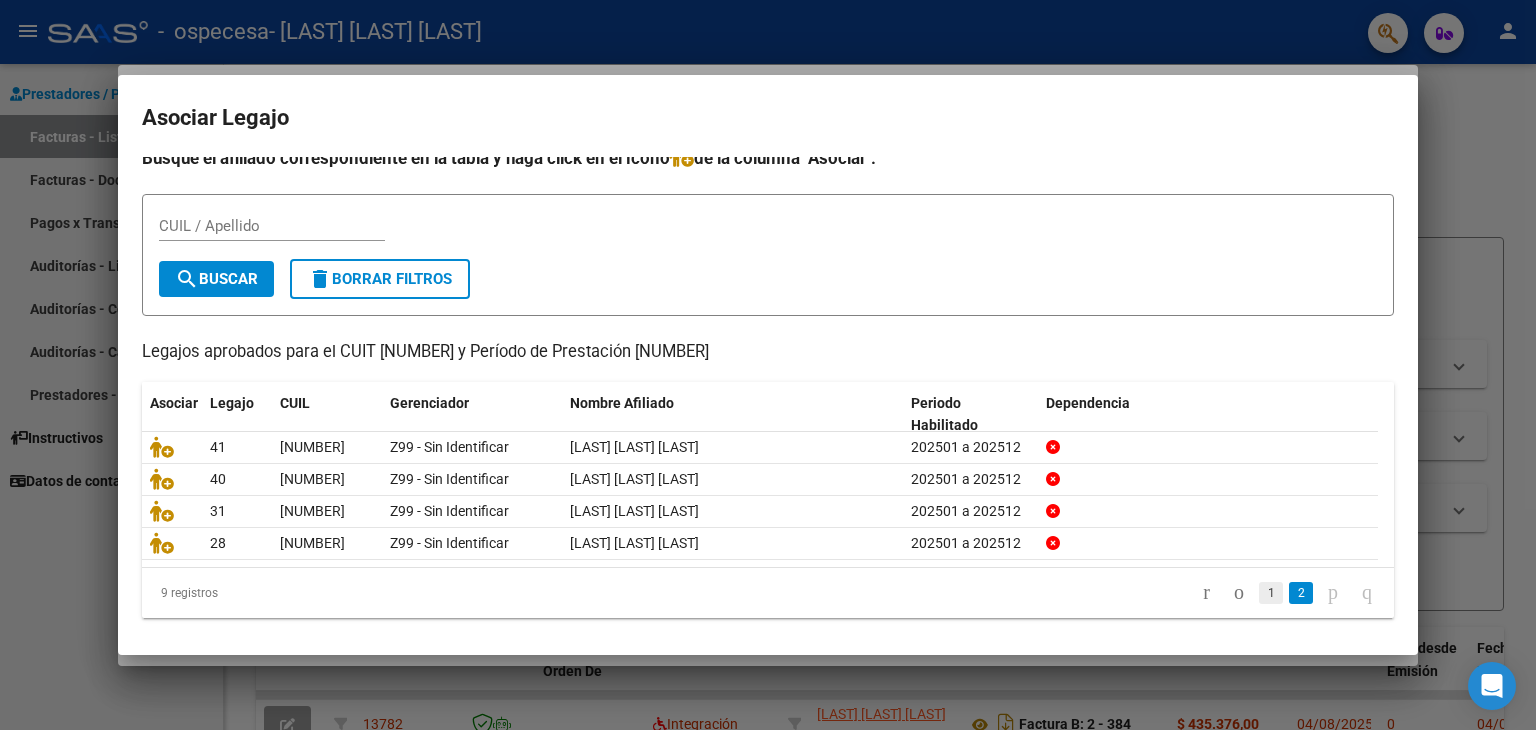 click on "1" 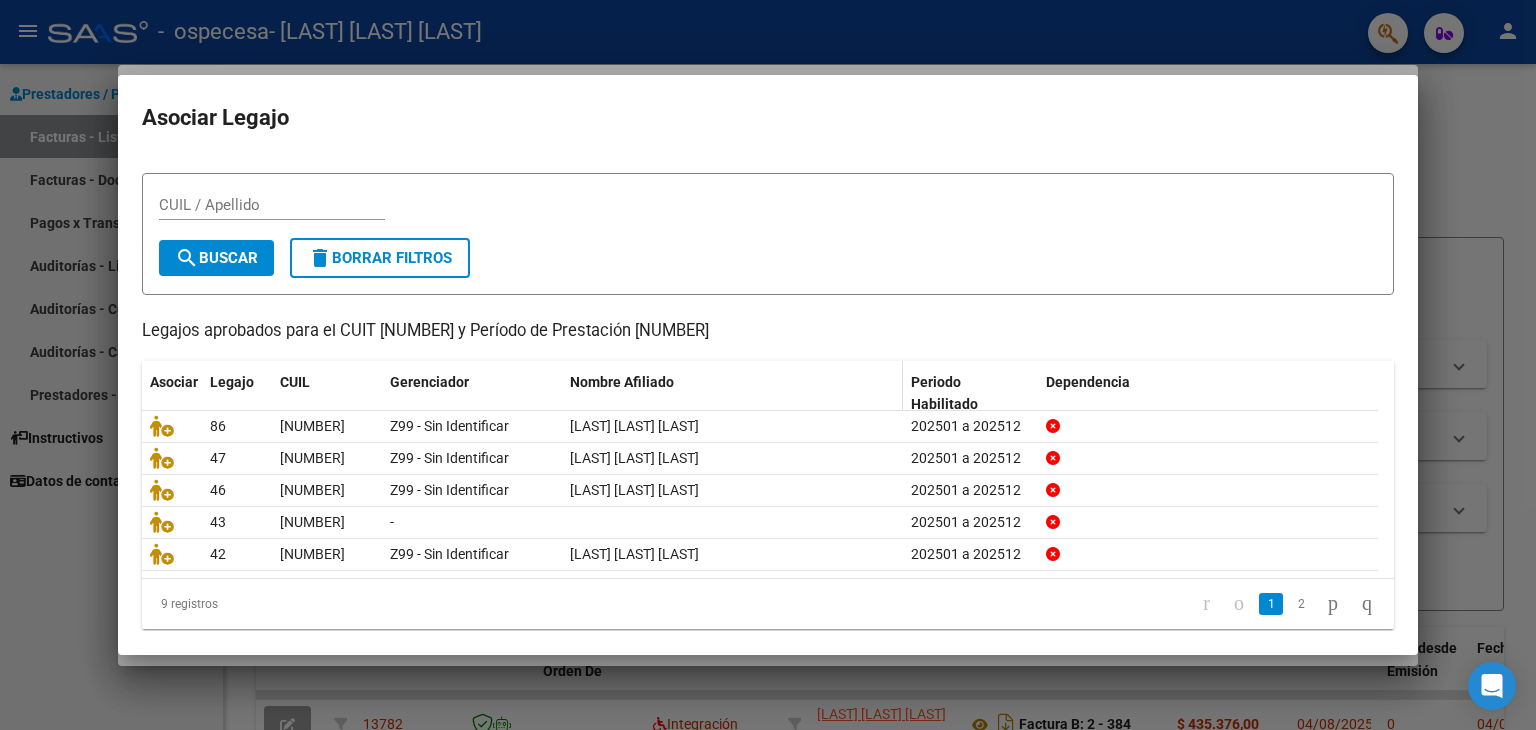 scroll, scrollTop: 44, scrollLeft: 0, axis: vertical 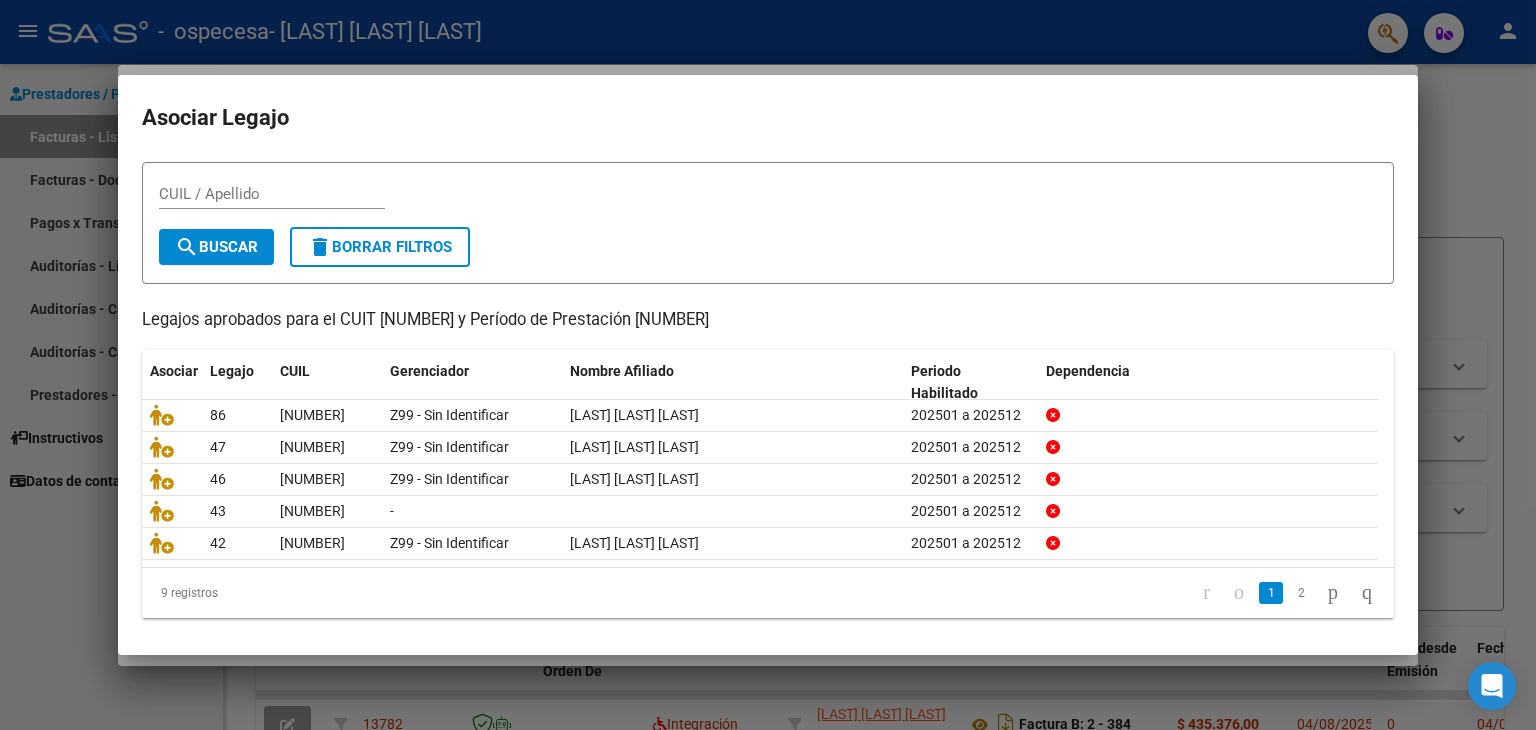 click at bounding box center [768, 365] 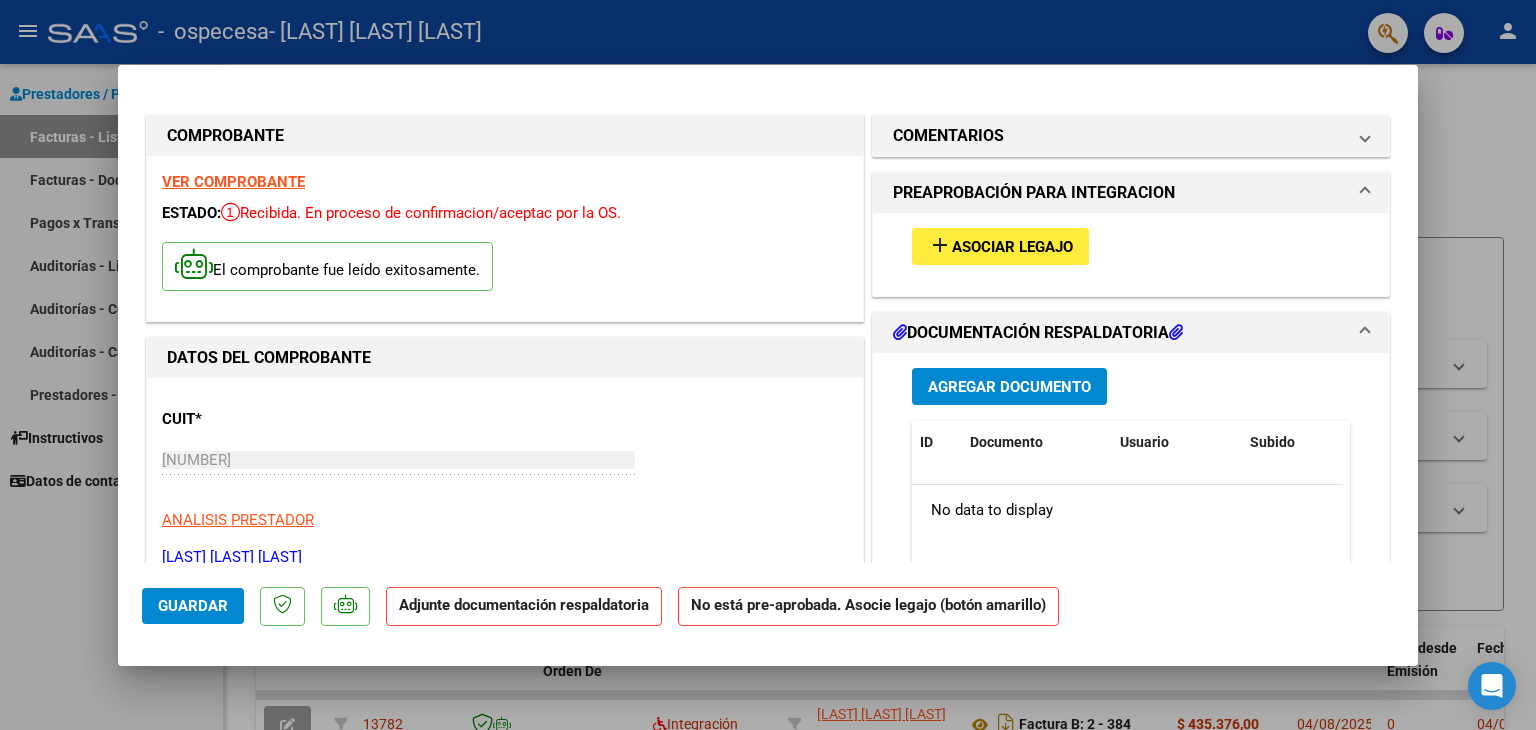 click on "Agregar Documento" at bounding box center (1009, 387) 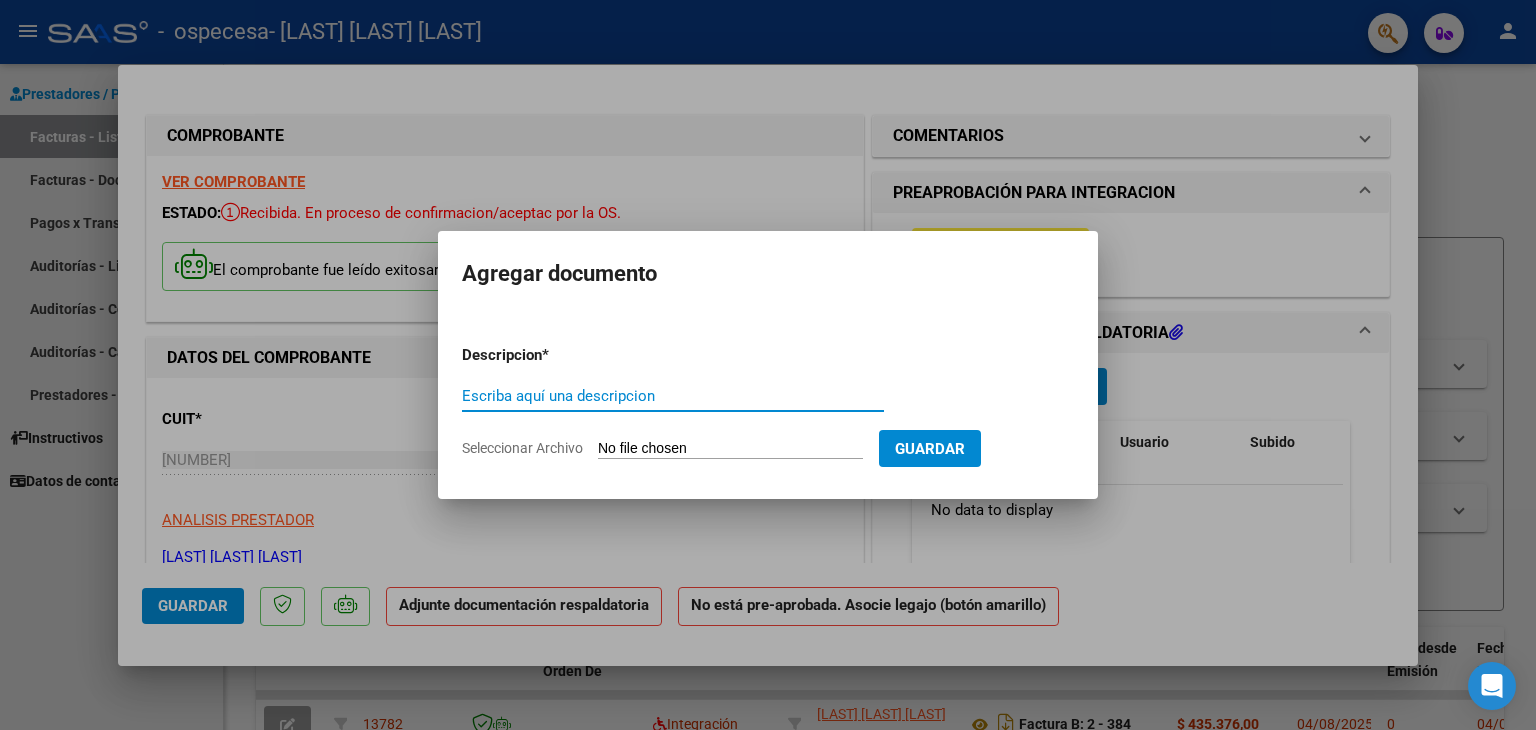 click on "Escriba aquí una descripcion" at bounding box center [673, 396] 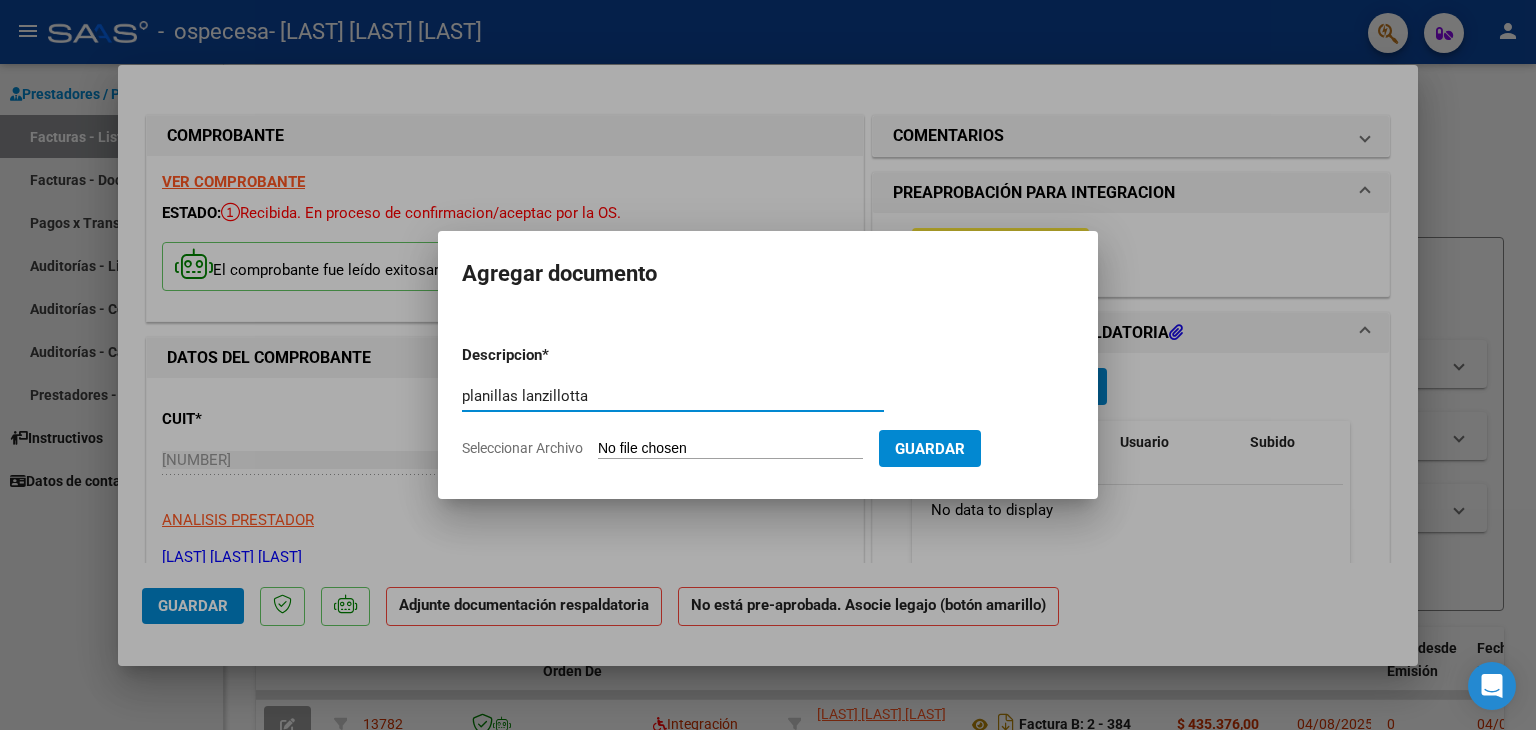 type on "planillas lanzillotta" 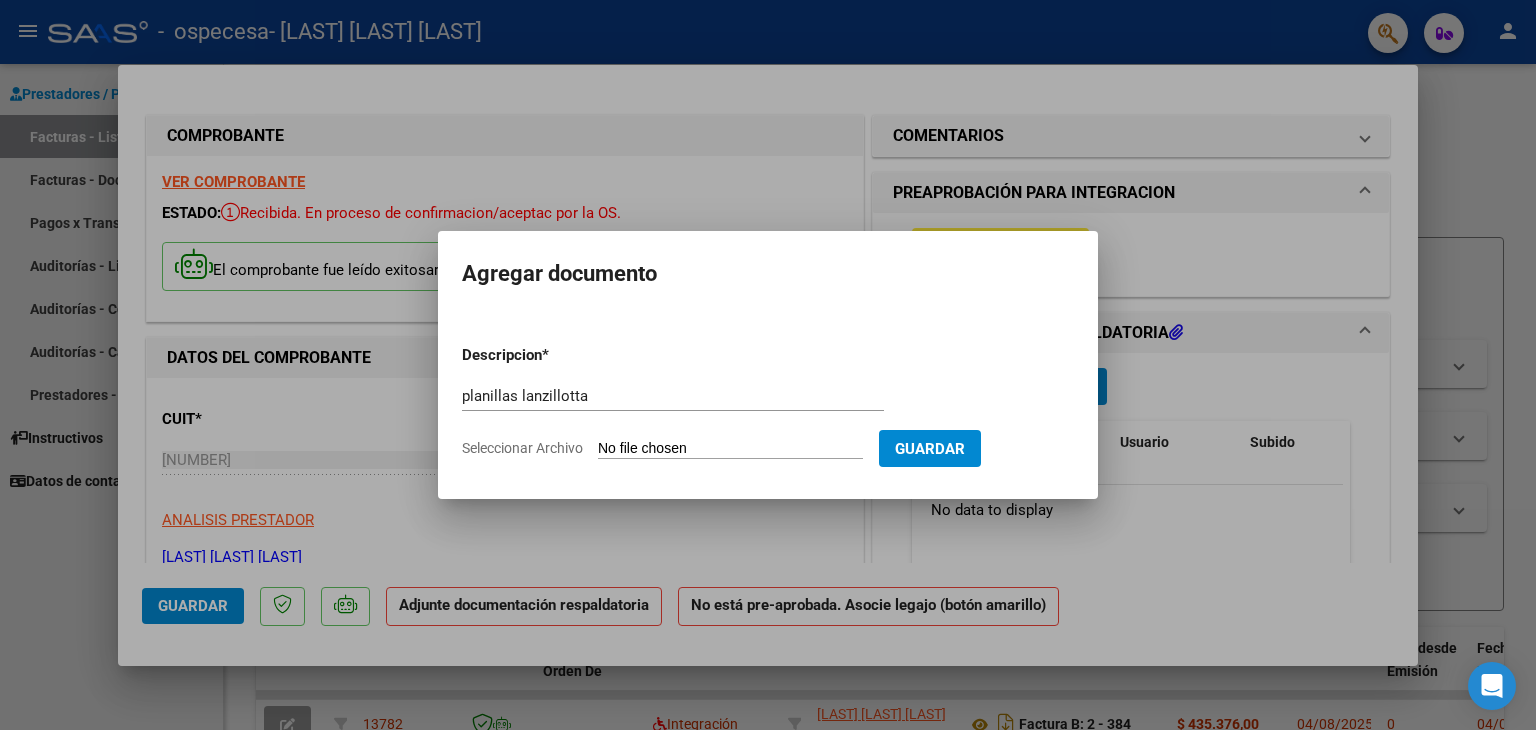 click on "Seleccionar Archivo" at bounding box center (730, 449) 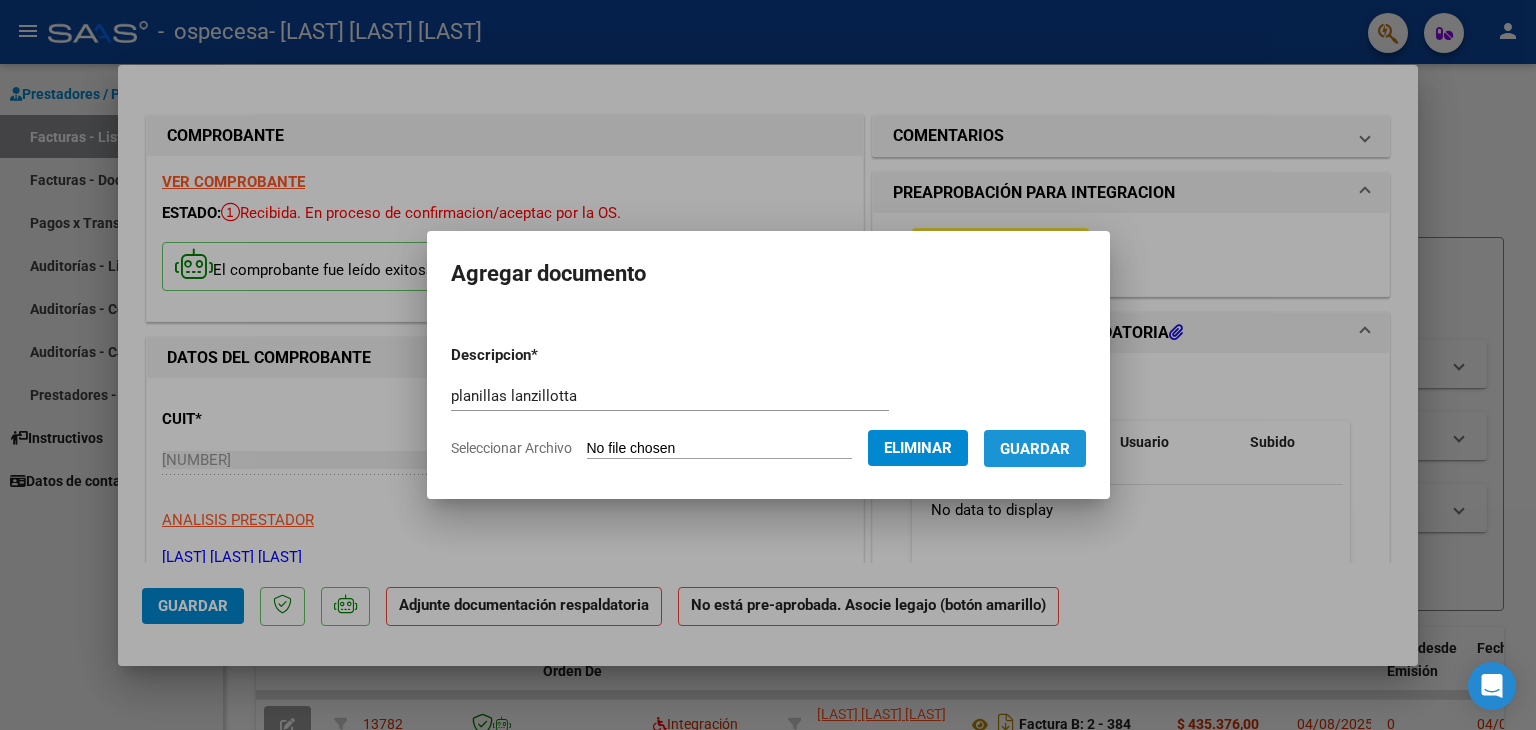 click on "Guardar" at bounding box center [1035, 449] 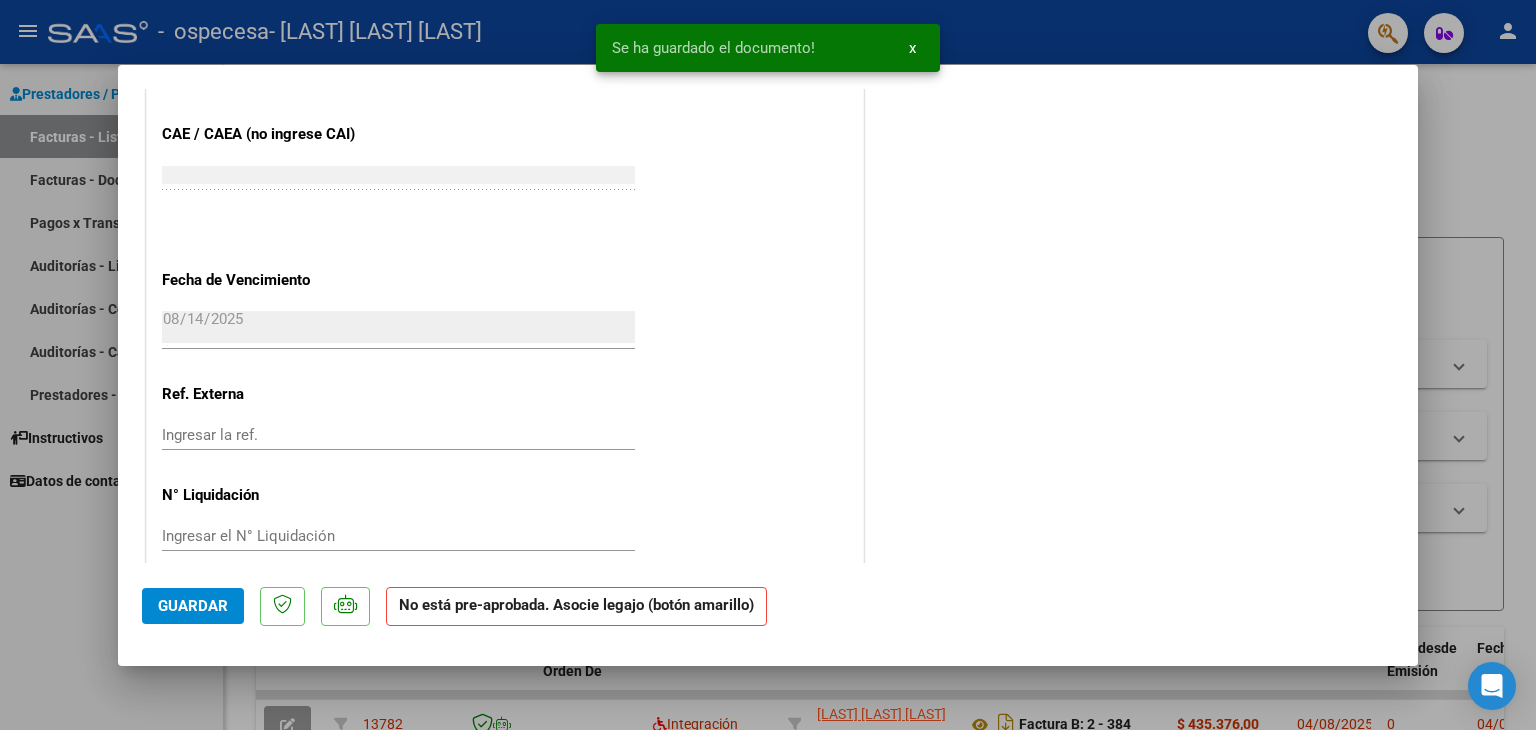 scroll, scrollTop: 1260, scrollLeft: 0, axis: vertical 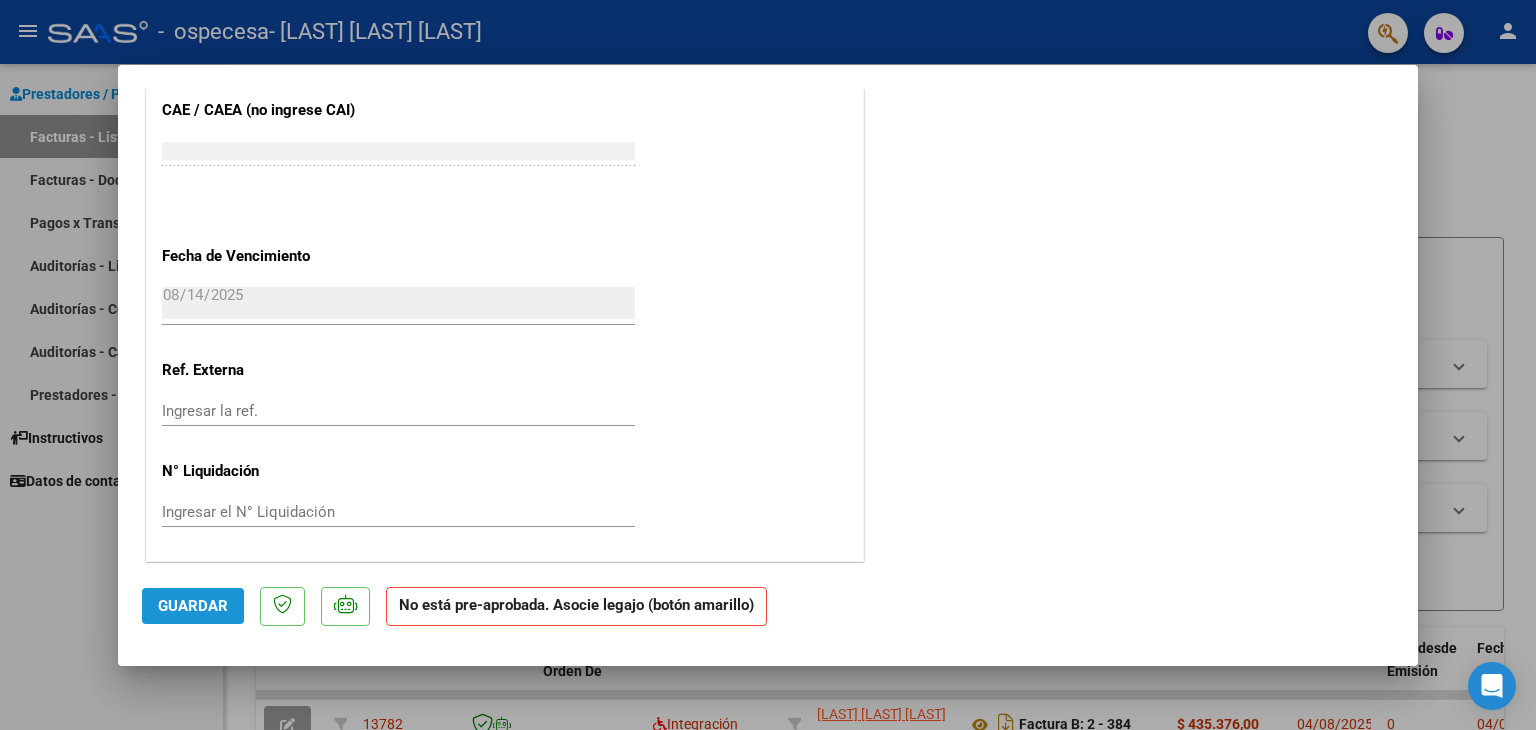 click on "Guardar" 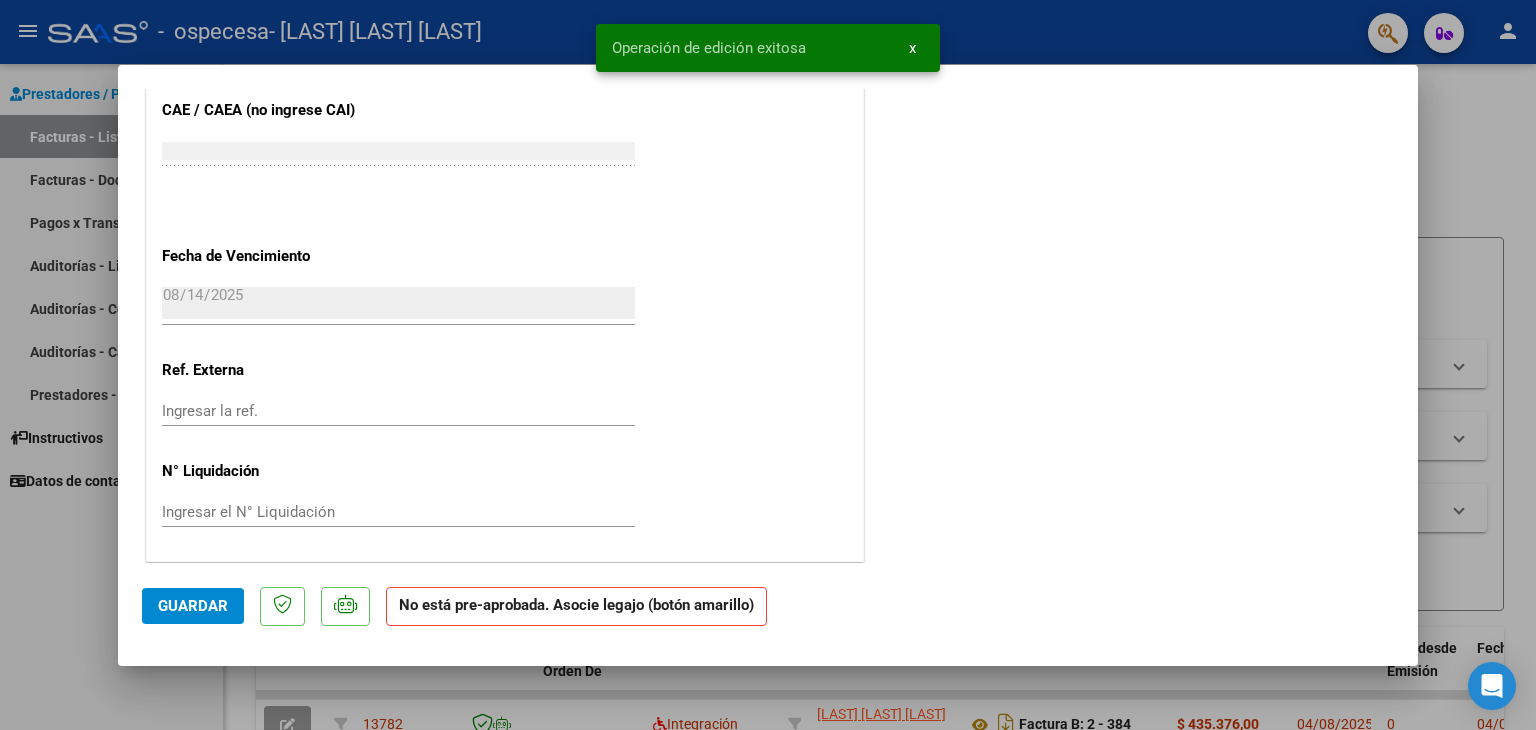 click at bounding box center (768, 365) 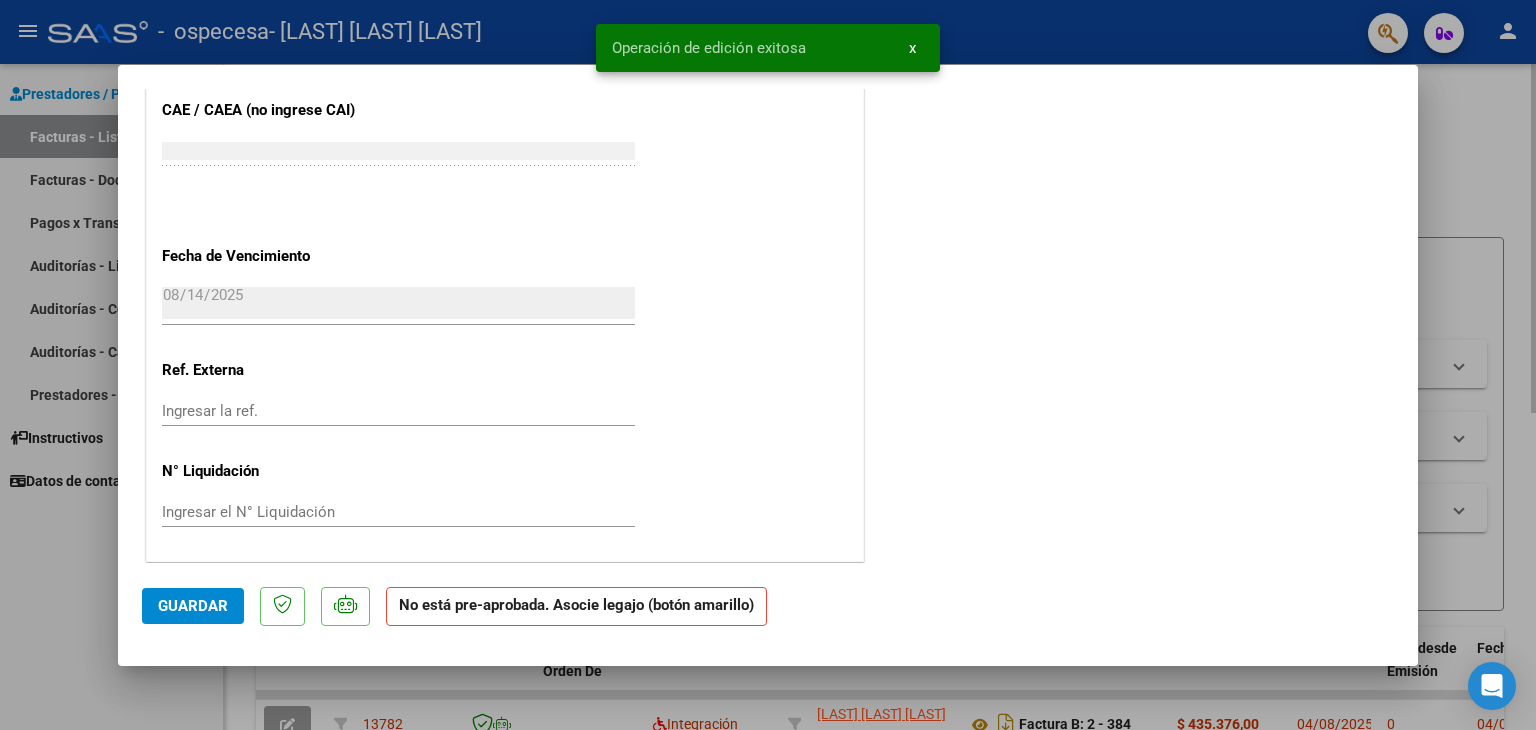 type 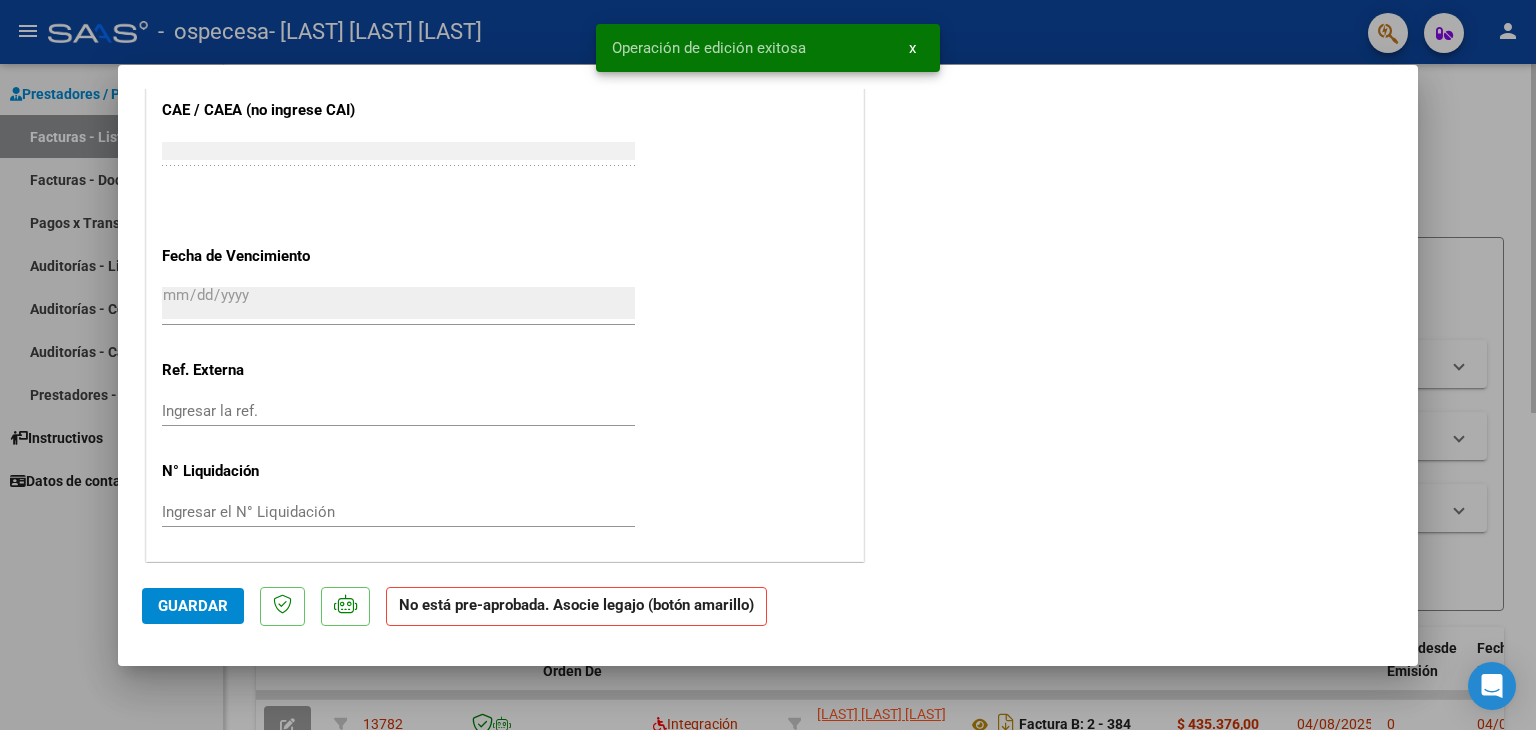 scroll, scrollTop: 0, scrollLeft: 0, axis: both 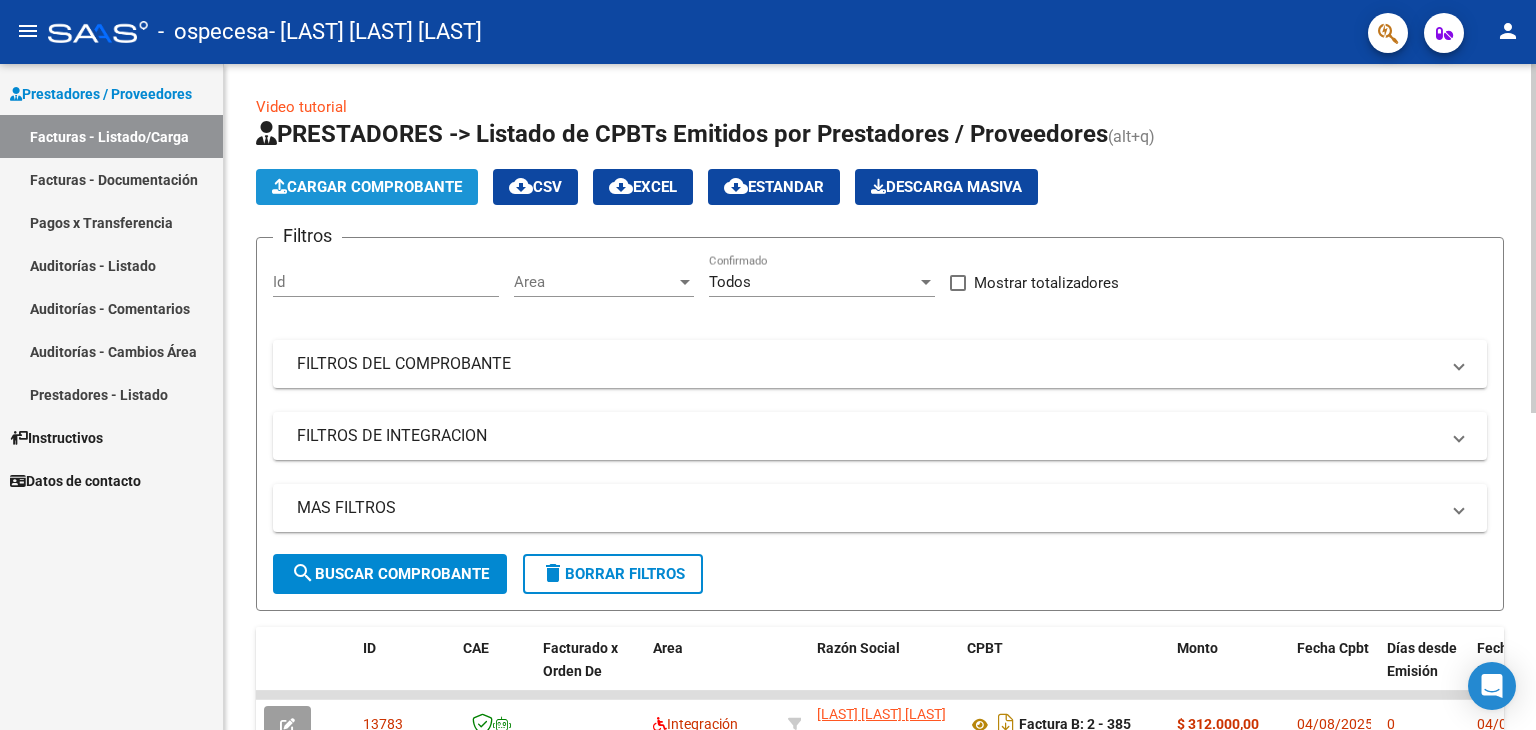 click on "Cargar Comprobante" 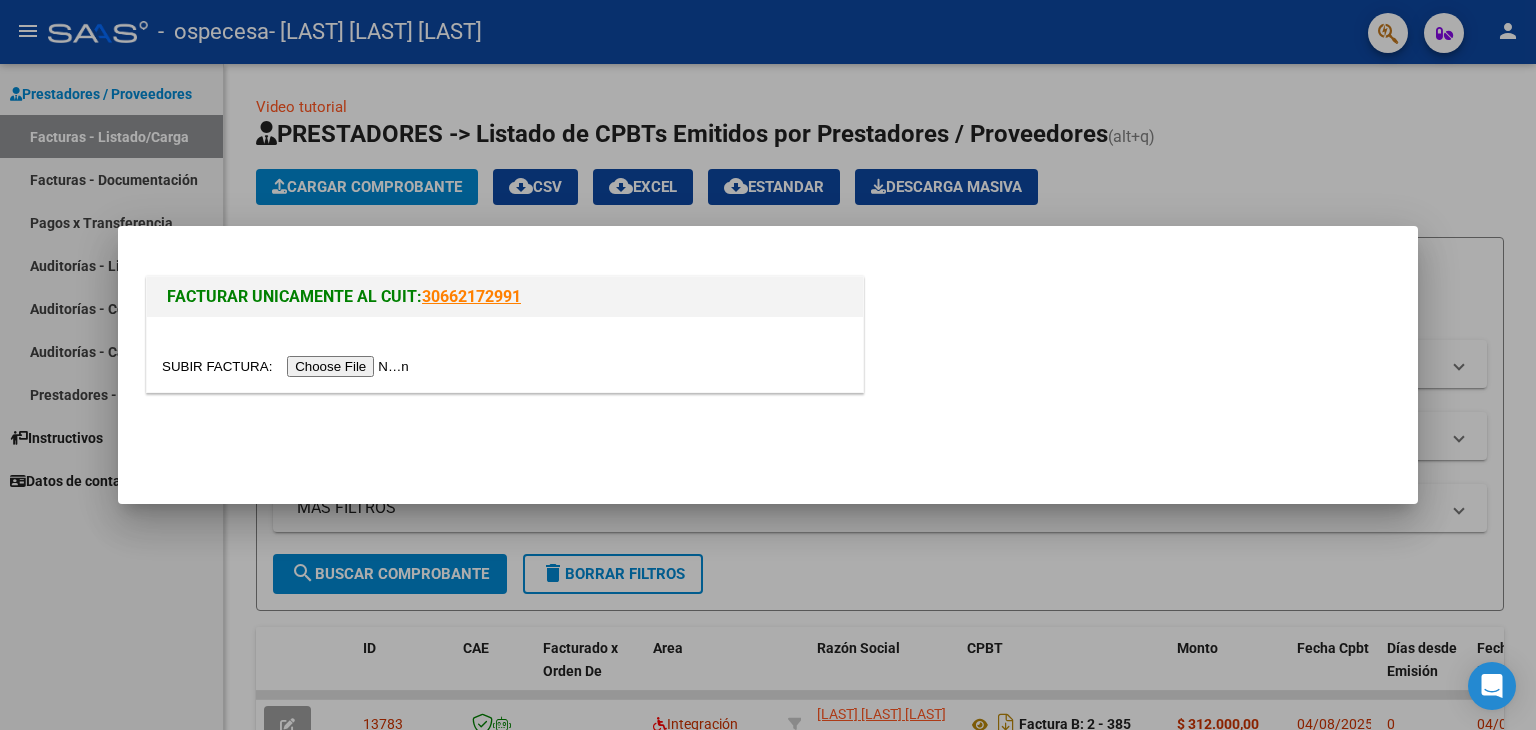 click at bounding box center [288, 366] 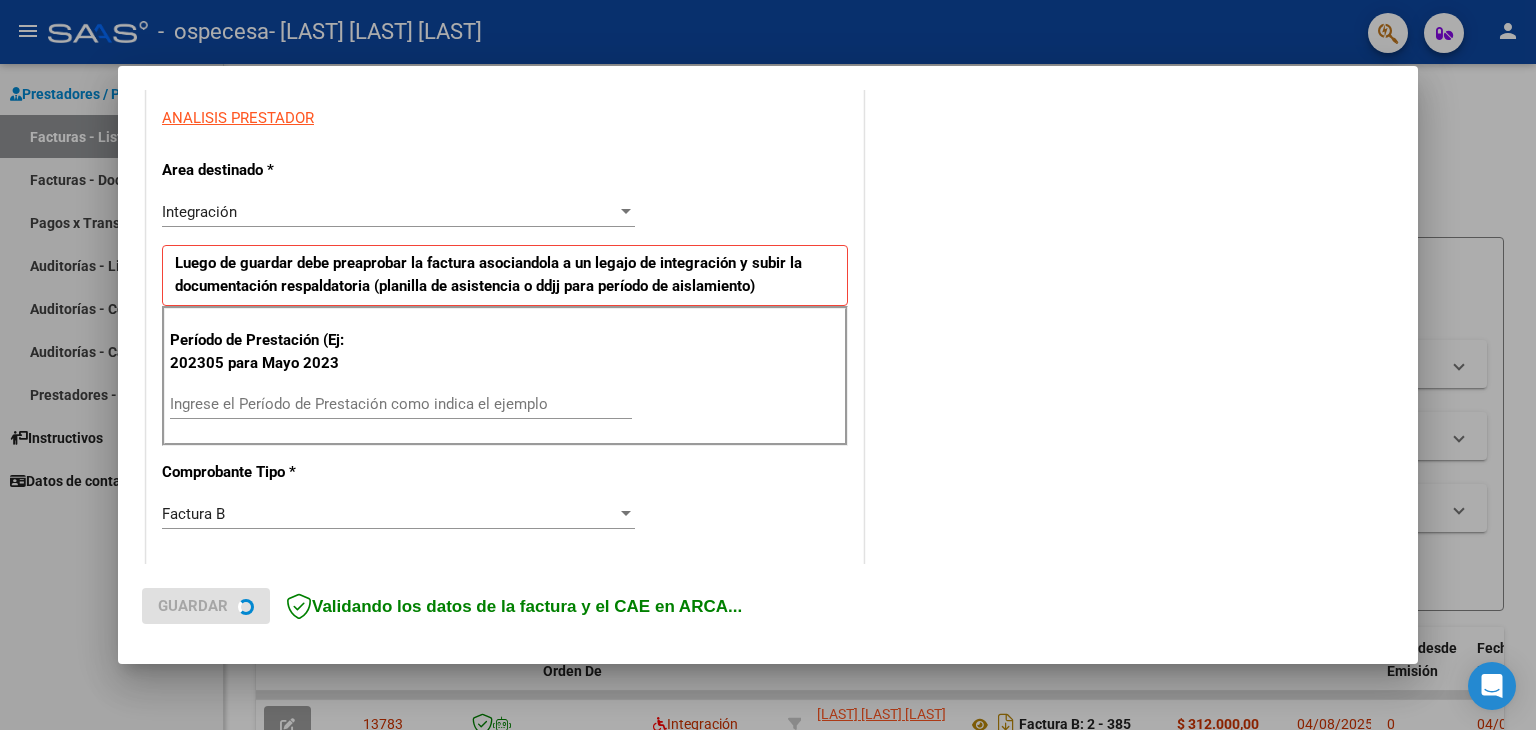 scroll, scrollTop: 400, scrollLeft: 0, axis: vertical 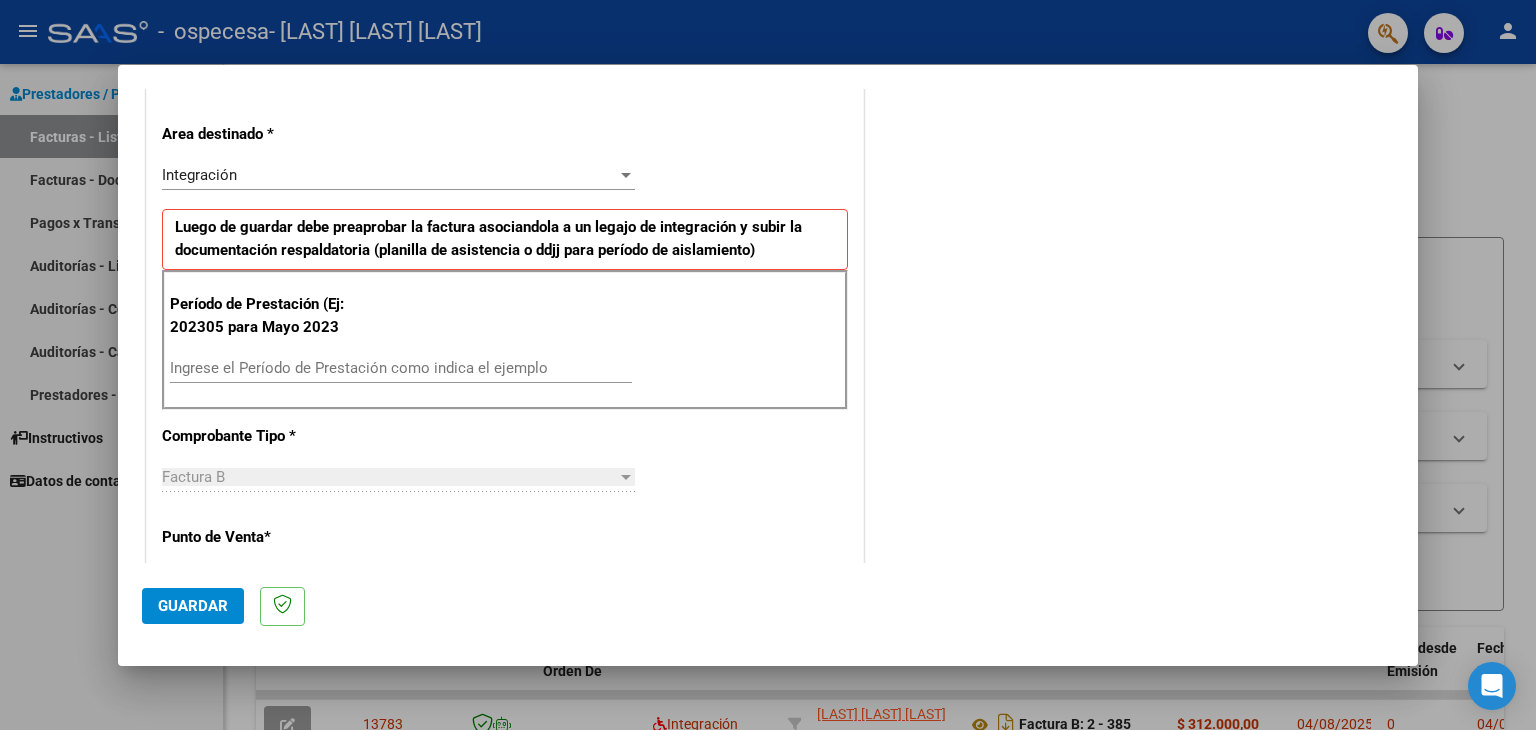click on "Ingrese el Período de Prestación como indica el ejemplo" at bounding box center (401, 368) 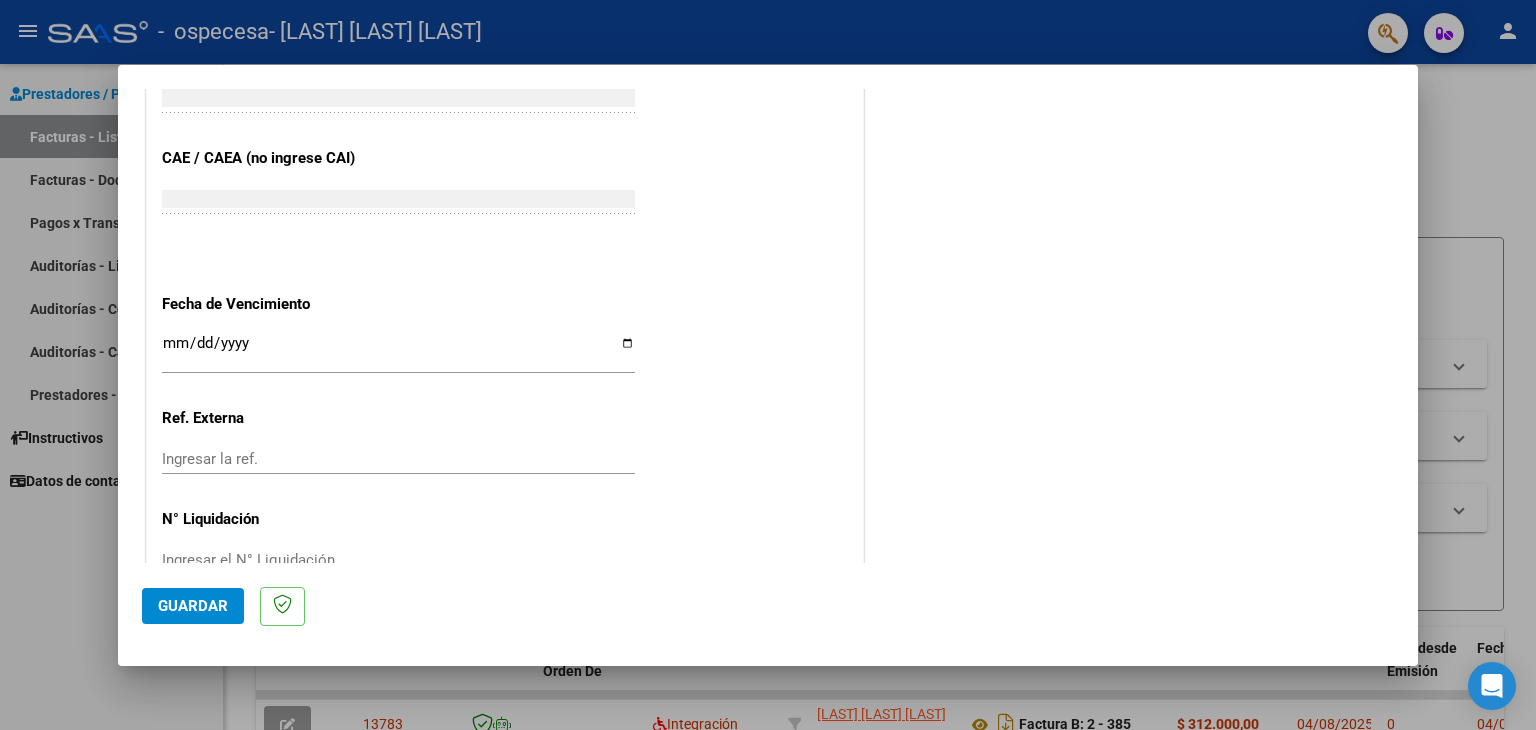 scroll, scrollTop: 1200, scrollLeft: 0, axis: vertical 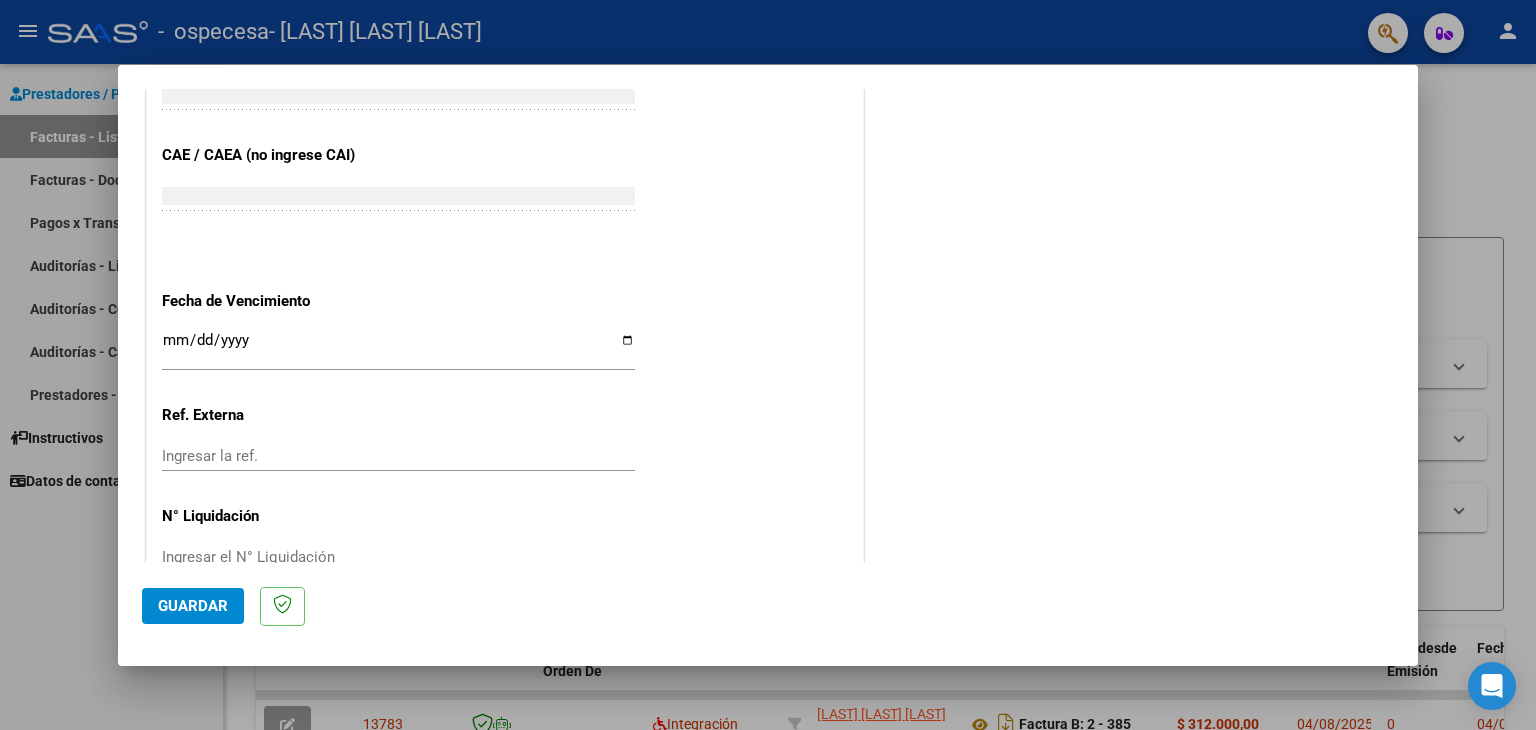 type on "202507" 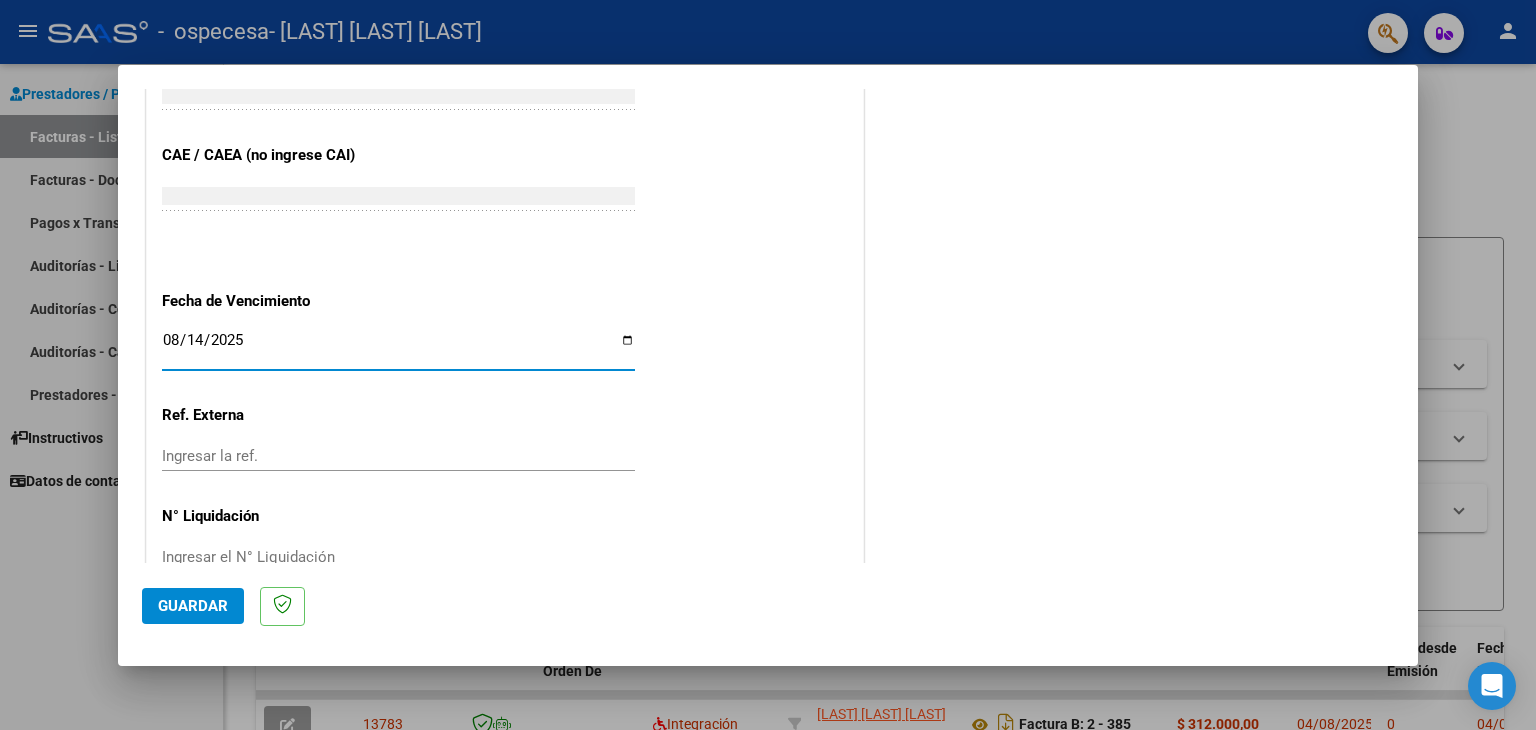 type on "2025-08-14" 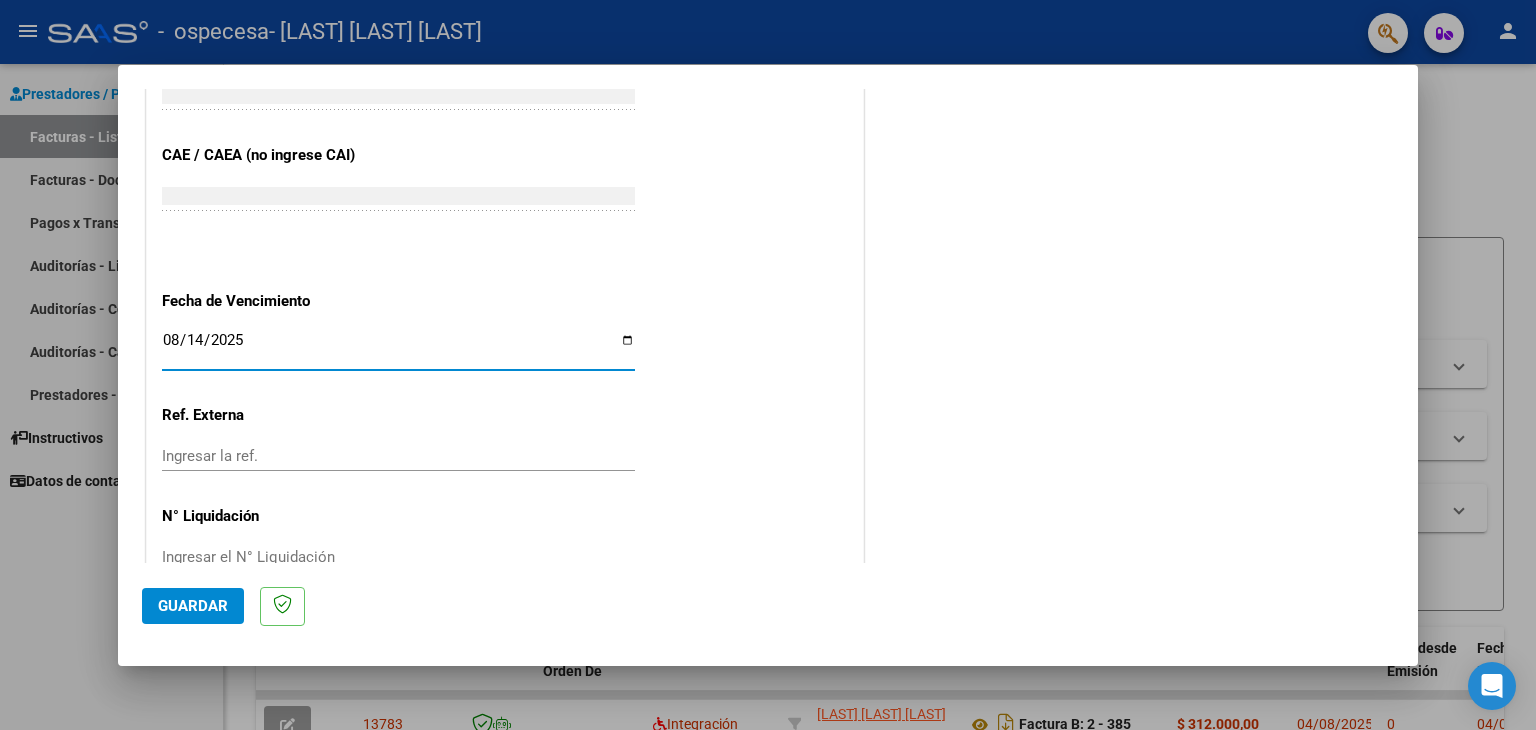 click on "Guardar" 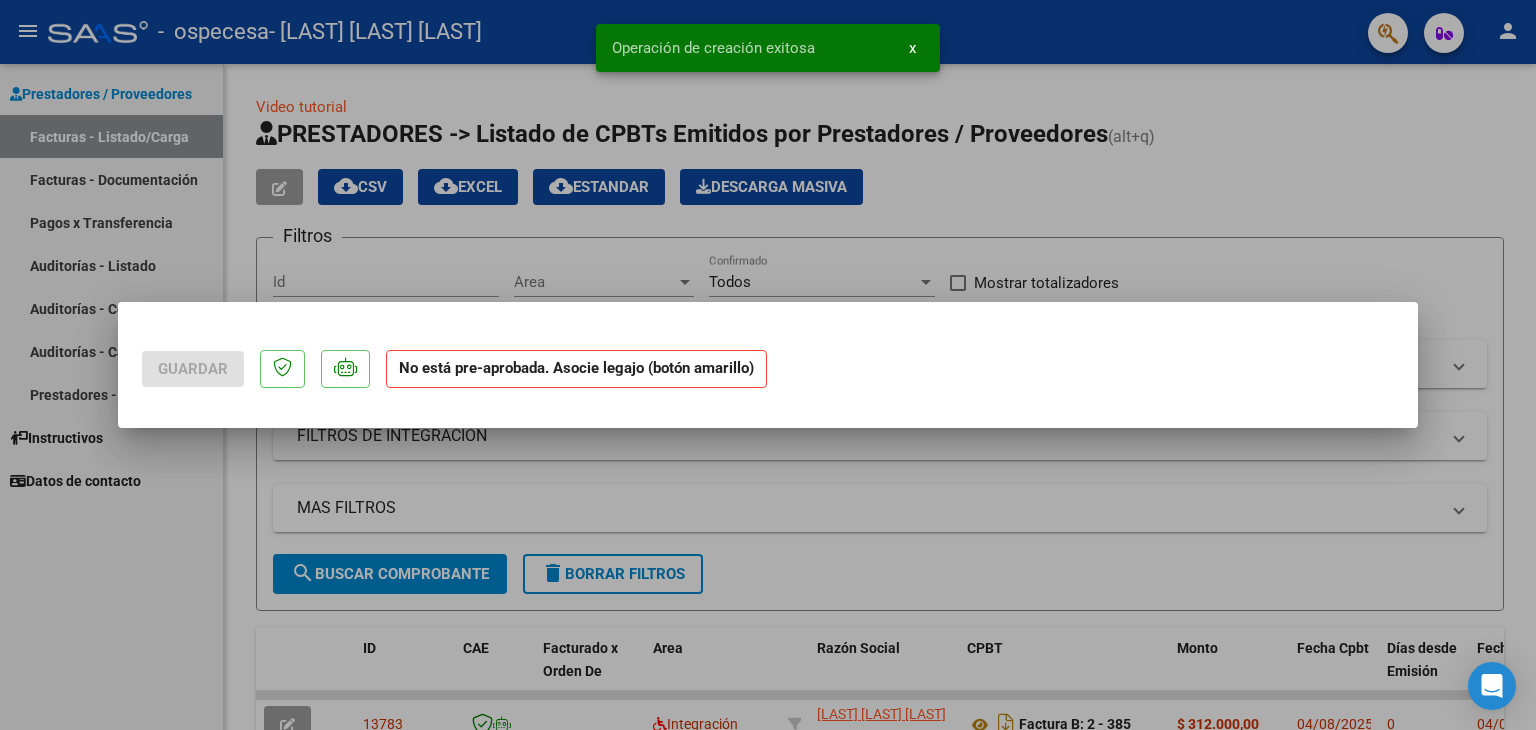scroll, scrollTop: 0, scrollLeft: 0, axis: both 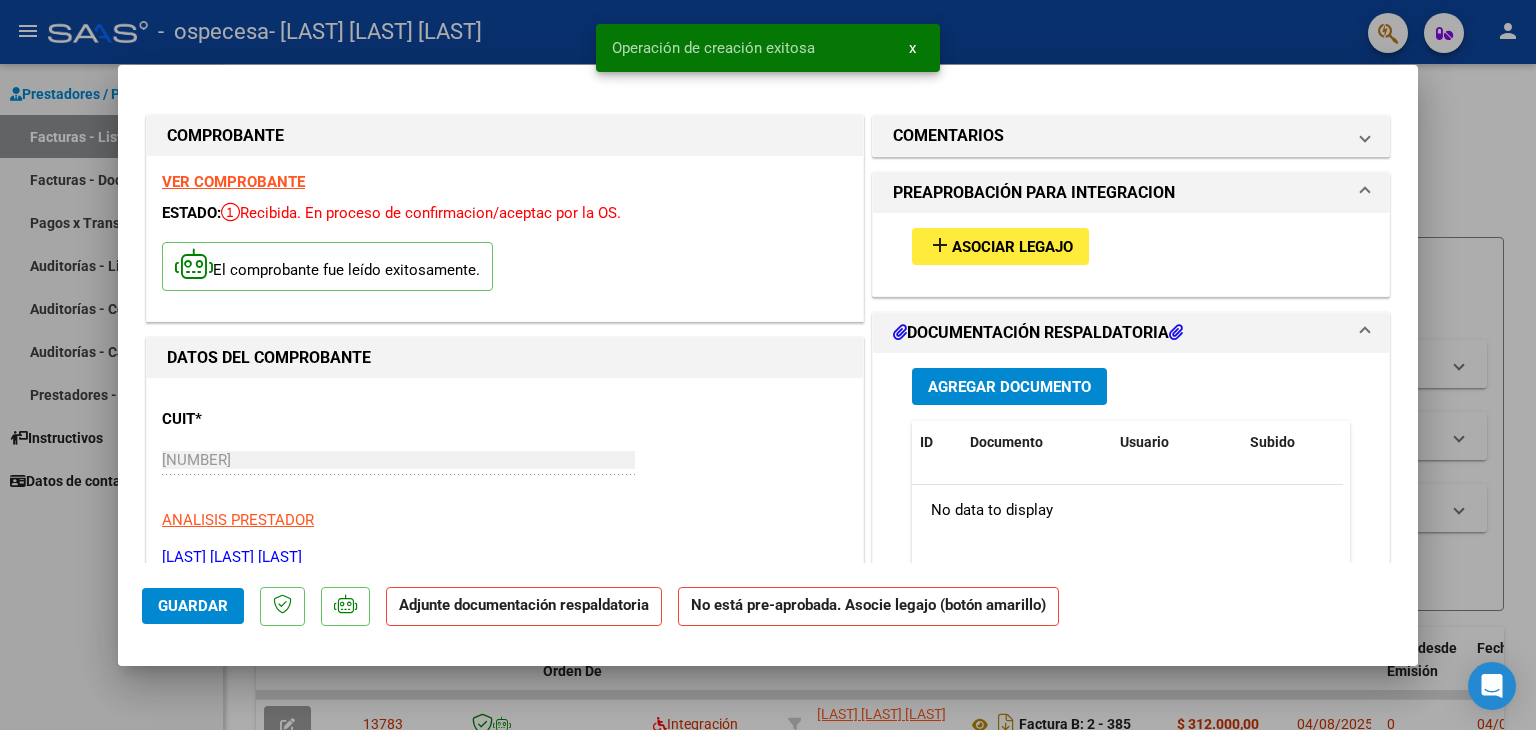 click on "Asociar Legajo" at bounding box center (1012, 247) 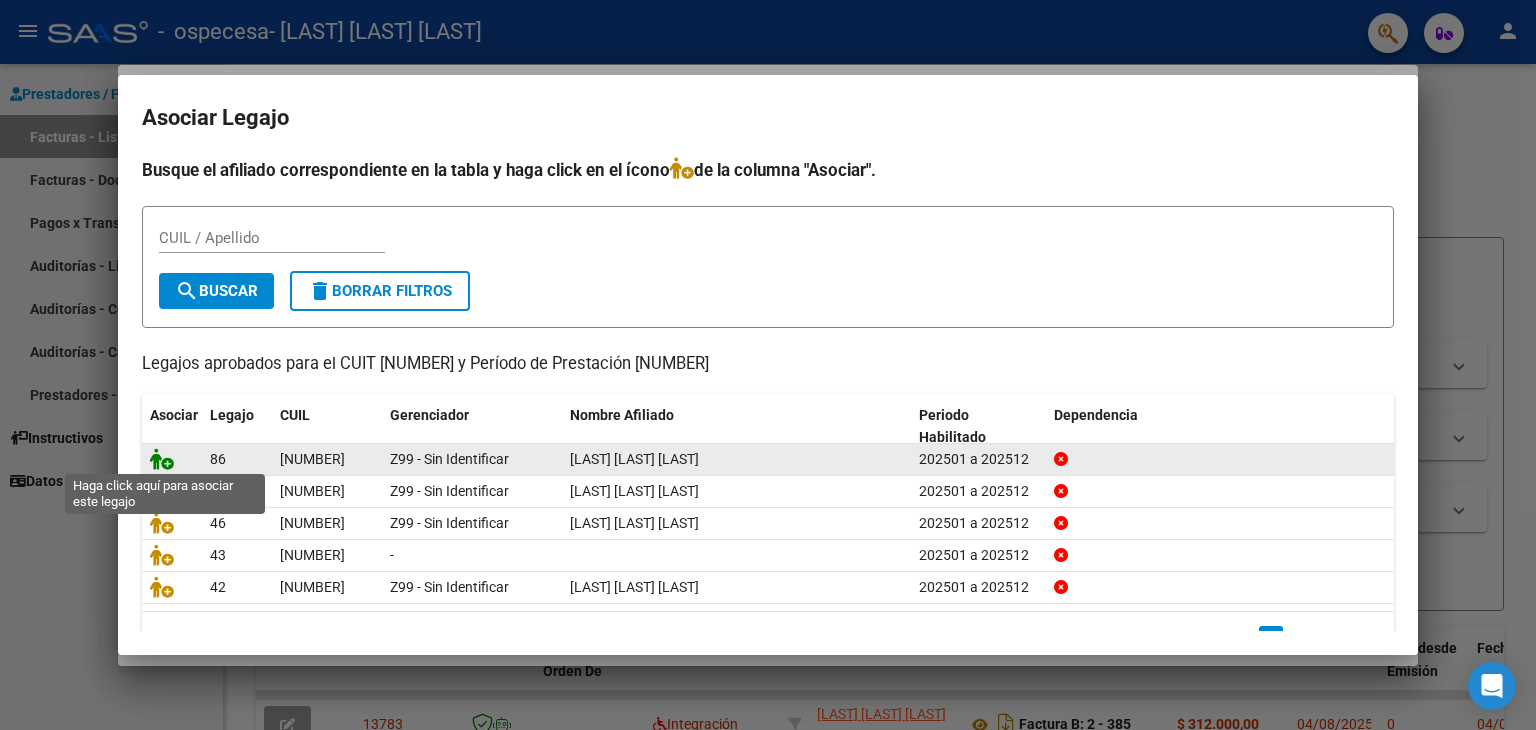 click 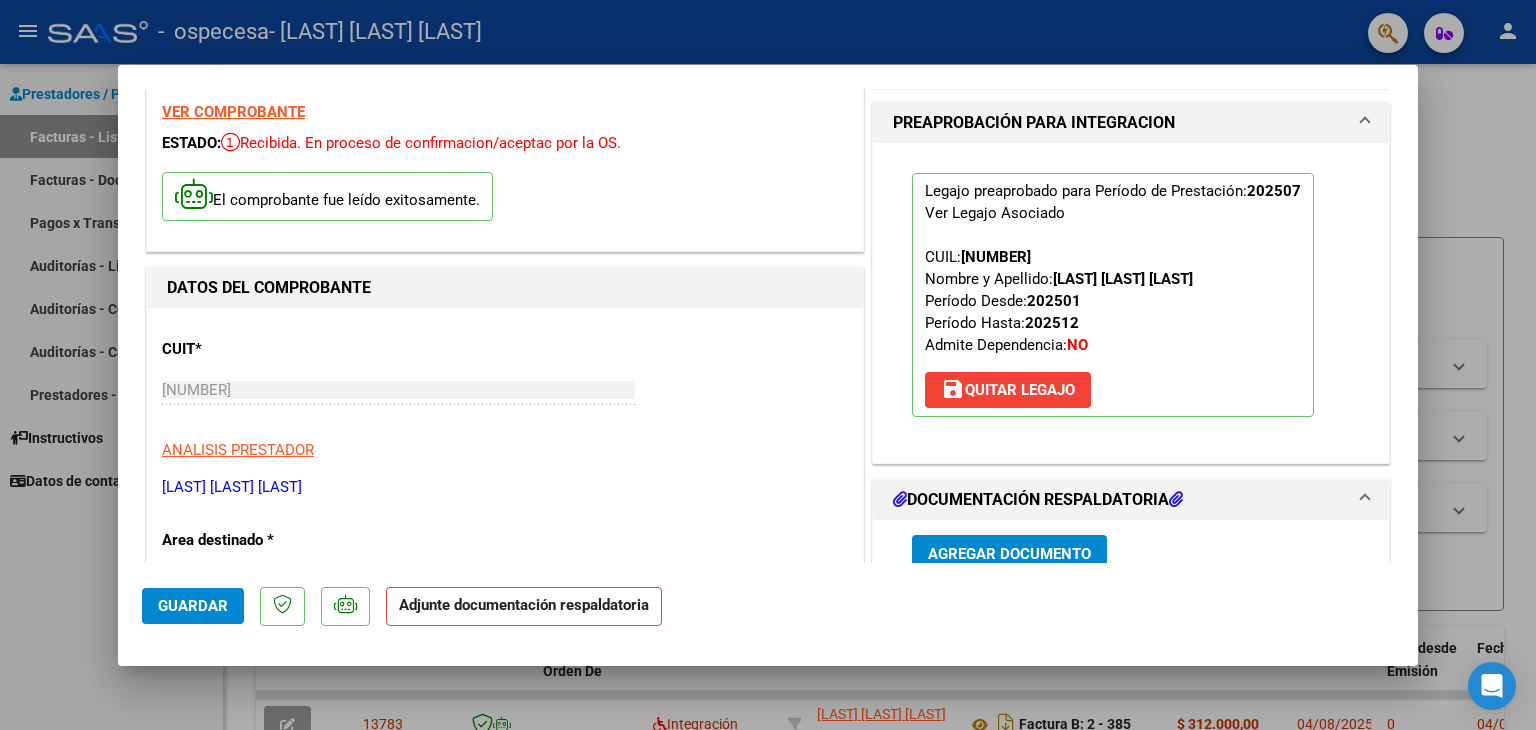 scroll, scrollTop: 200, scrollLeft: 0, axis: vertical 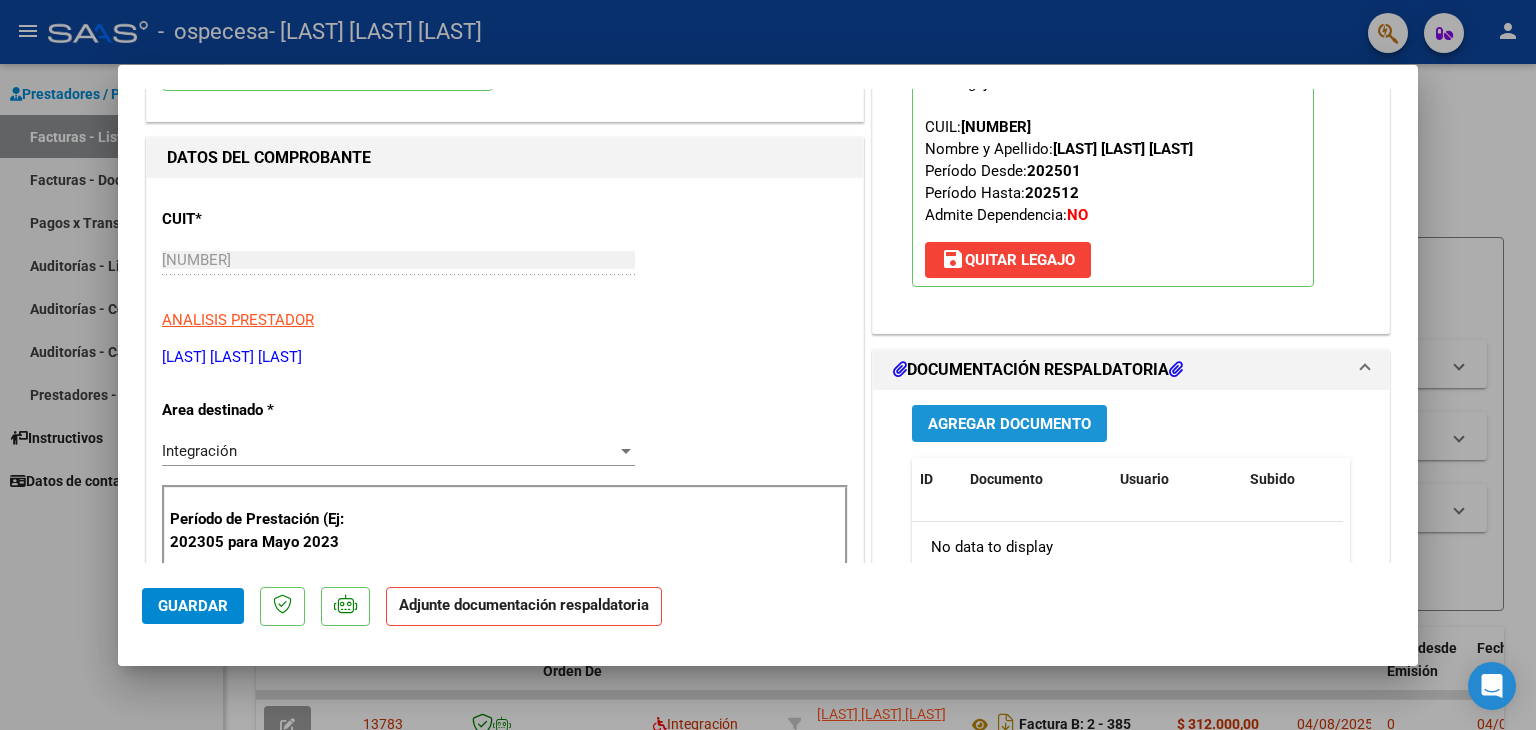 click on "Agregar Documento" at bounding box center [1009, 424] 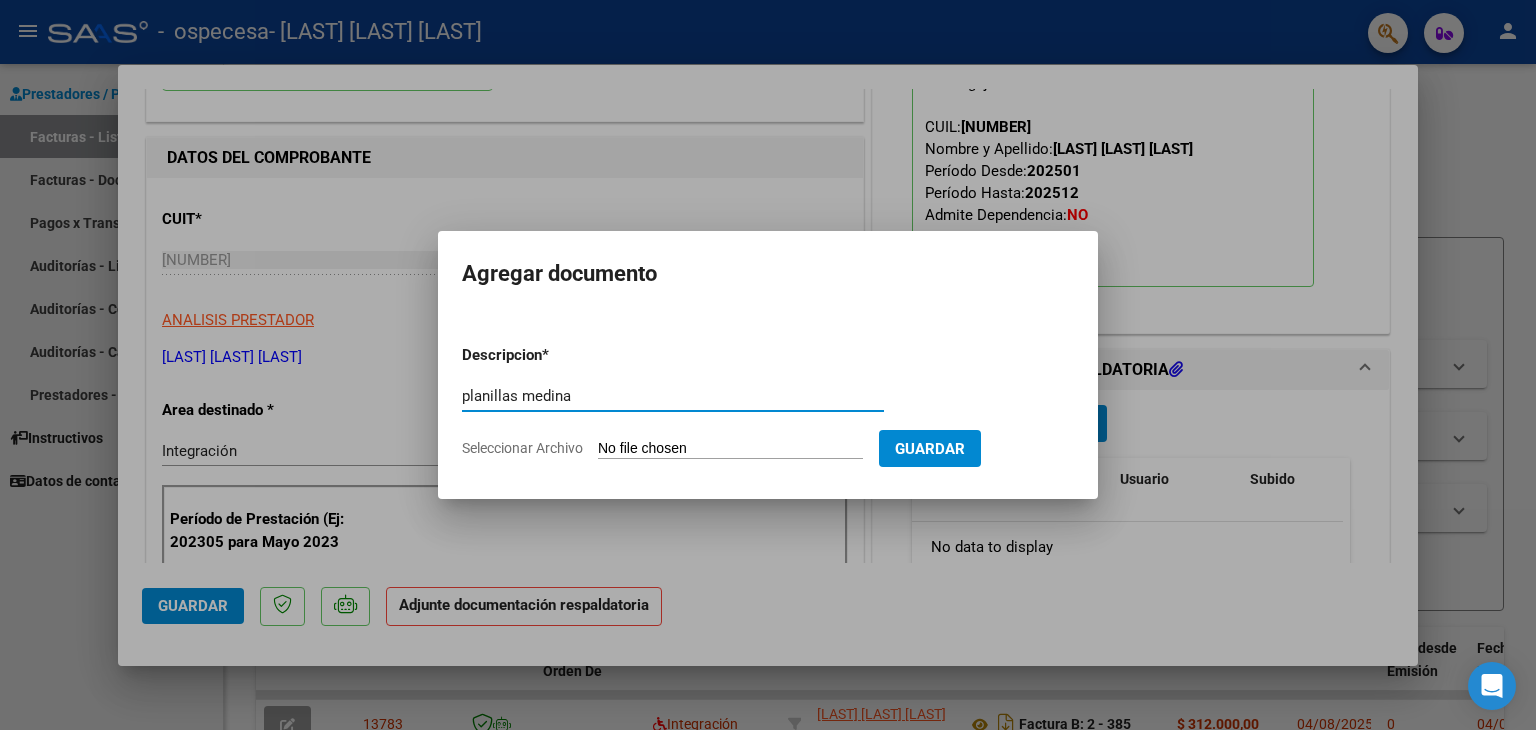 type on "planillas medina" 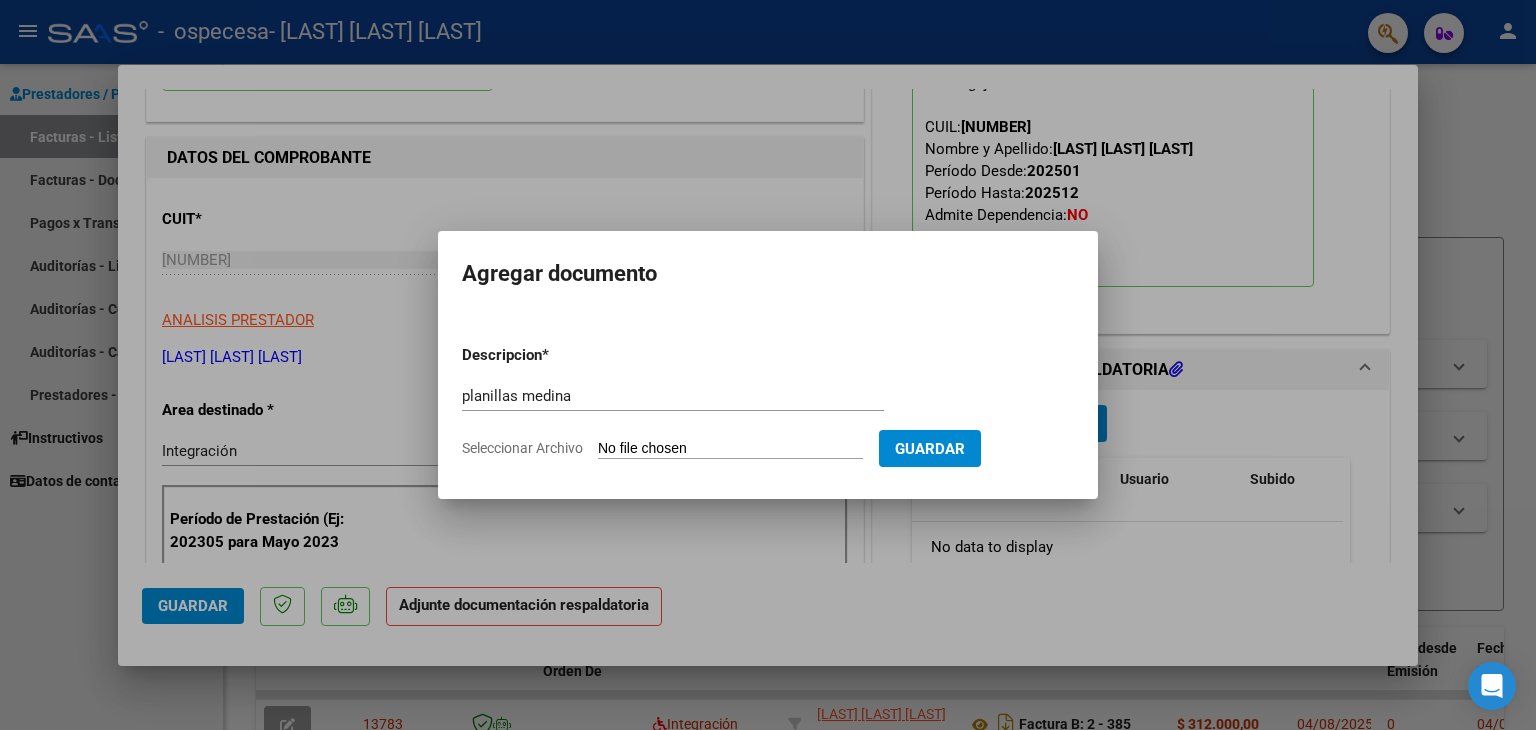 click on "Seleccionar Archivo" at bounding box center [730, 449] 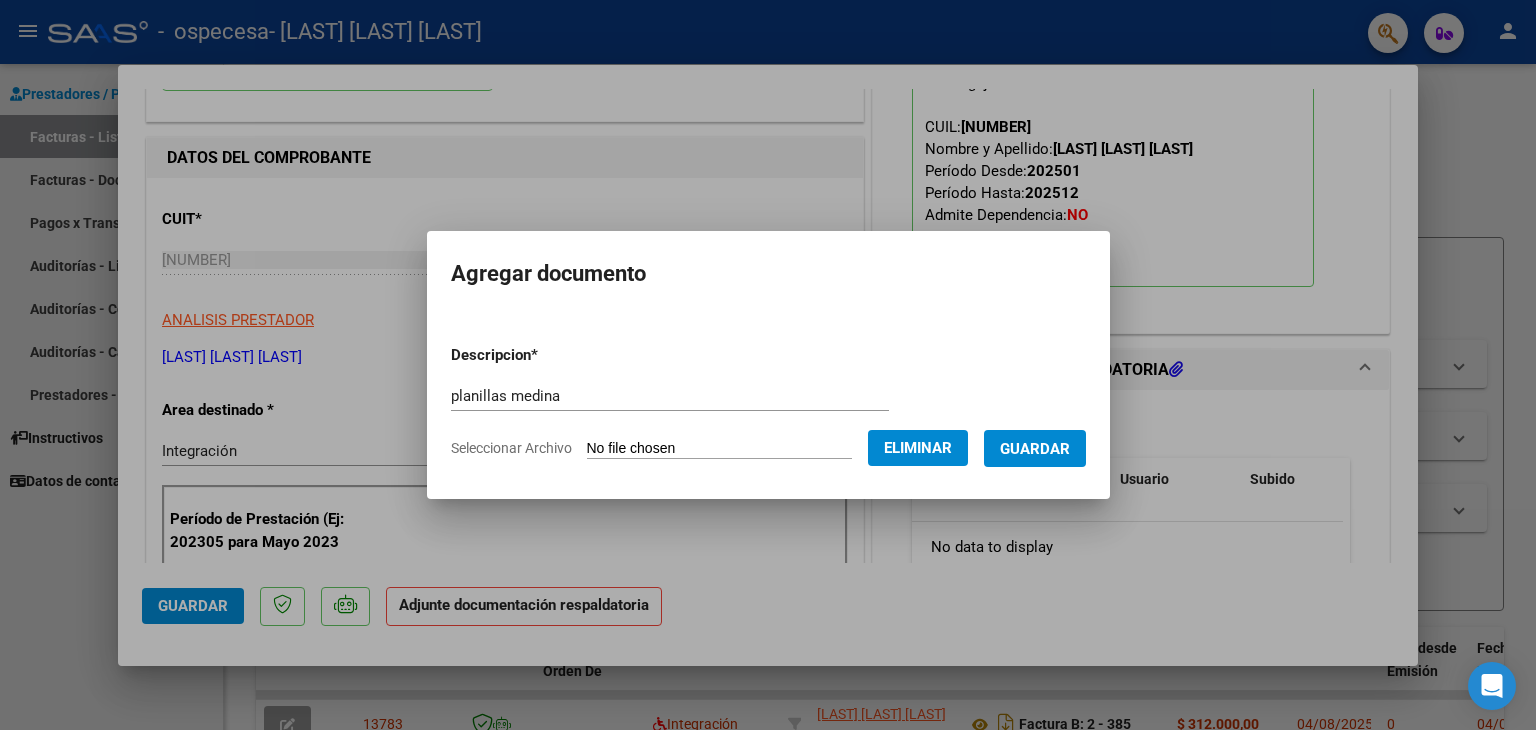click on "Guardar" at bounding box center (1035, 449) 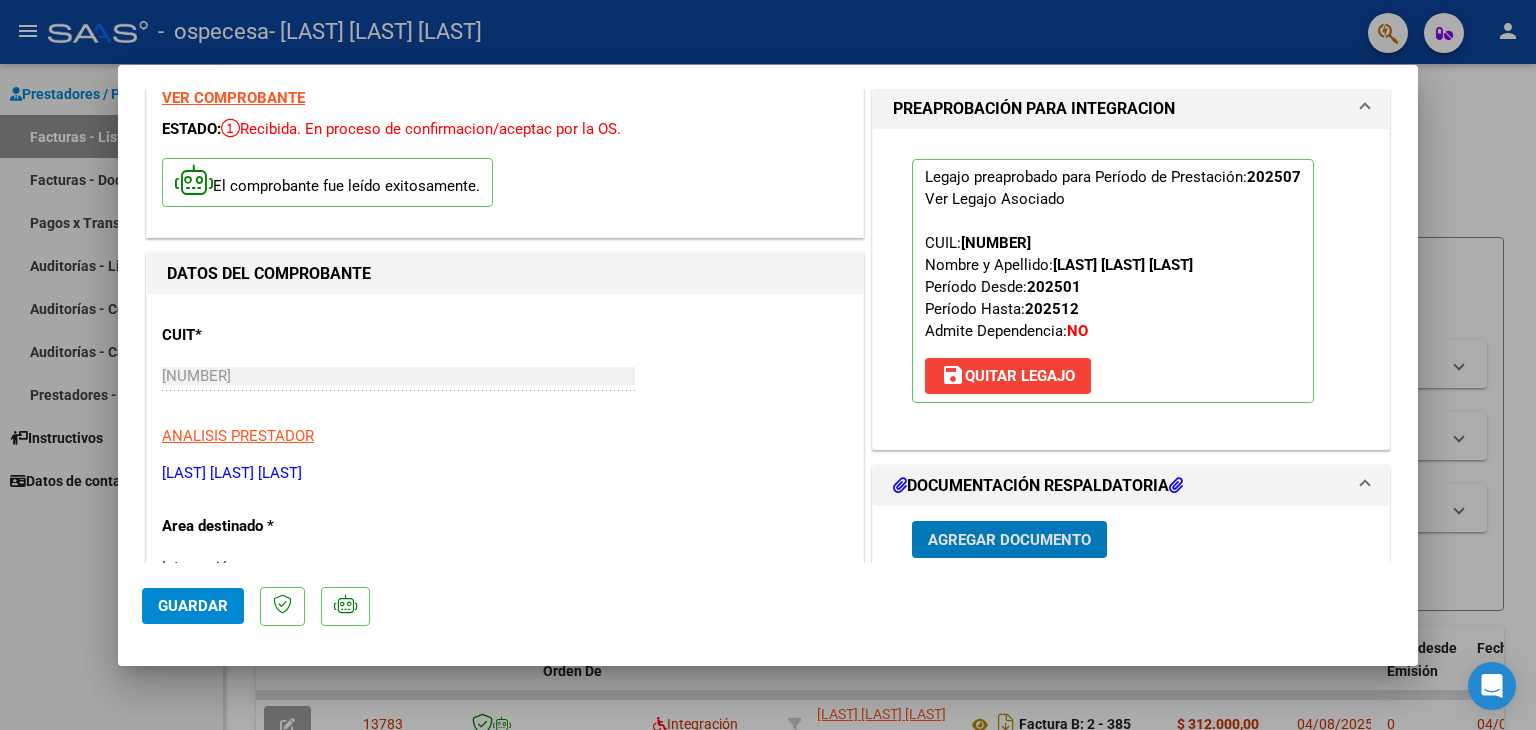 scroll, scrollTop: 200, scrollLeft: 0, axis: vertical 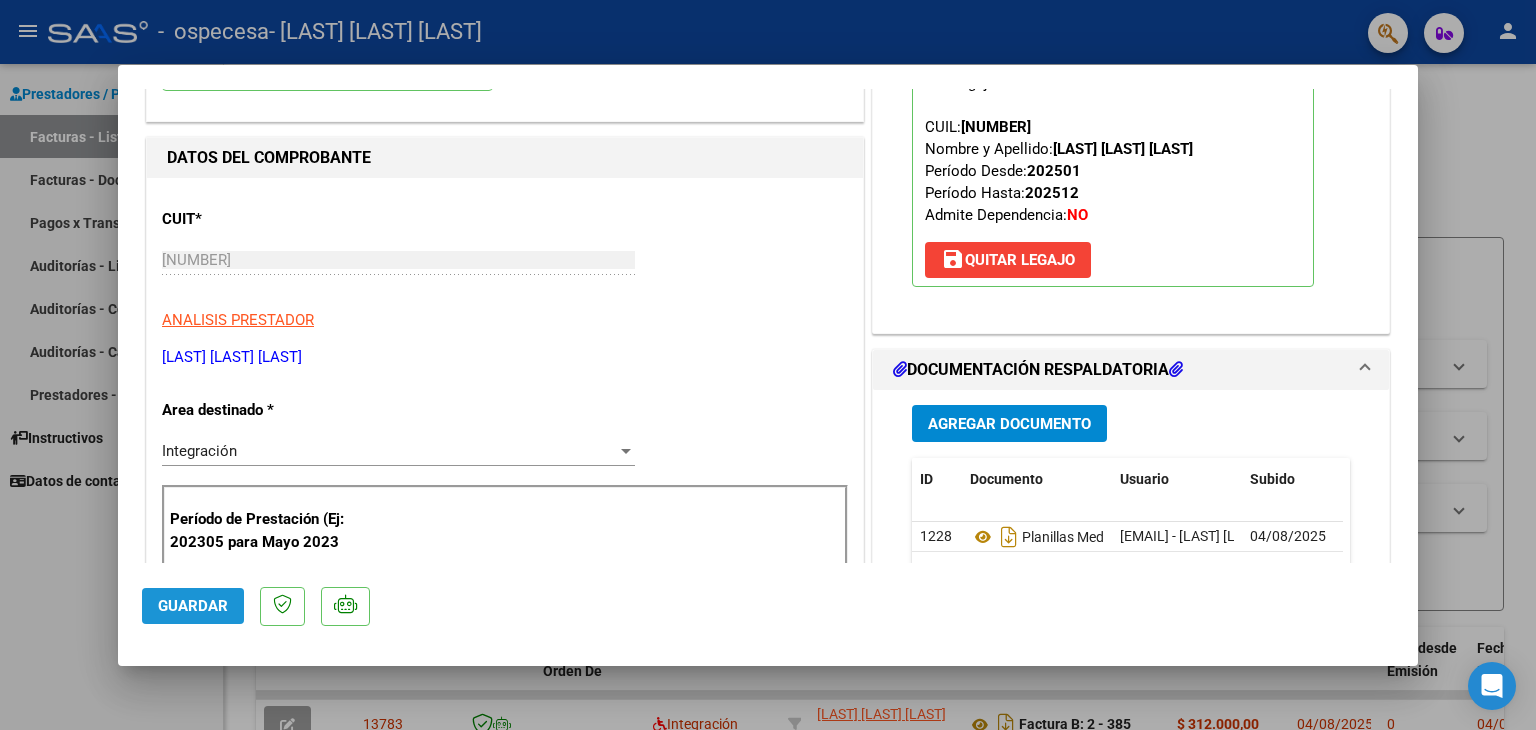 click on "Guardar" 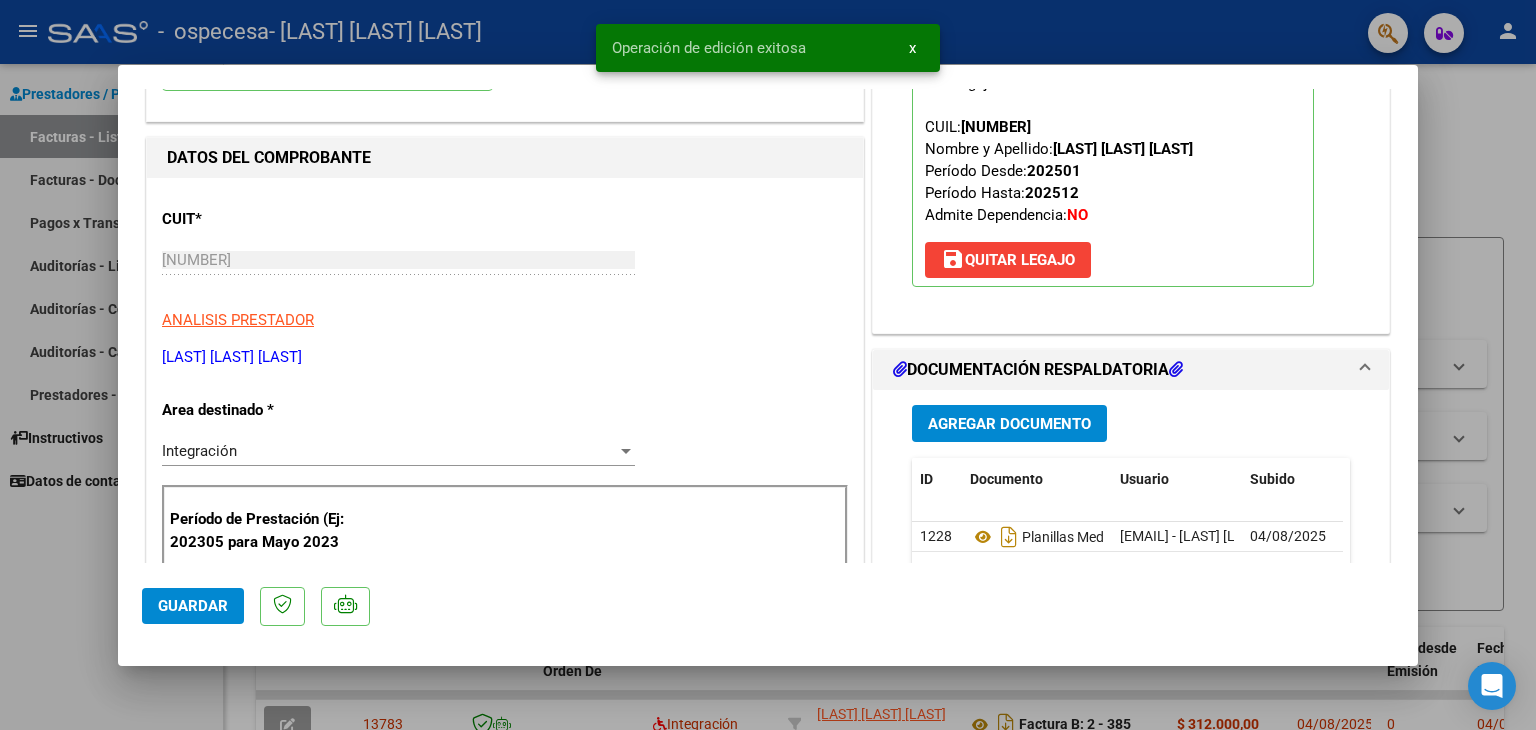 click at bounding box center [768, 365] 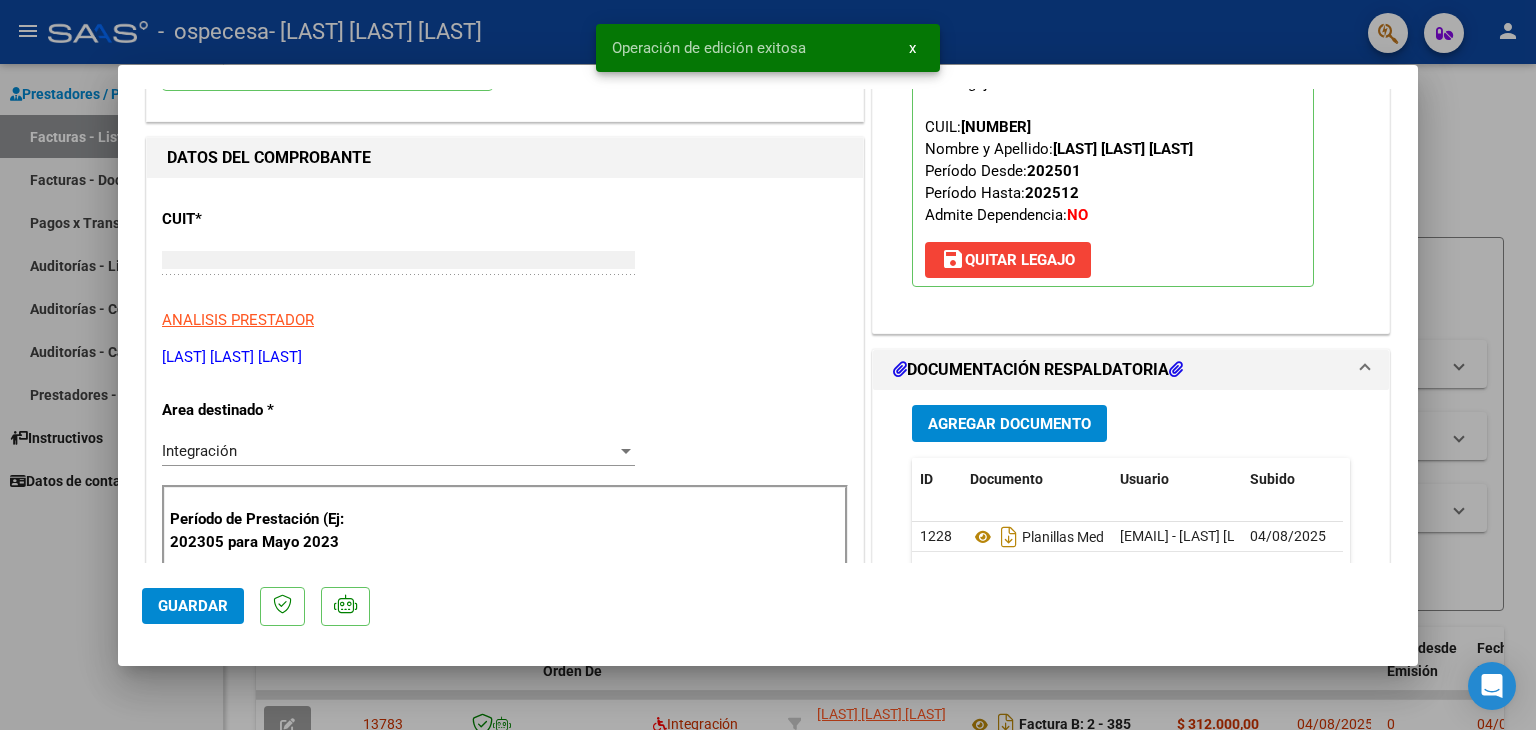 scroll, scrollTop: 212, scrollLeft: 0, axis: vertical 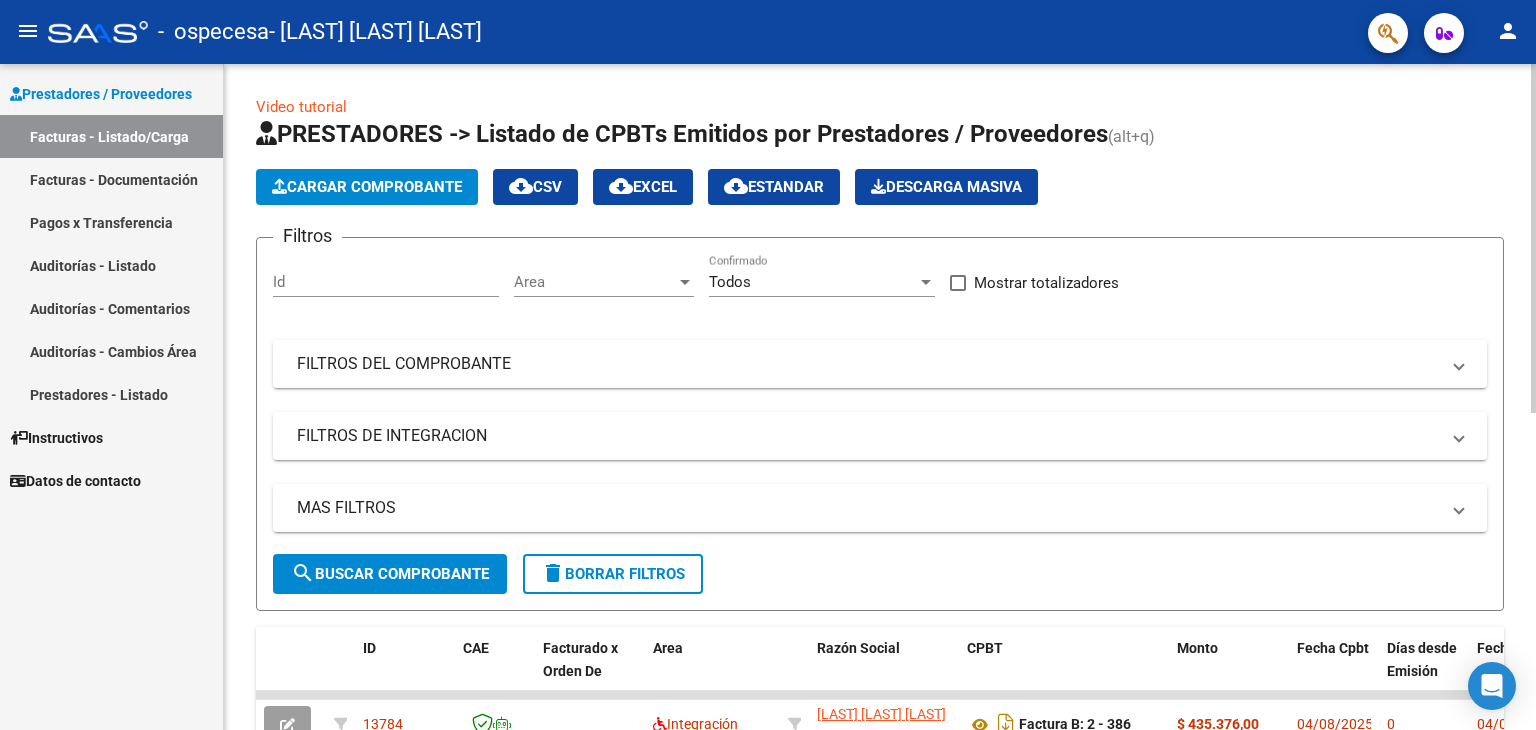 click on "Cargar Comprobante" 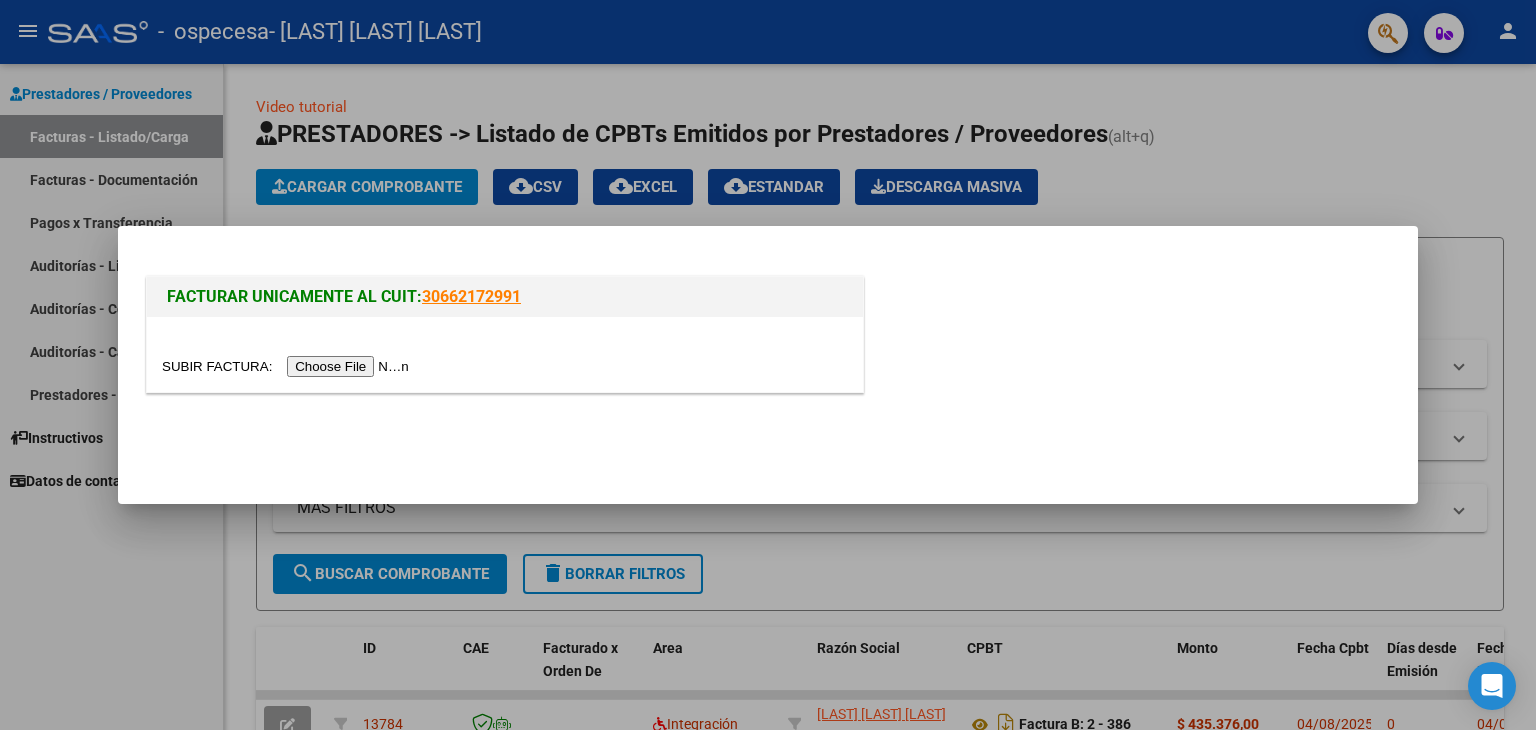 click at bounding box center (288, 366) 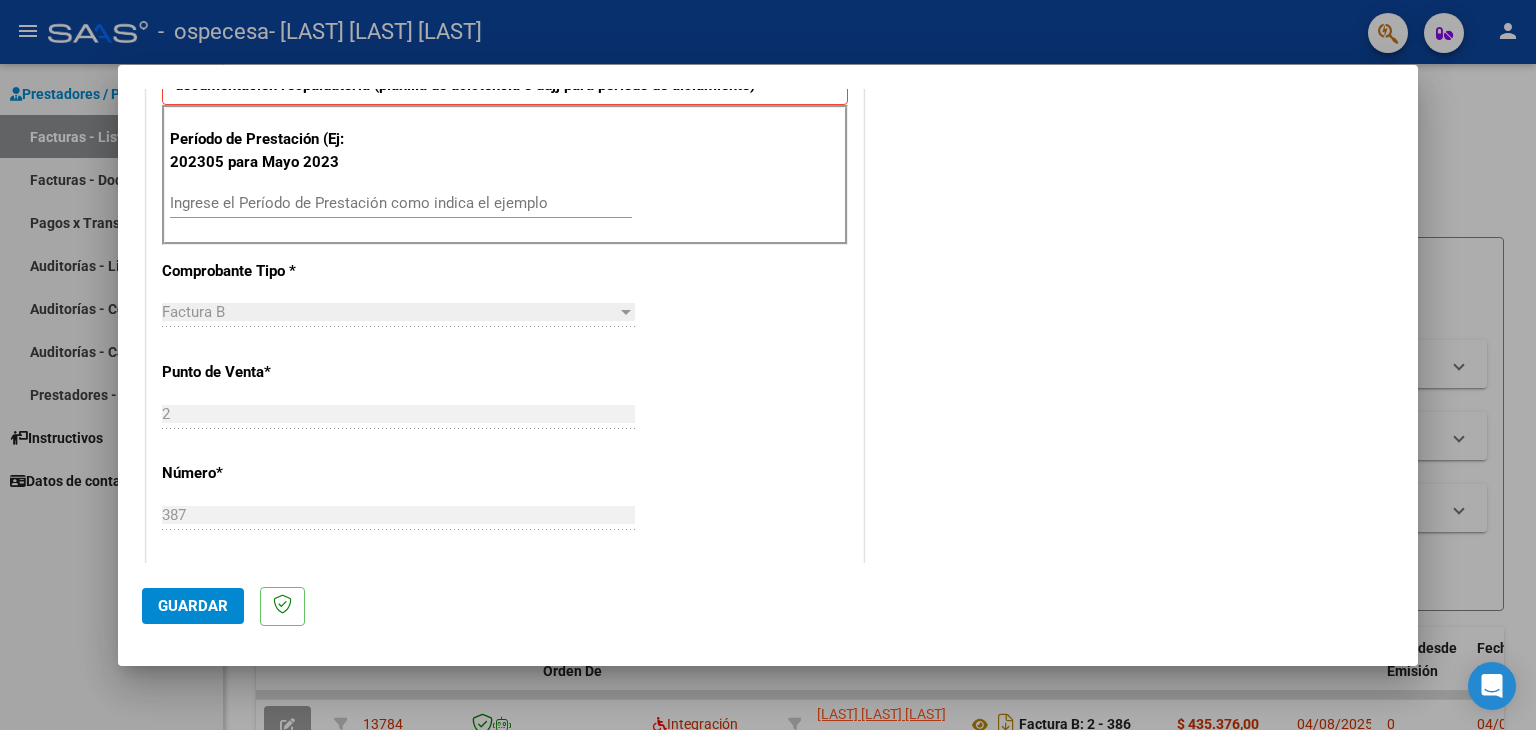 scroll, scrollTop: 600, scrollLeft: 0, axis: vertical 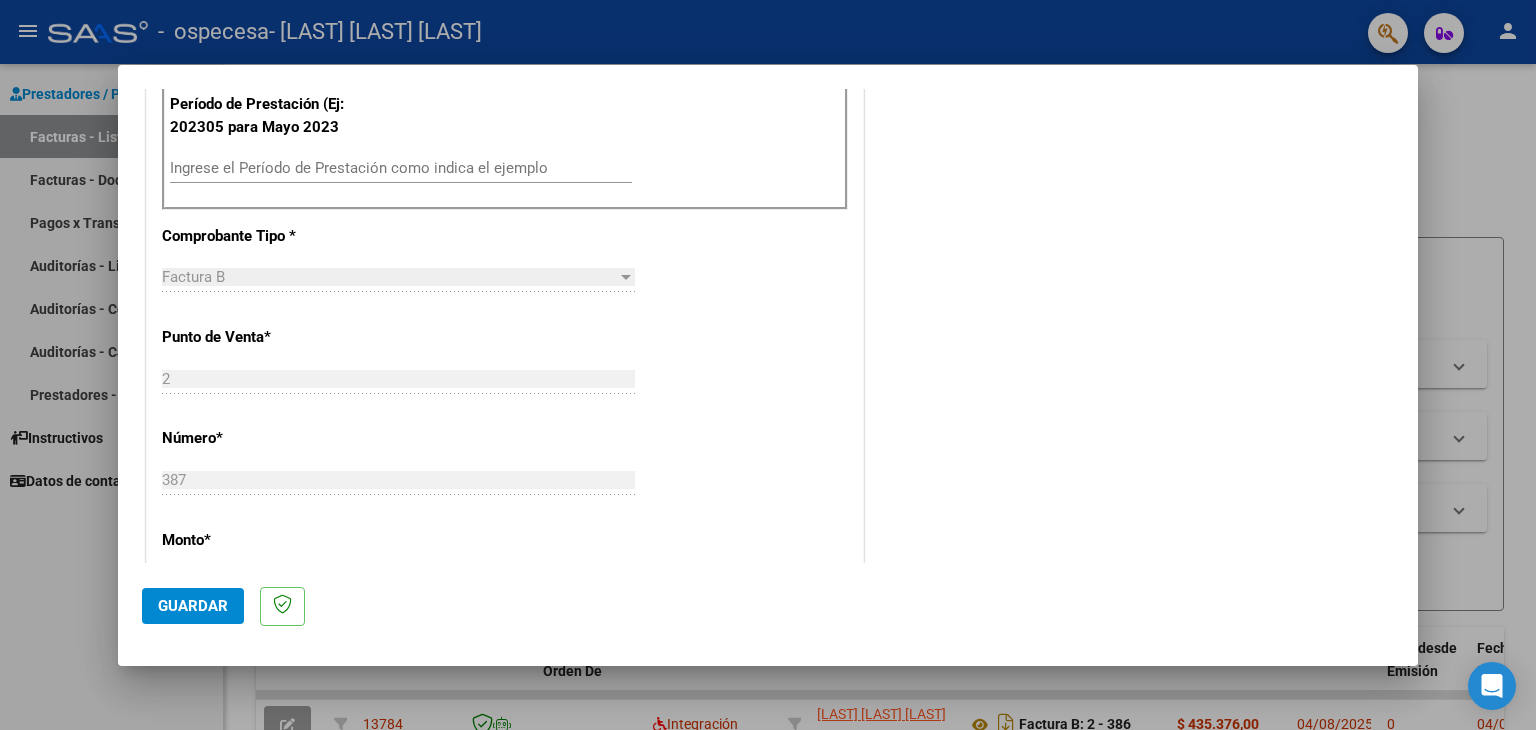 click on "Ingrese el Período de Prestación como indica el ejemplo" at bounding box center [401, 168] 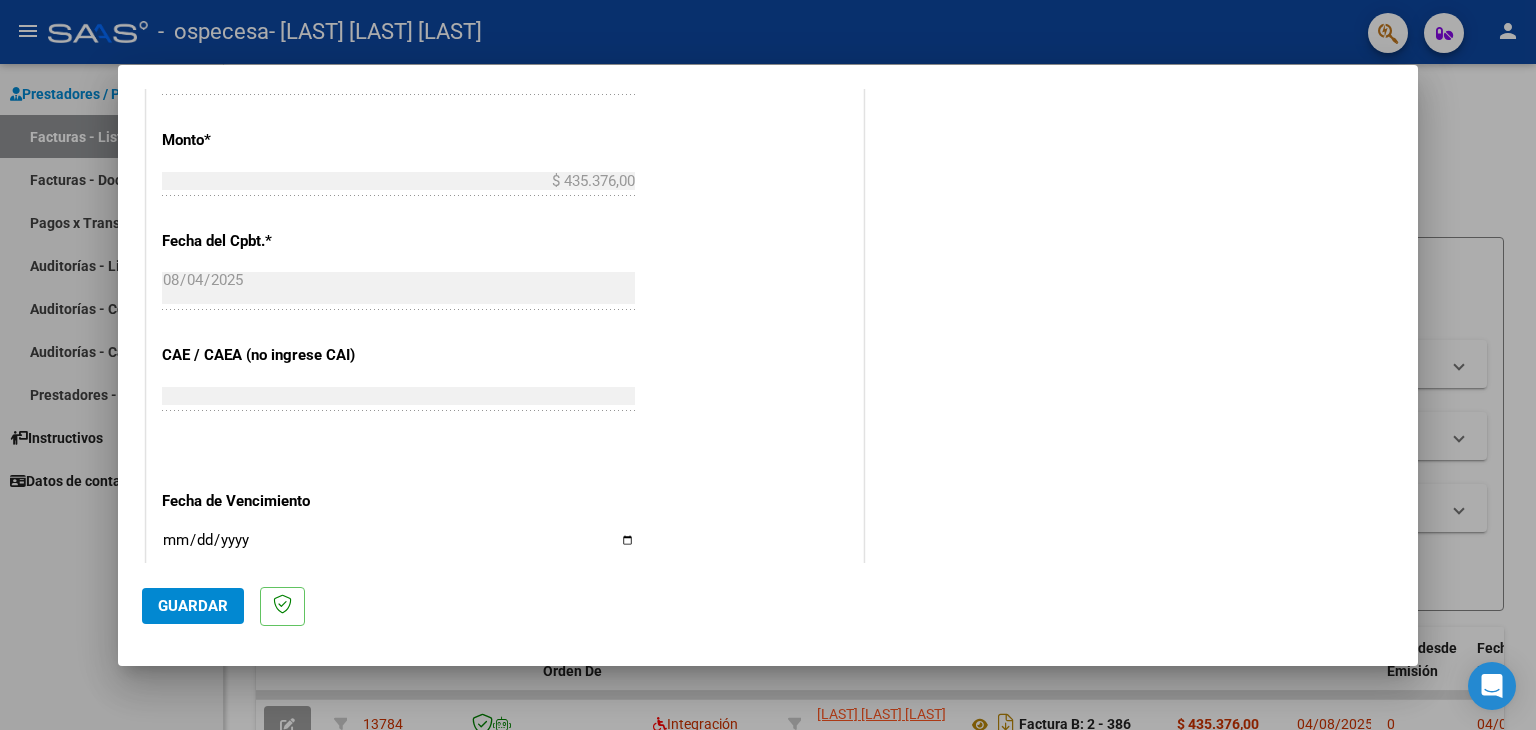 scroll, scrollTop: 1200, scrollLeft: 0, axis: vertical 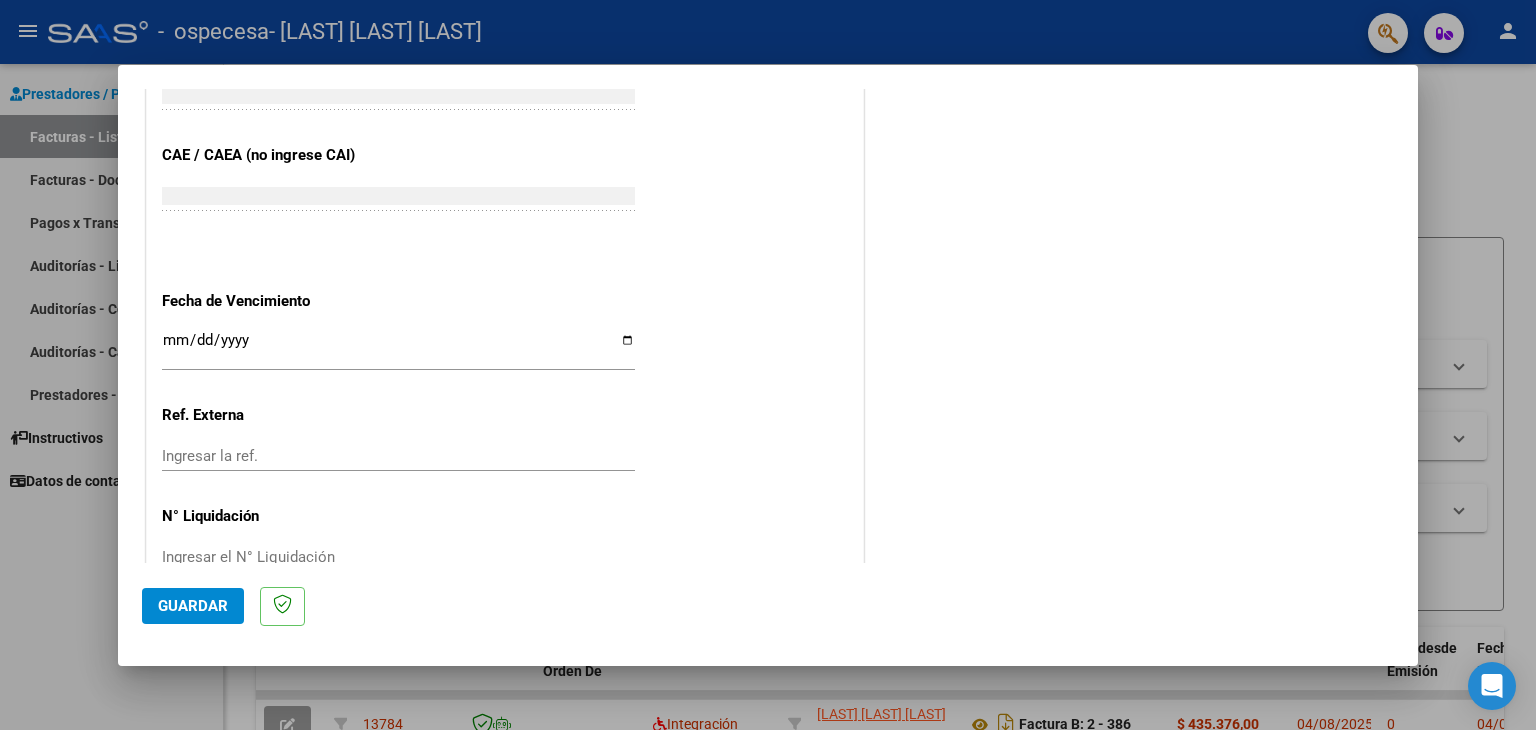 type on "202507" 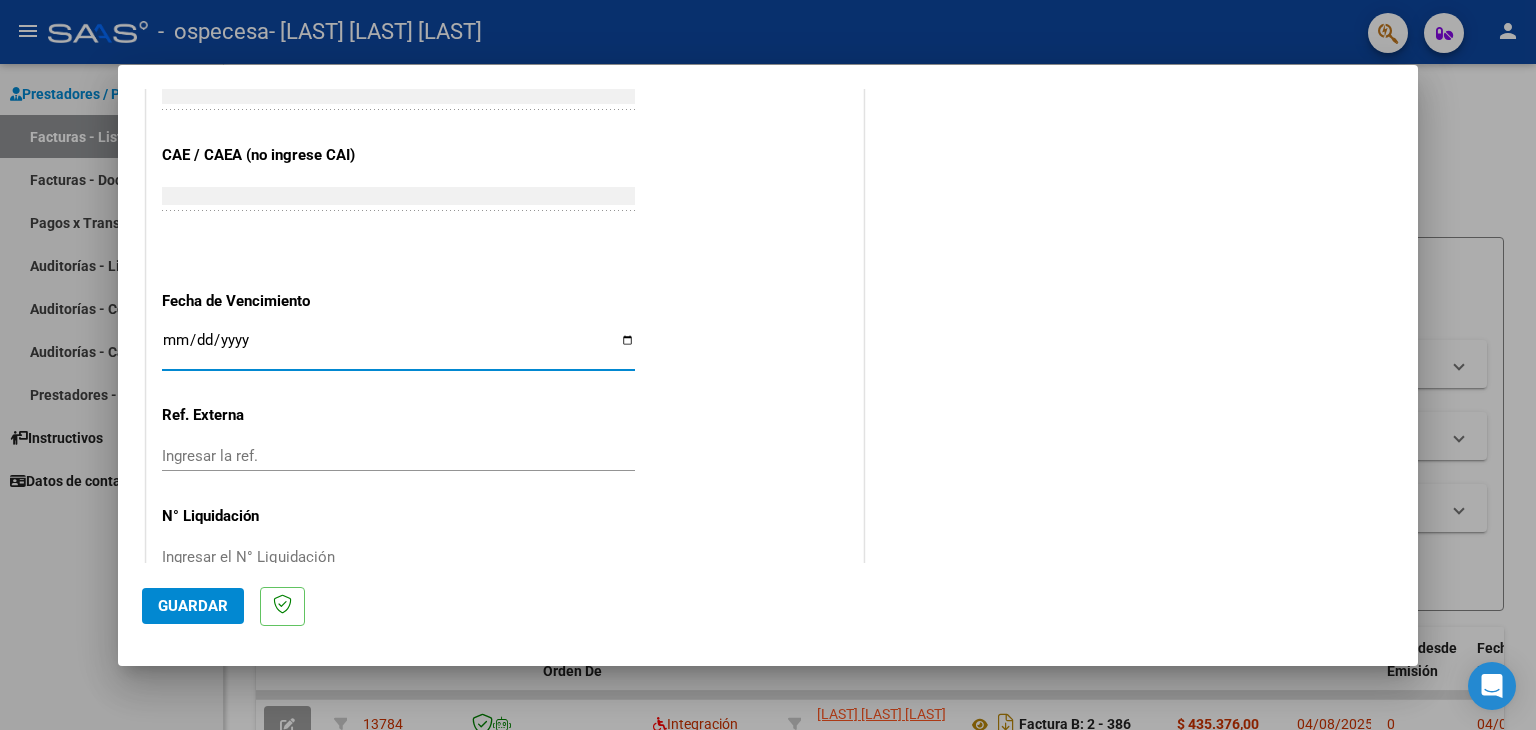 click on "Ingresar la fecha" at bounding box center (398, 348) 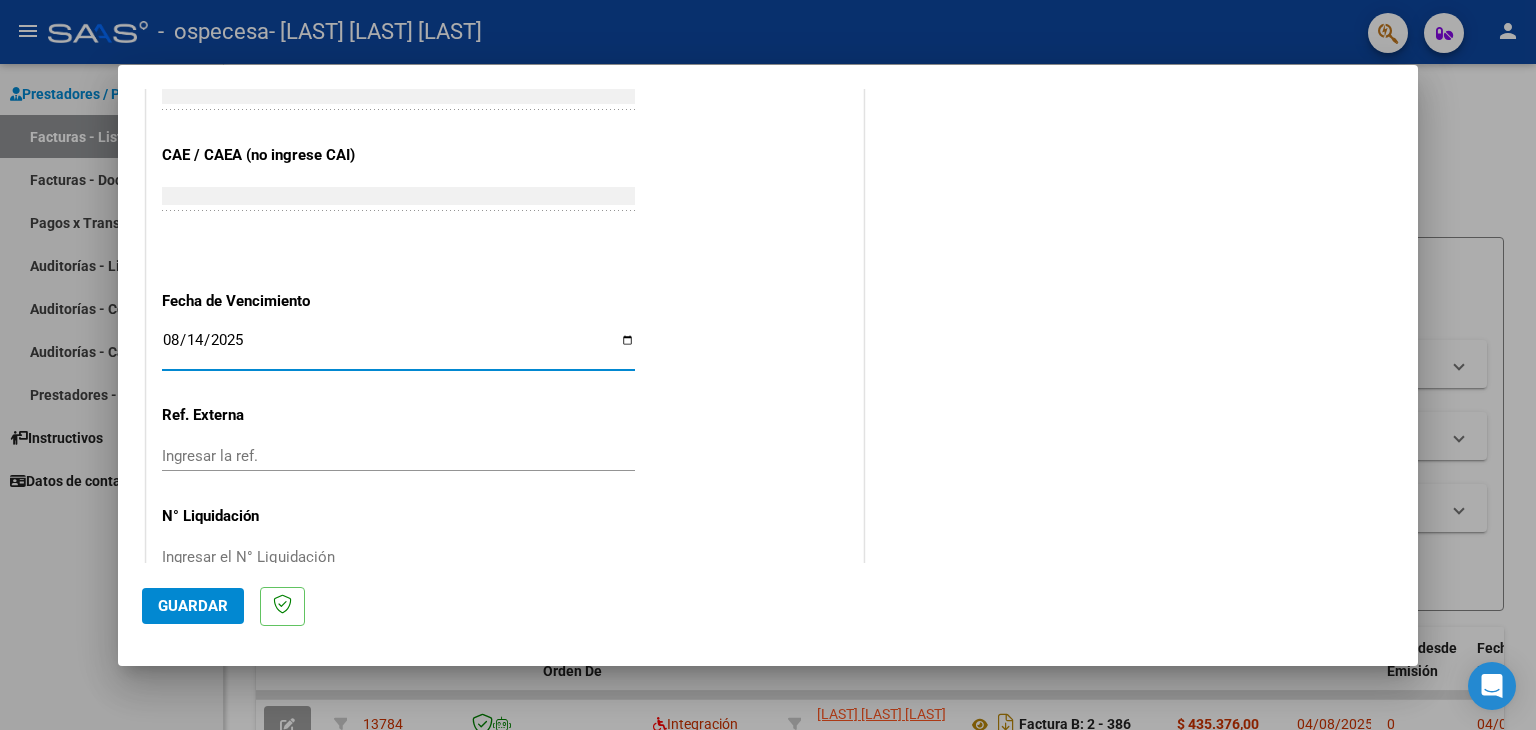 type on "2025-08-14" 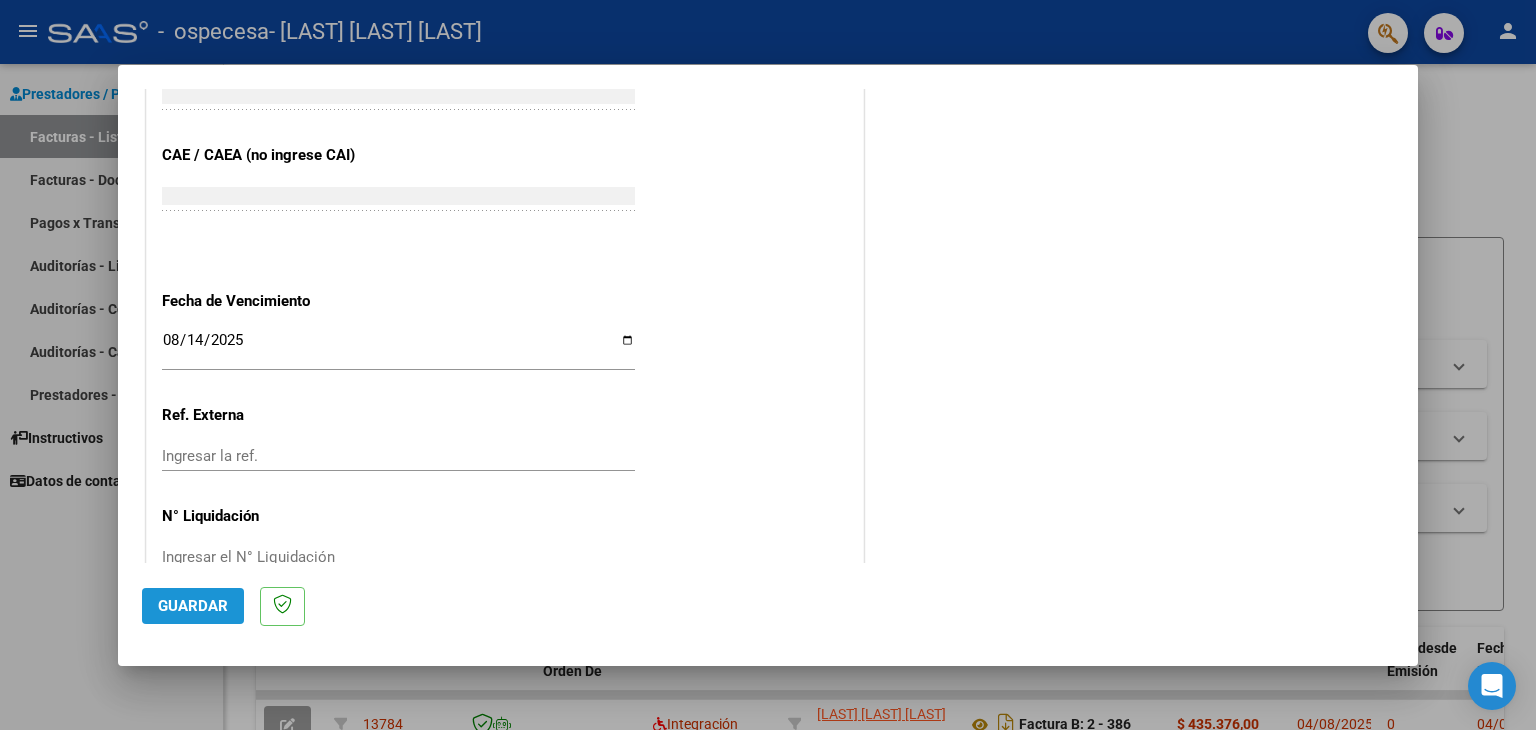 click on "Guardar" 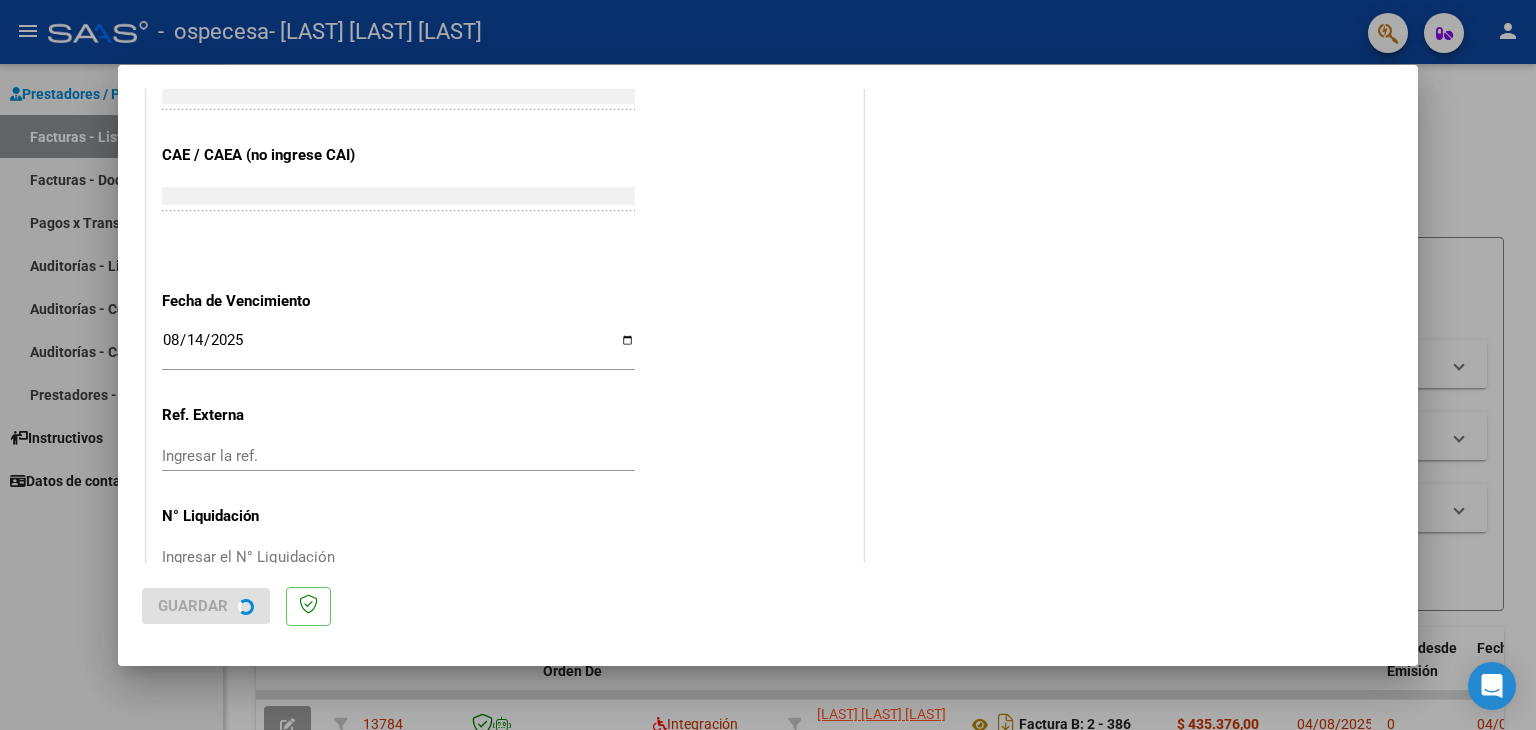 scroll, scrollTop: 0, scrollLeft: 0, axis: both 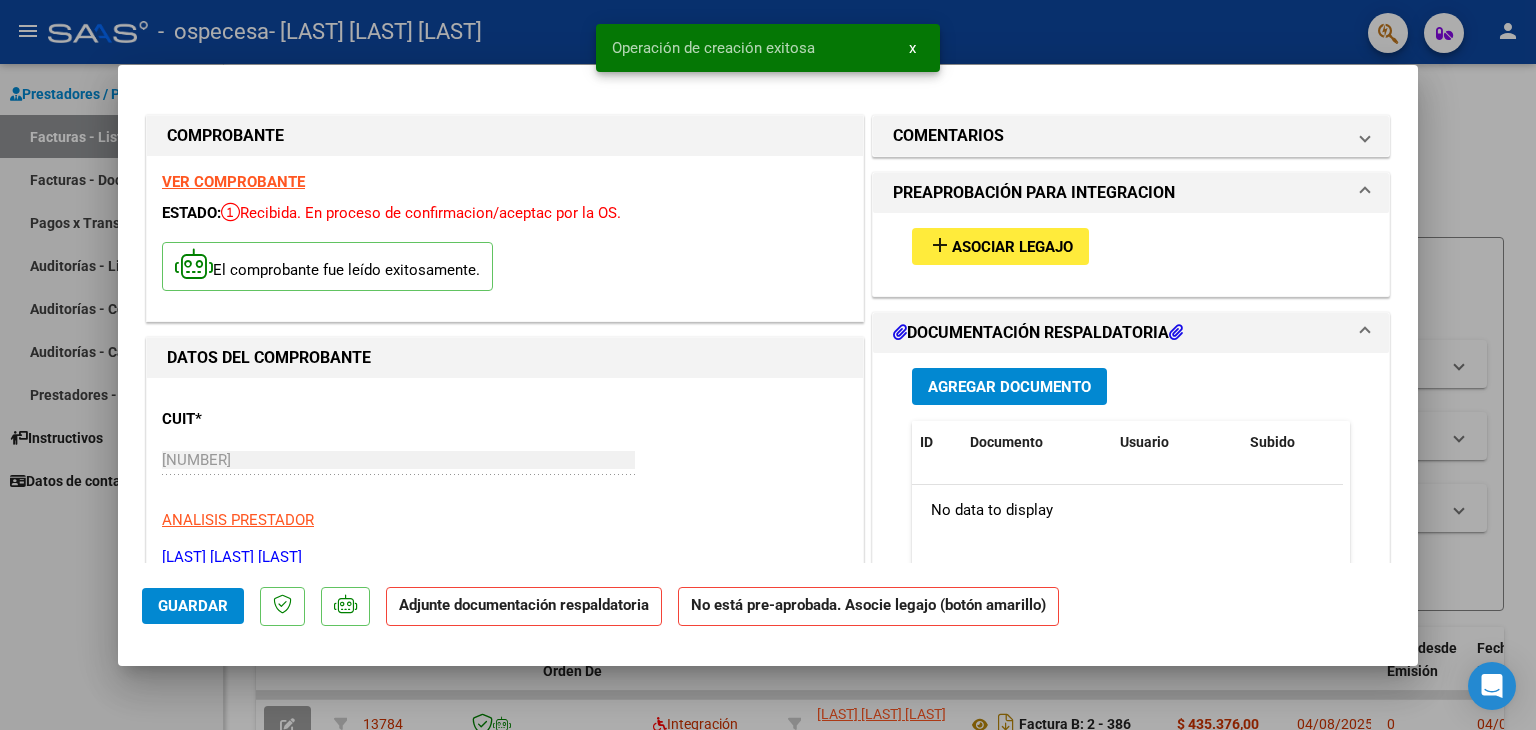 click on "Asociar Legajo" at bounding box center [1012, 247] 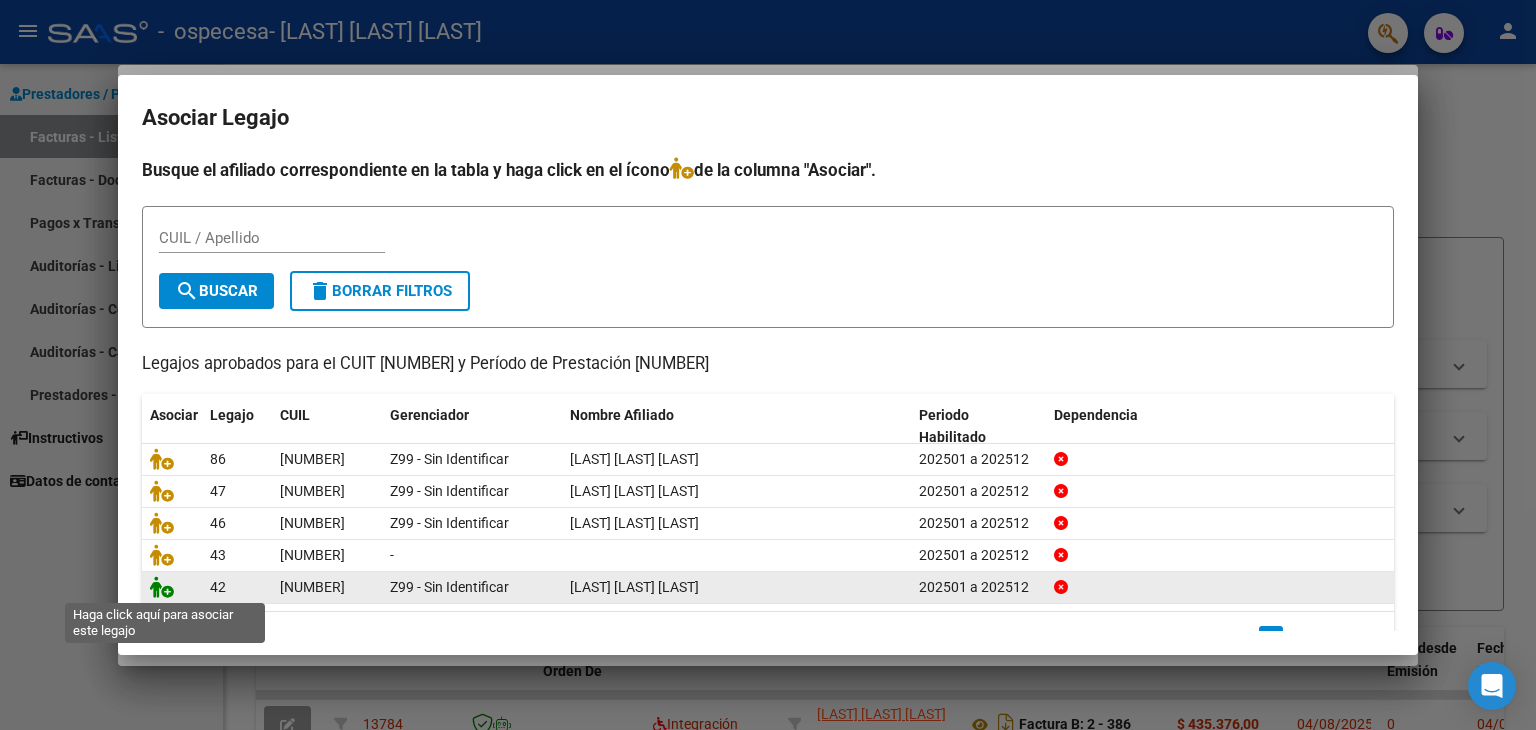click 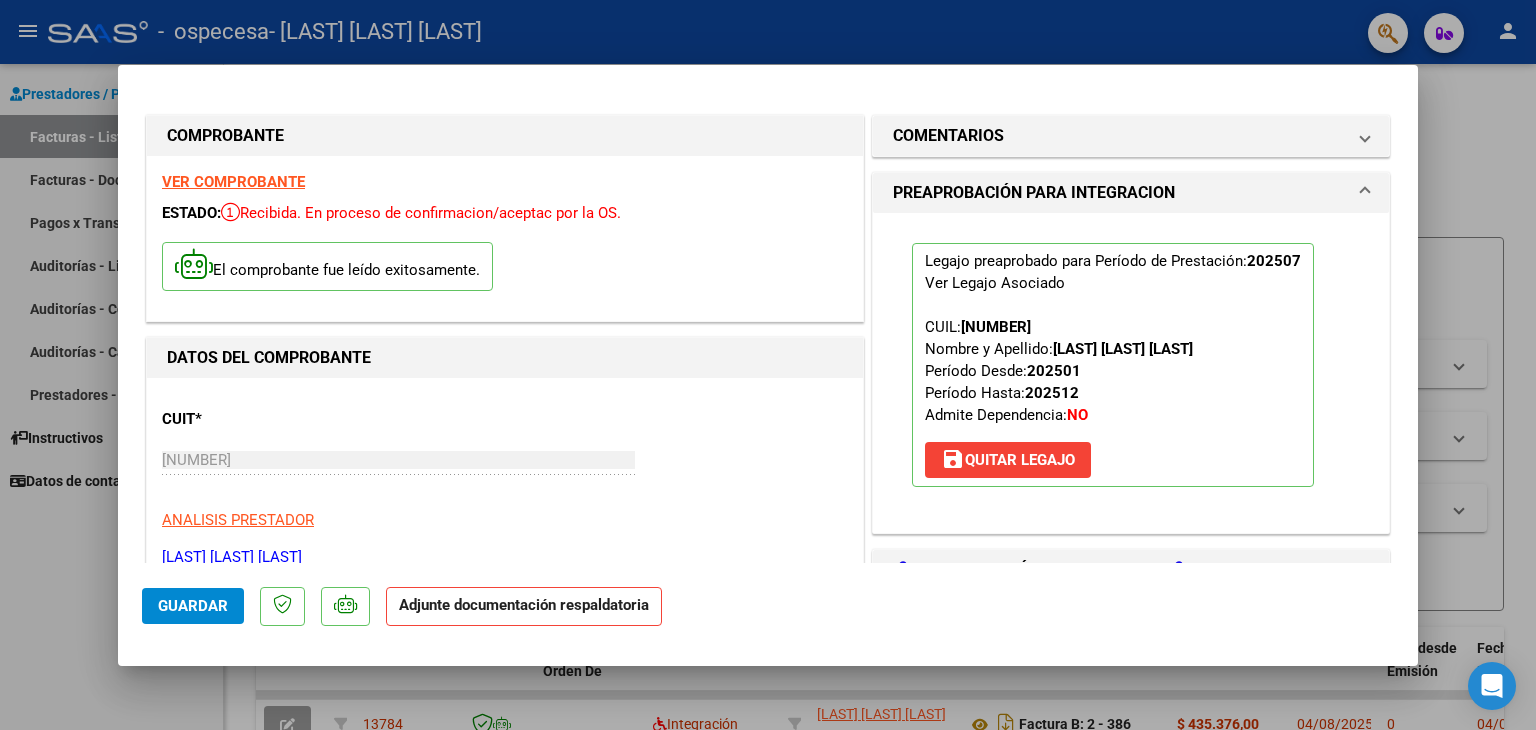 scroll, scrollTop: 300, scrollLeft: 0, axis: vertical 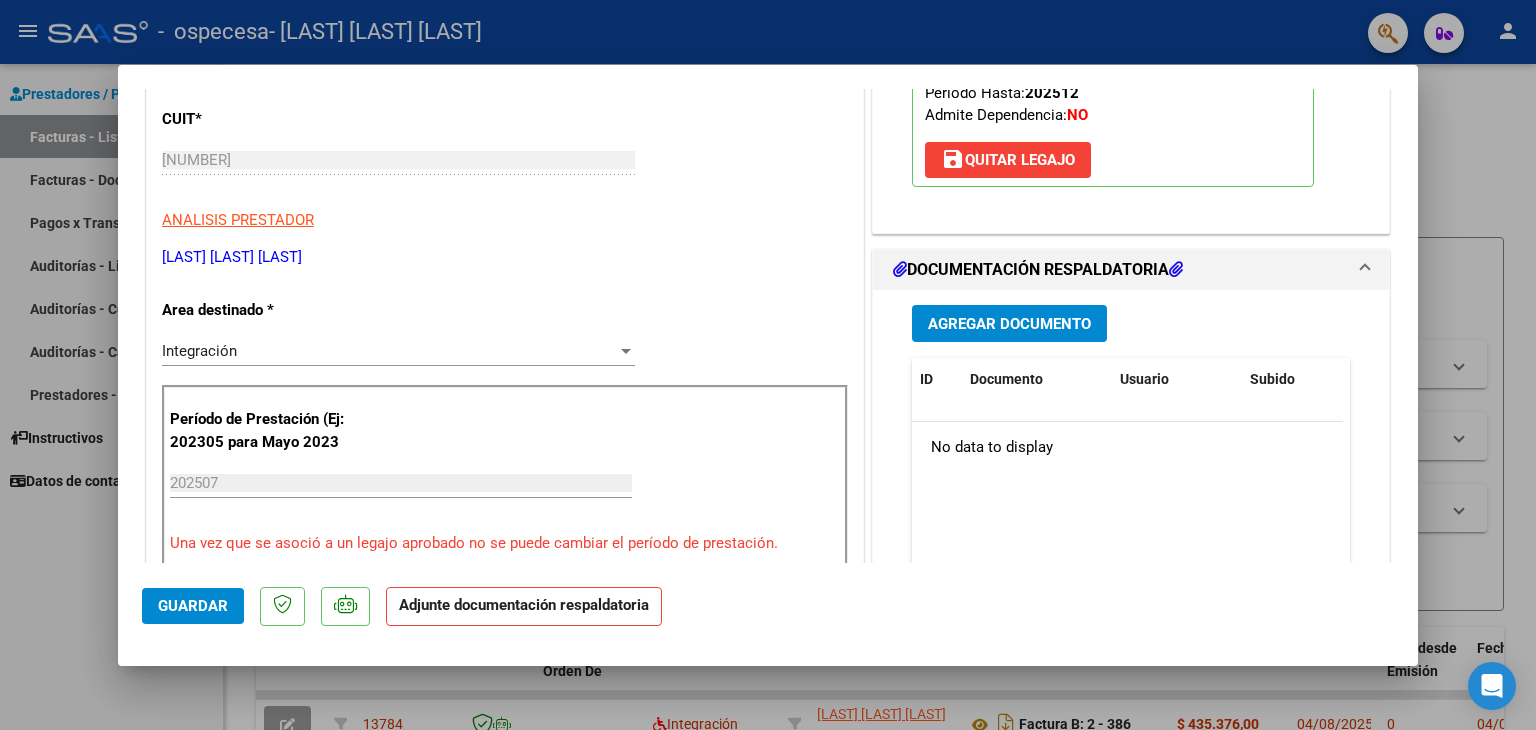 click on "Agregar Documento" at bounding box center (1009, 324) 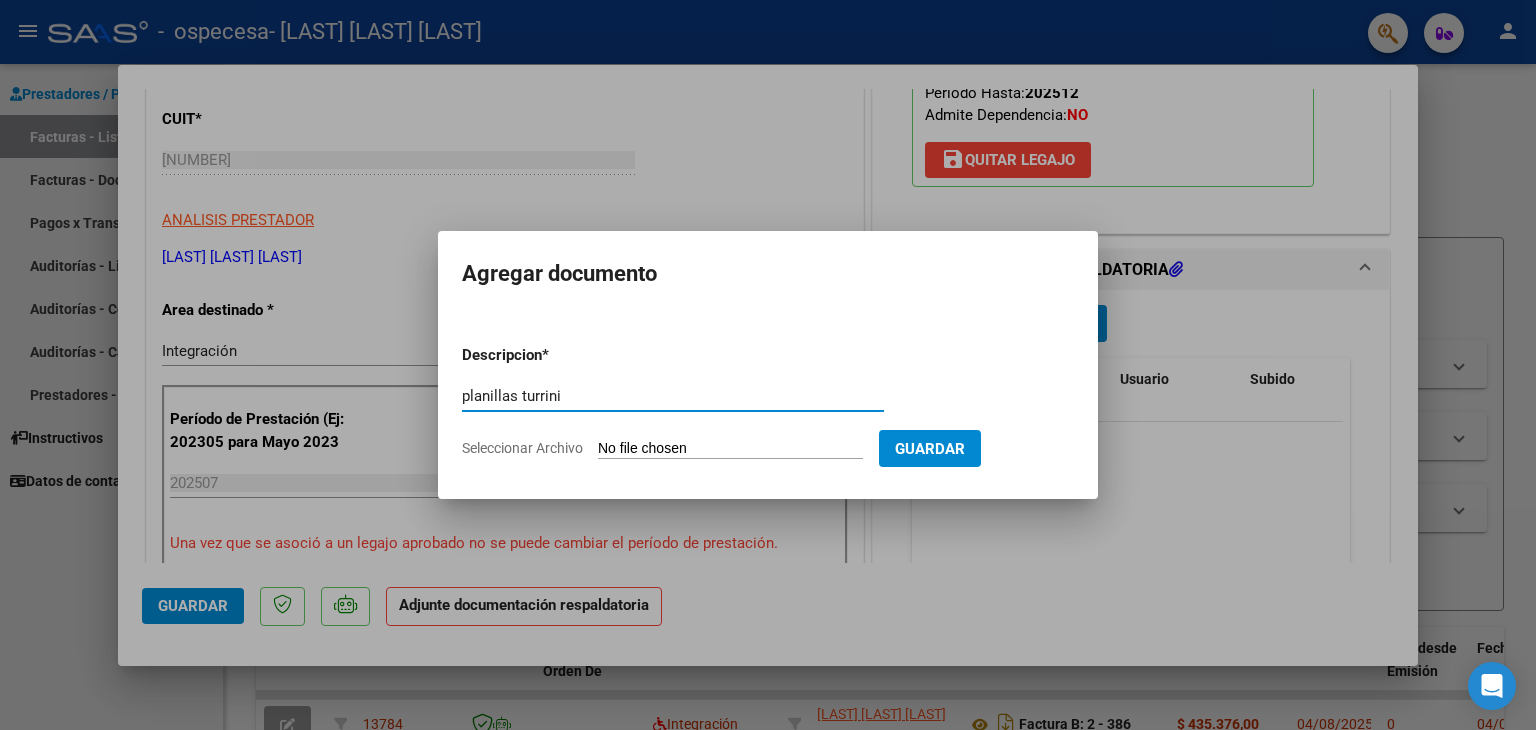 type on "planillas turrini" 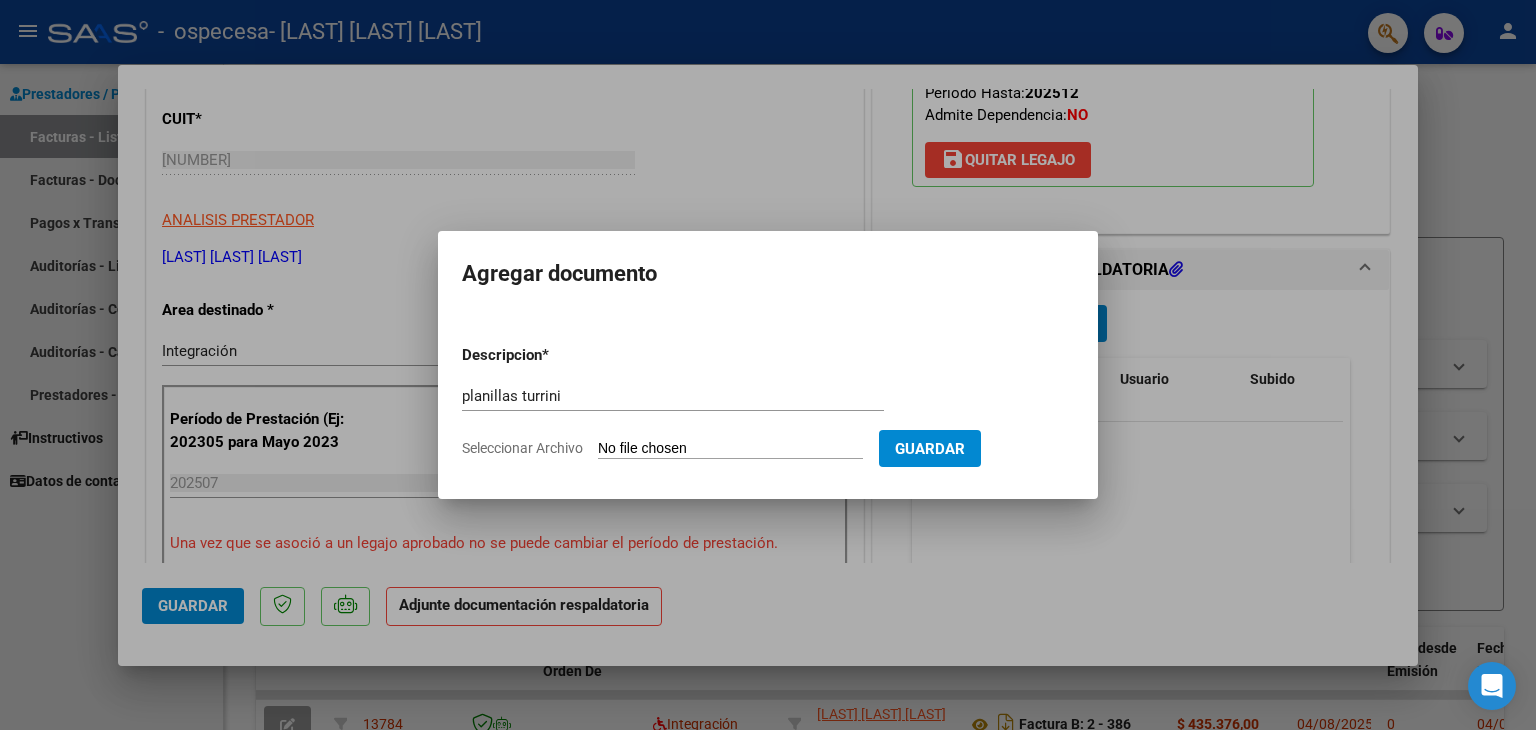 type on "C:\fakepath\Turrini 07-25.pdf" 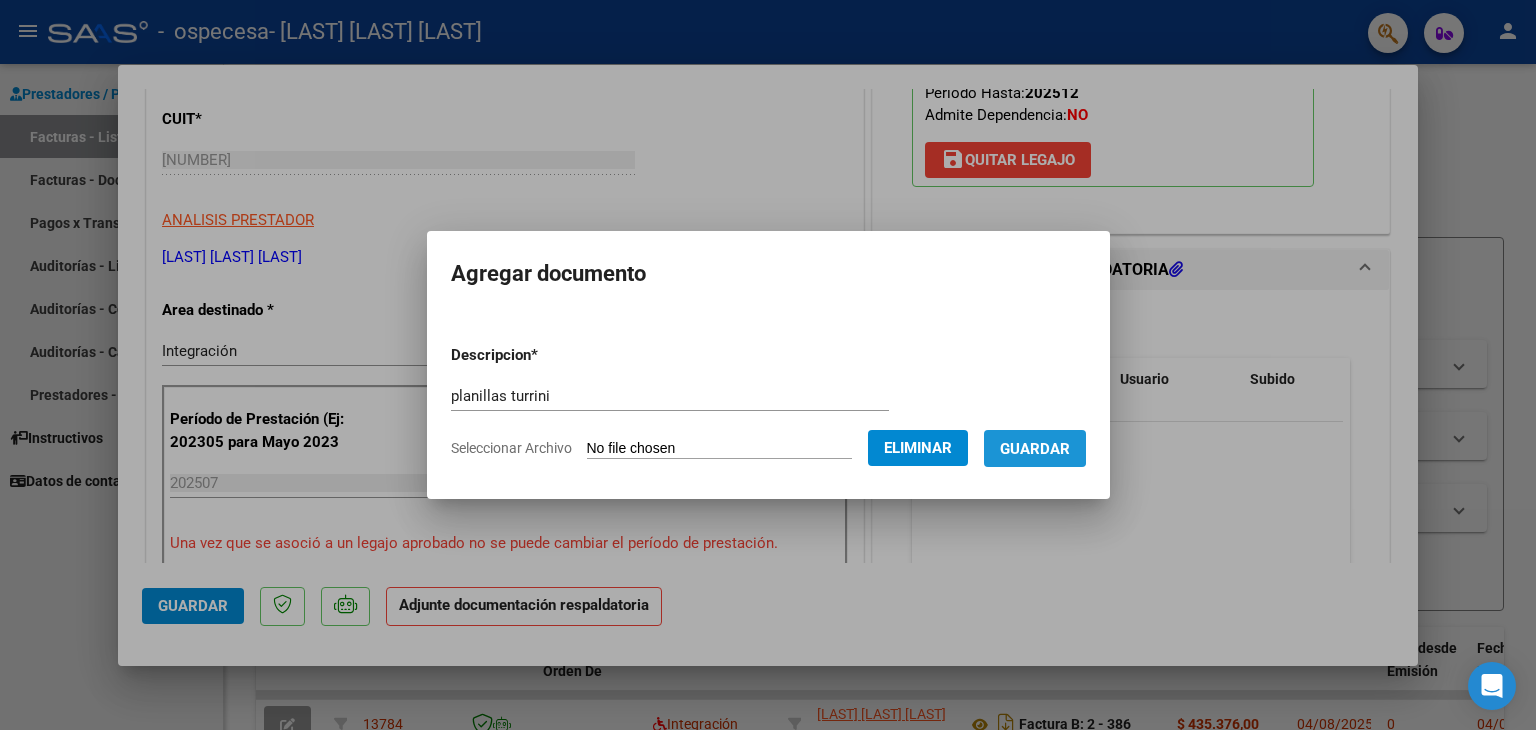 click on "Guardar" at bounding box center (1035, 449) 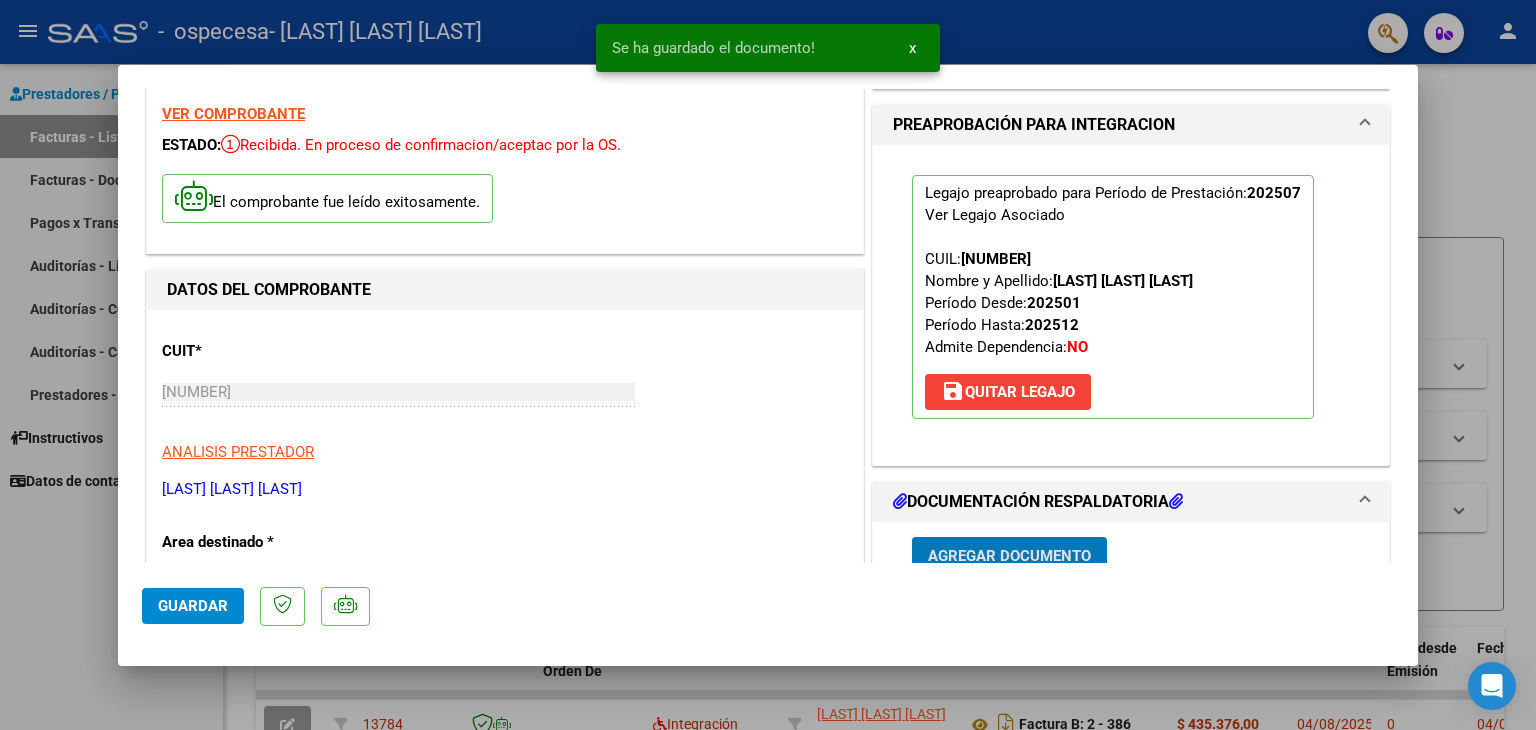 scroll, scrollTop: 200, scrollLeft: 0, axis: vertical 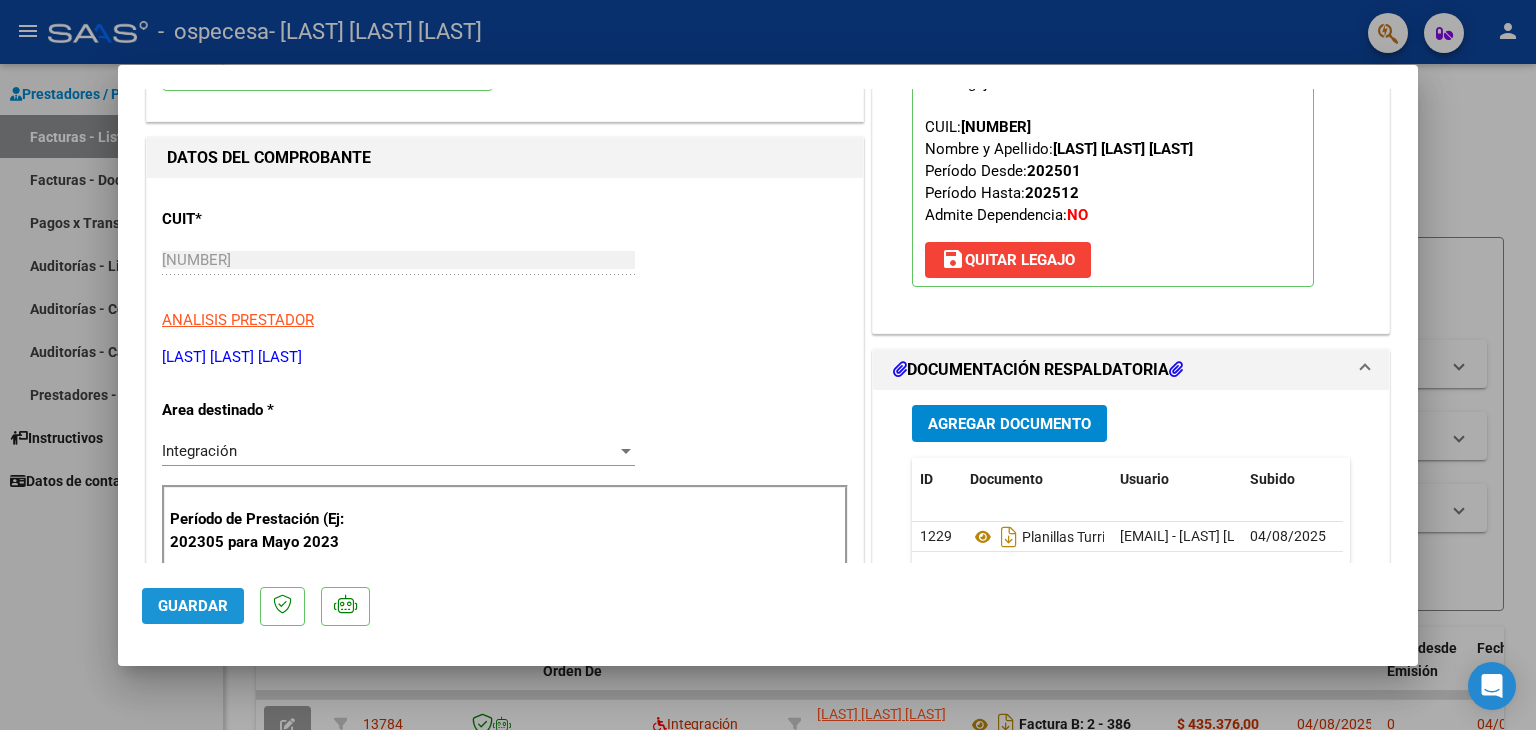 click on "Guardar" 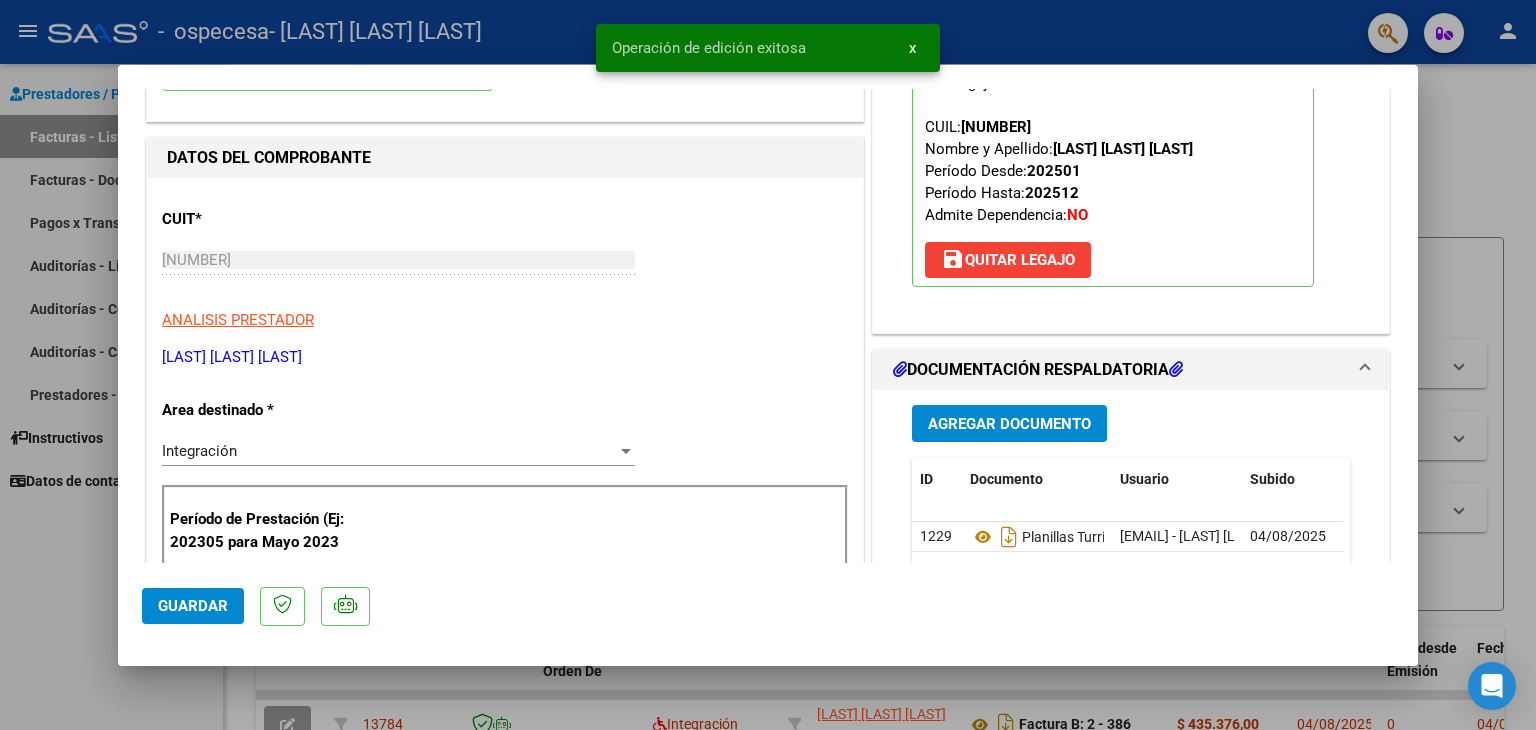 click at bounding box center [768, 365] 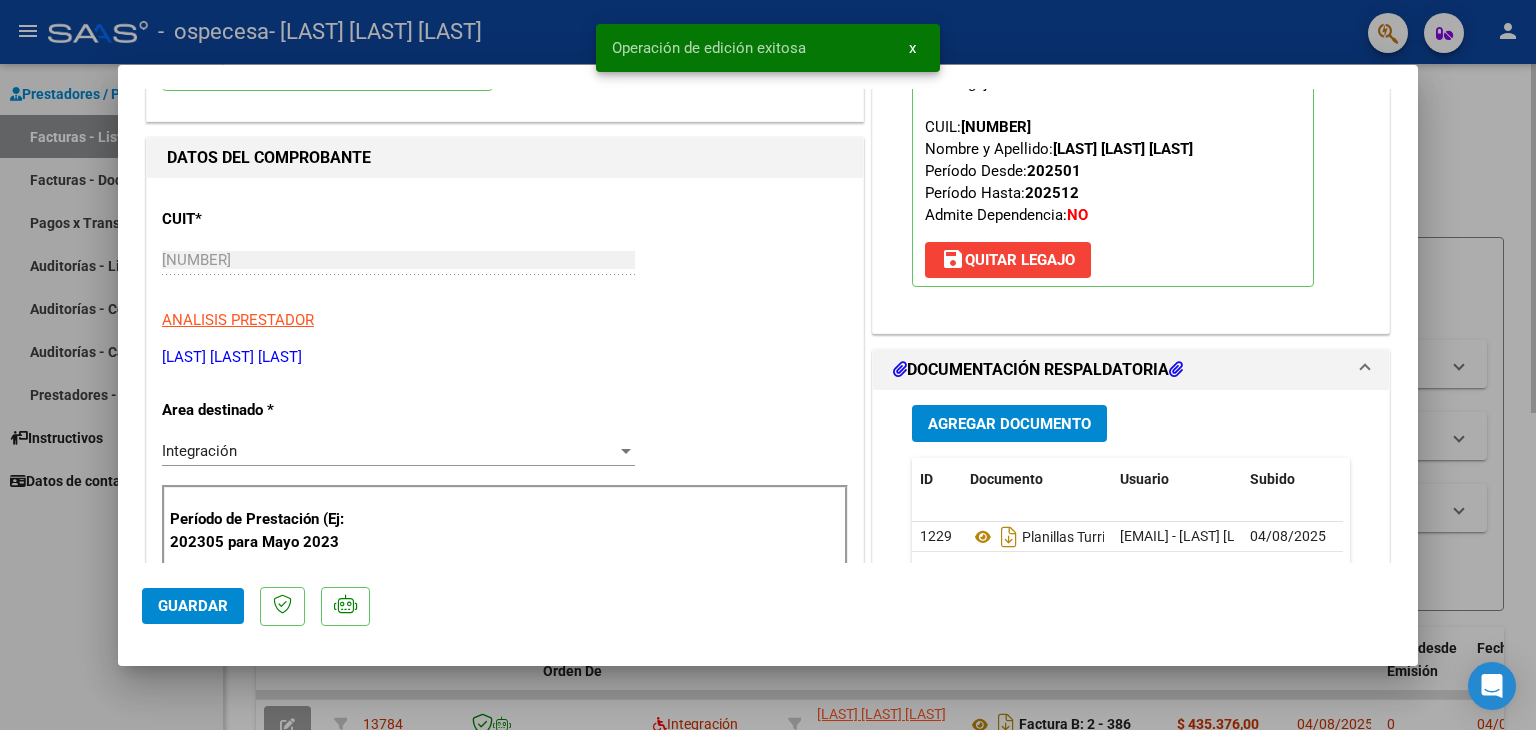 type 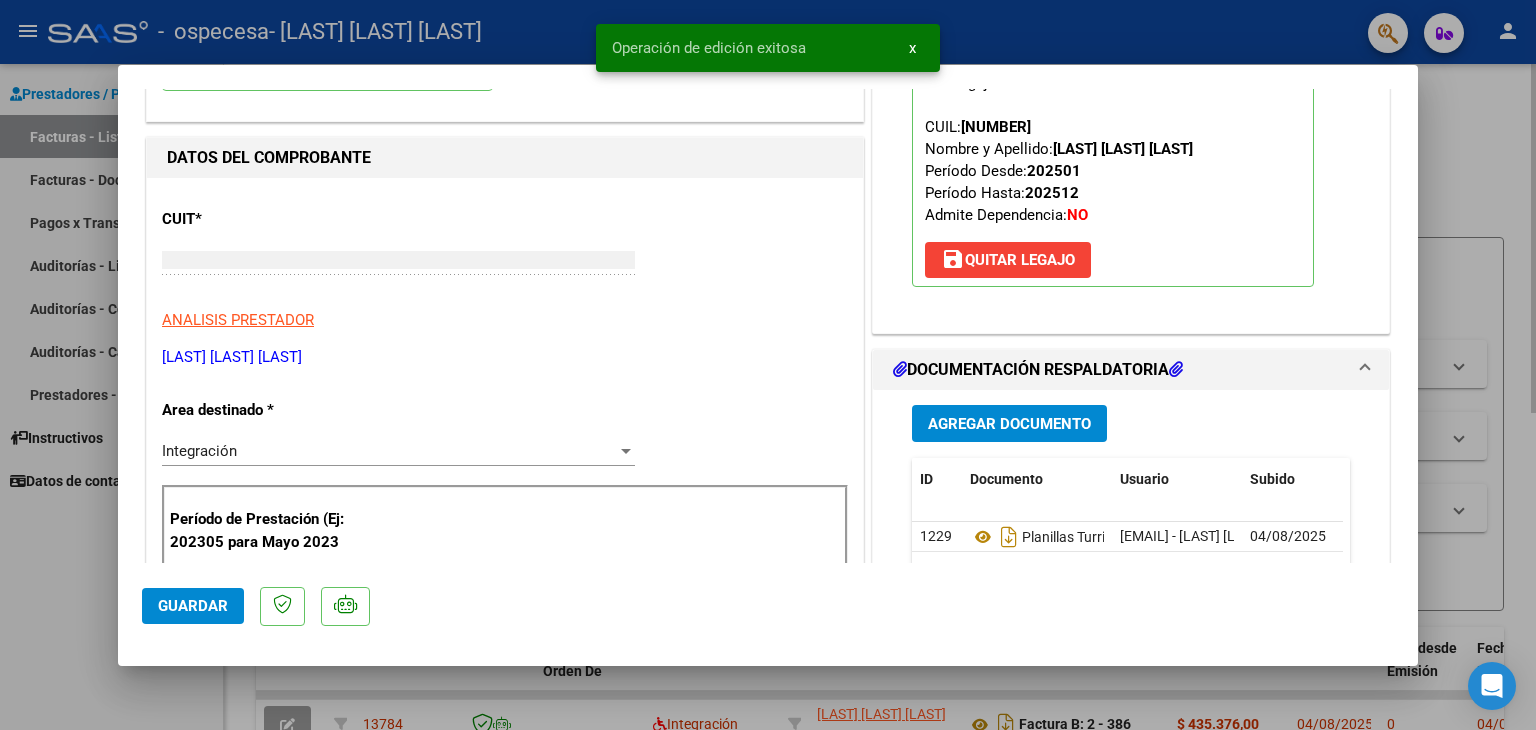 scroll, scrollTop: 0, scrollLeft: 0, axis: both 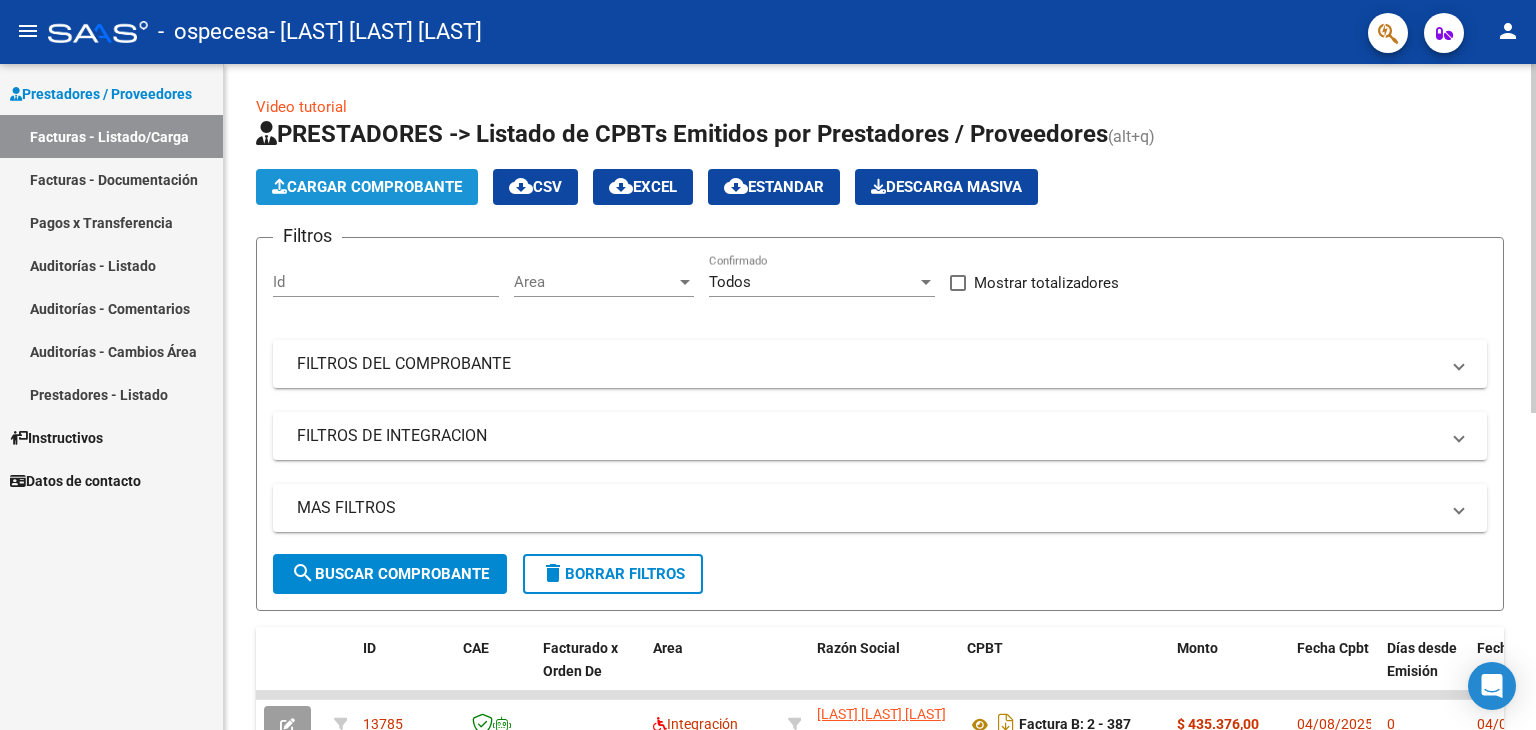 click on "Cargar Comprobante" 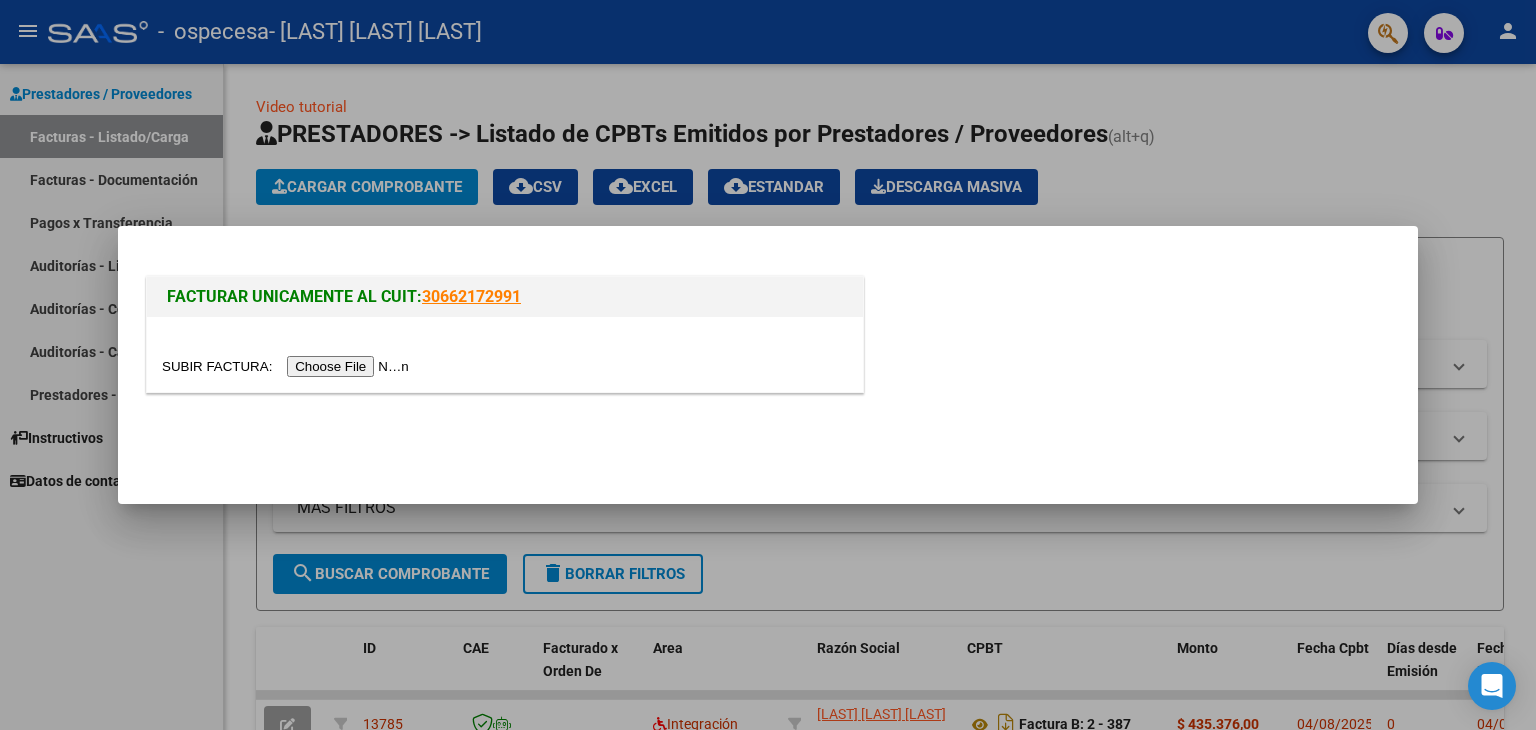 click at bounding box center (288, 366) 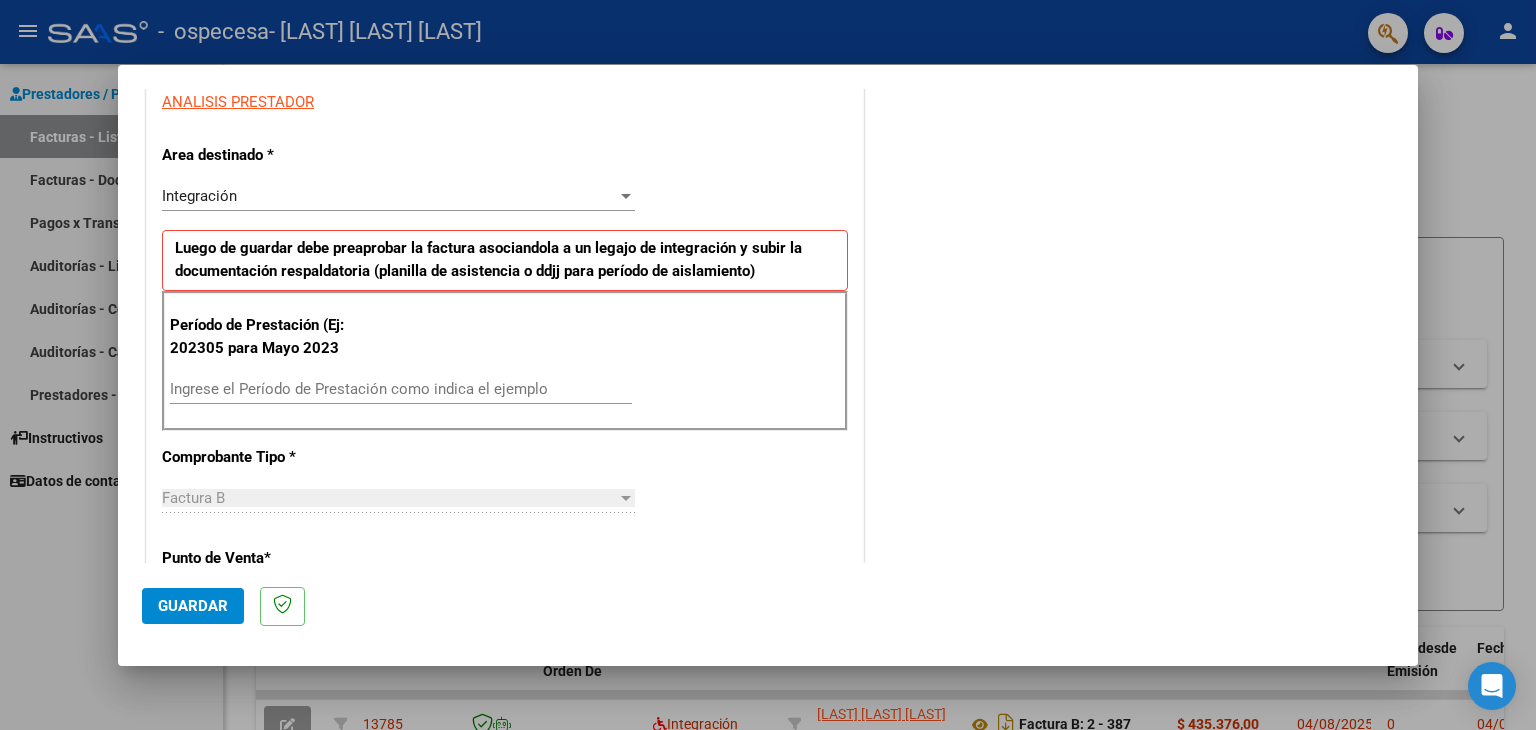 scroll, scrollTop: 400, scrollLeft: 0, axis: vertical 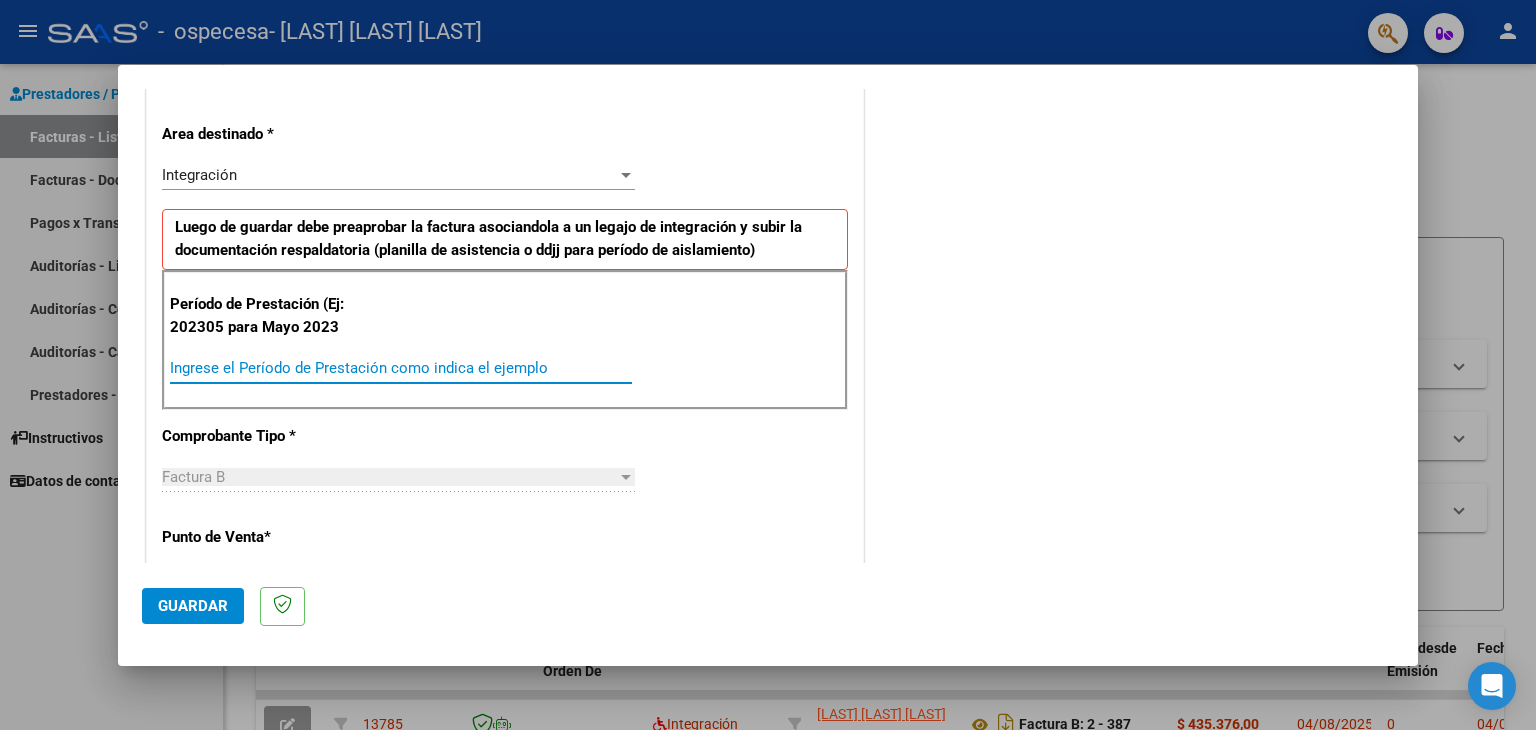 click on "Ingrese el Período de Prestación como indica el ejemplo" at bounding box center (401, 368) 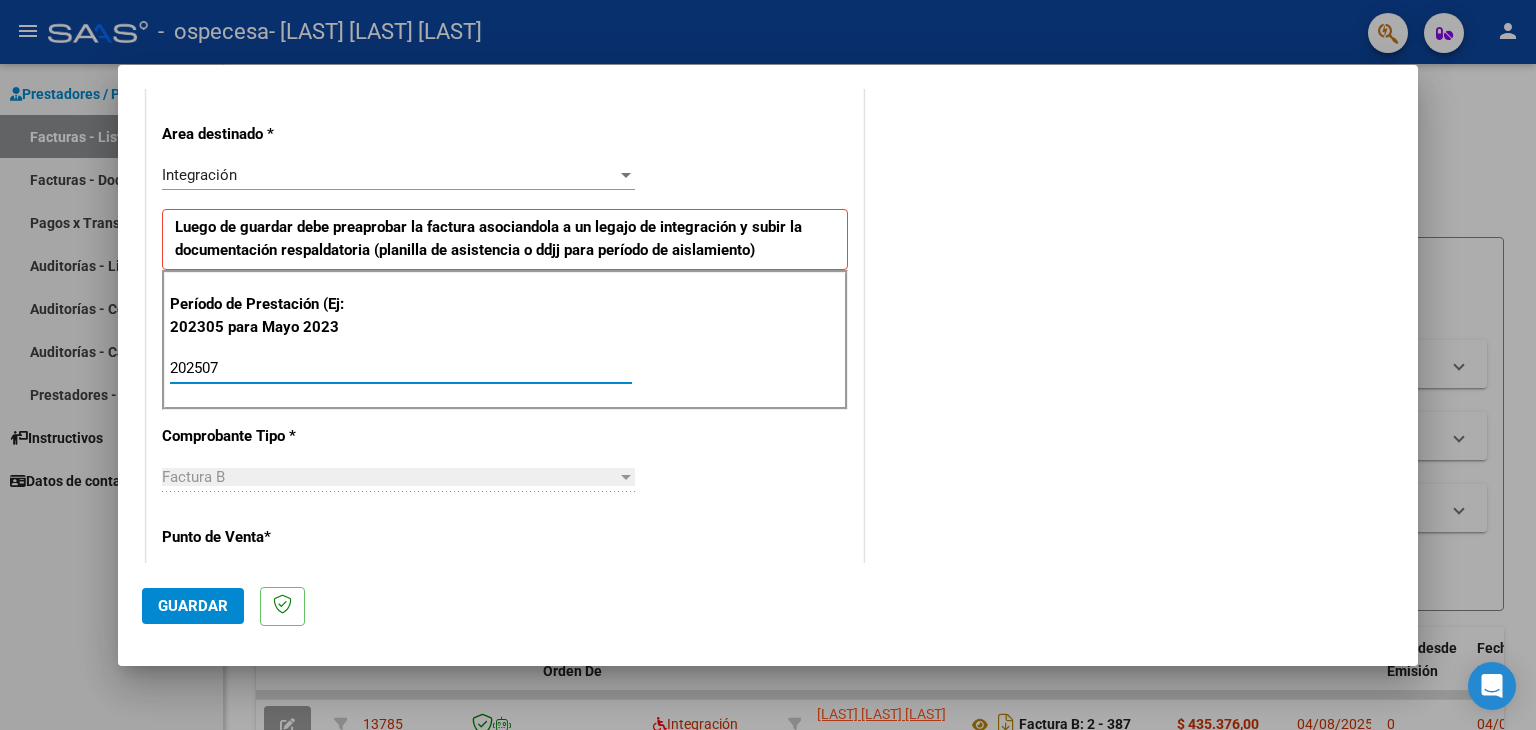 type on "202507" 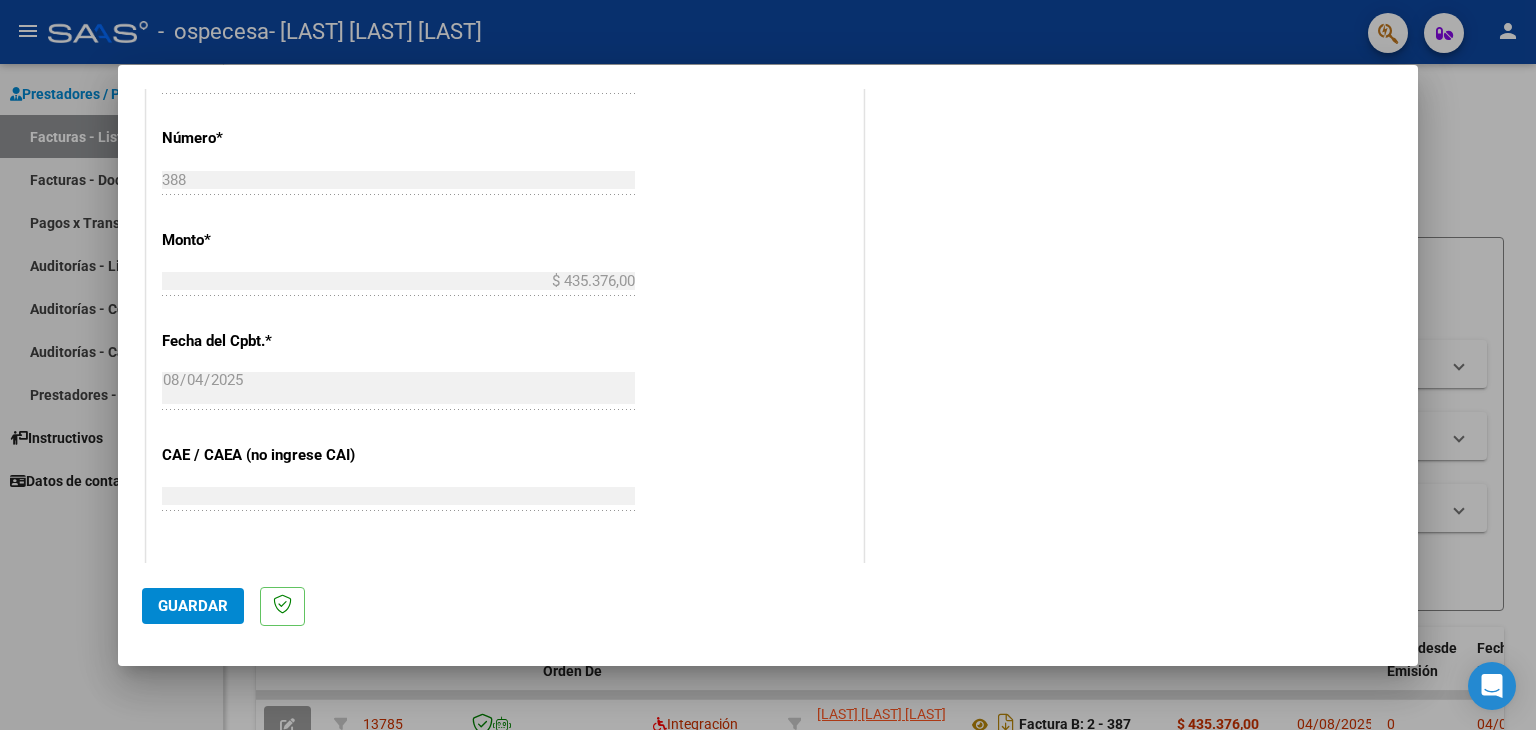 scroll, scrollTop: 1200, scrollLeft: 0, axis: vertical 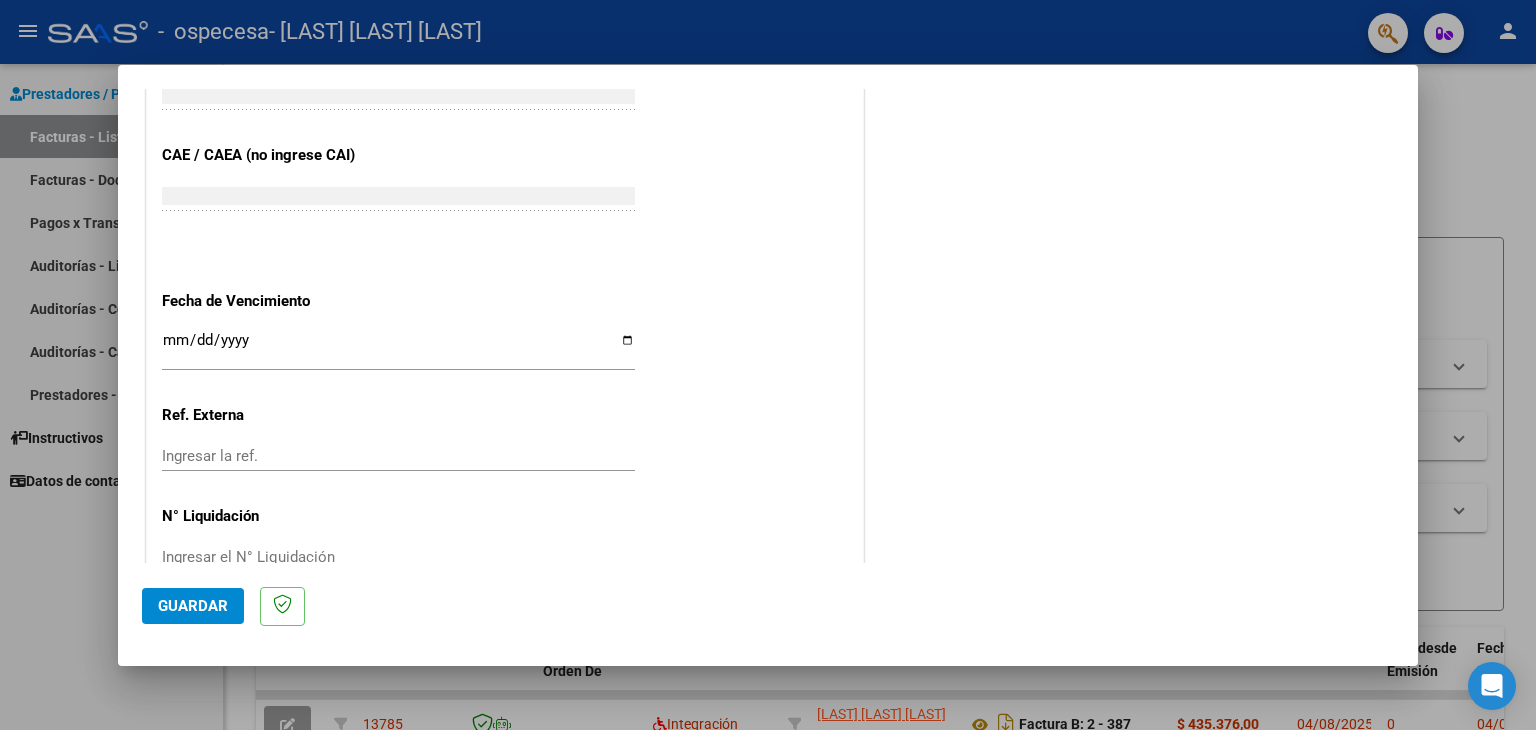 click on "Ingresar la fecha" at bounding box center (398, 348) 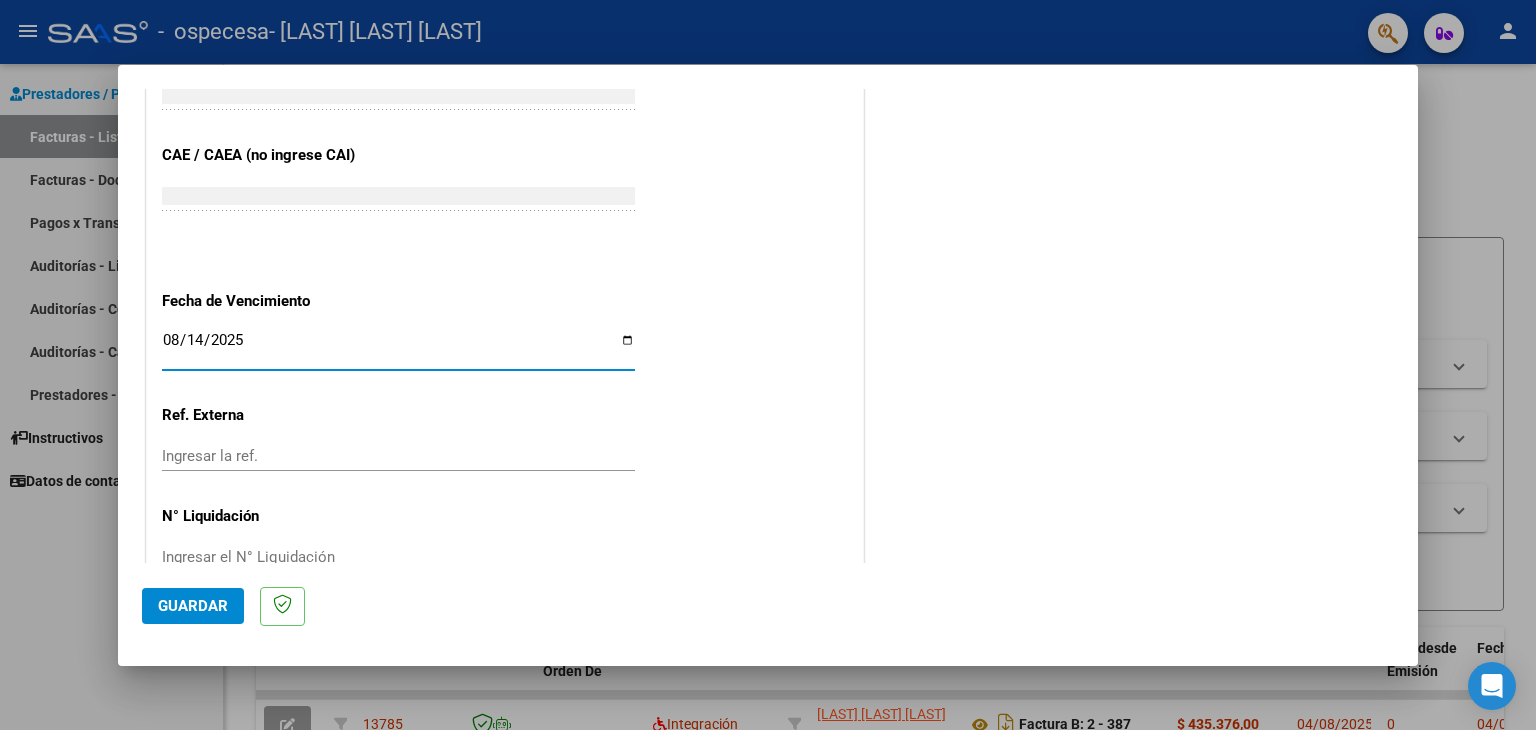 type on "2025-08-14" 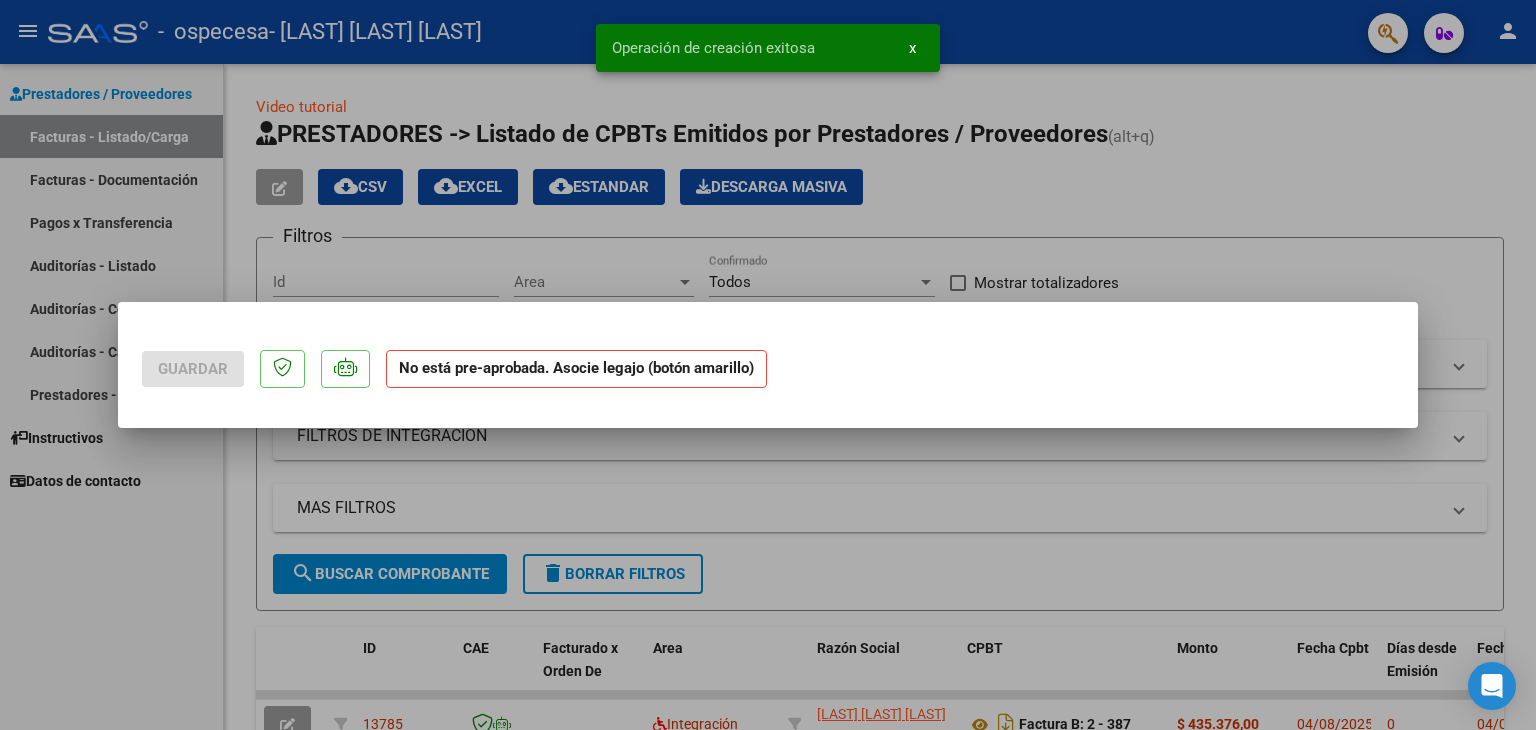 scroll, scrollTop: 0, scrollLeft: 0, axis: both 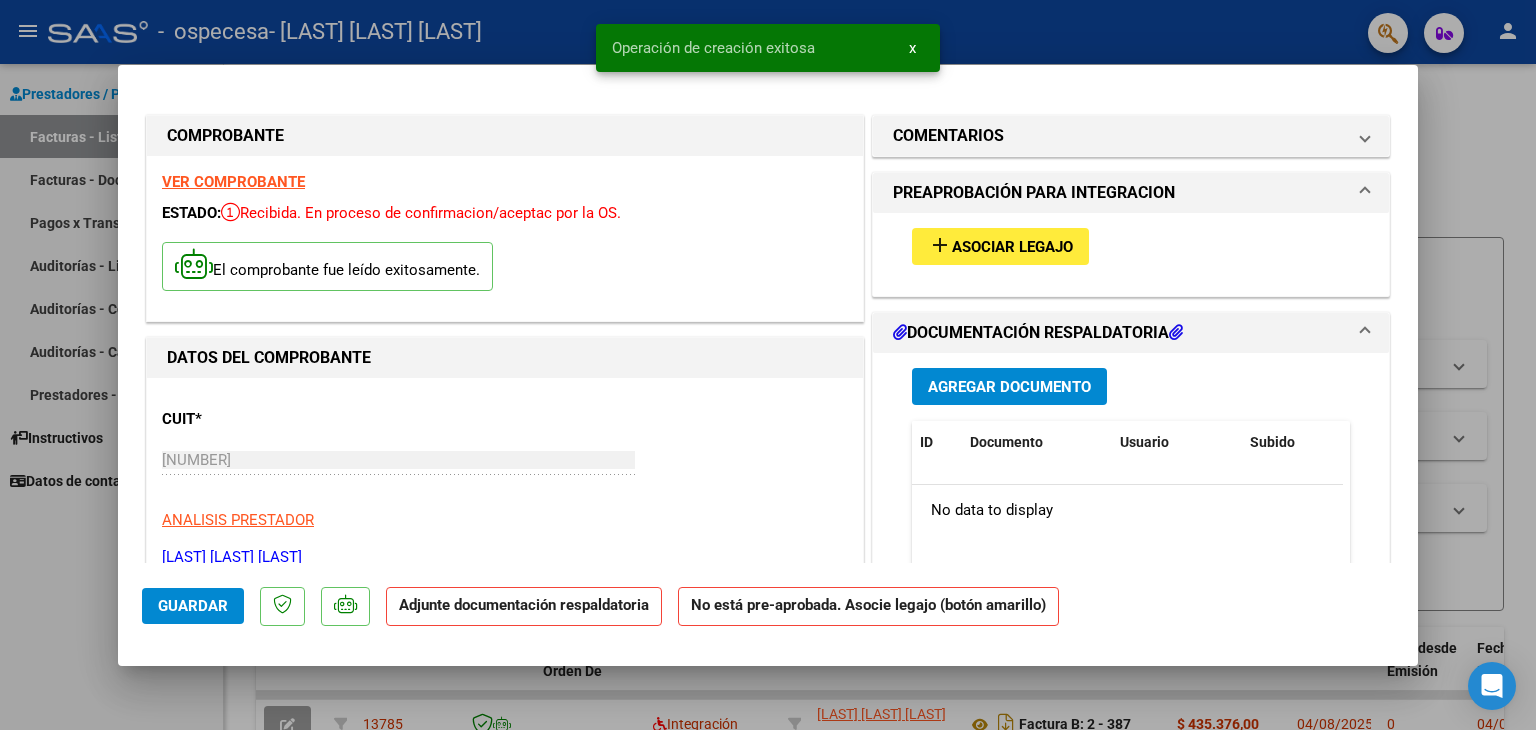 click on "add Asociar Legajo" at bounding box center (1000, 246) 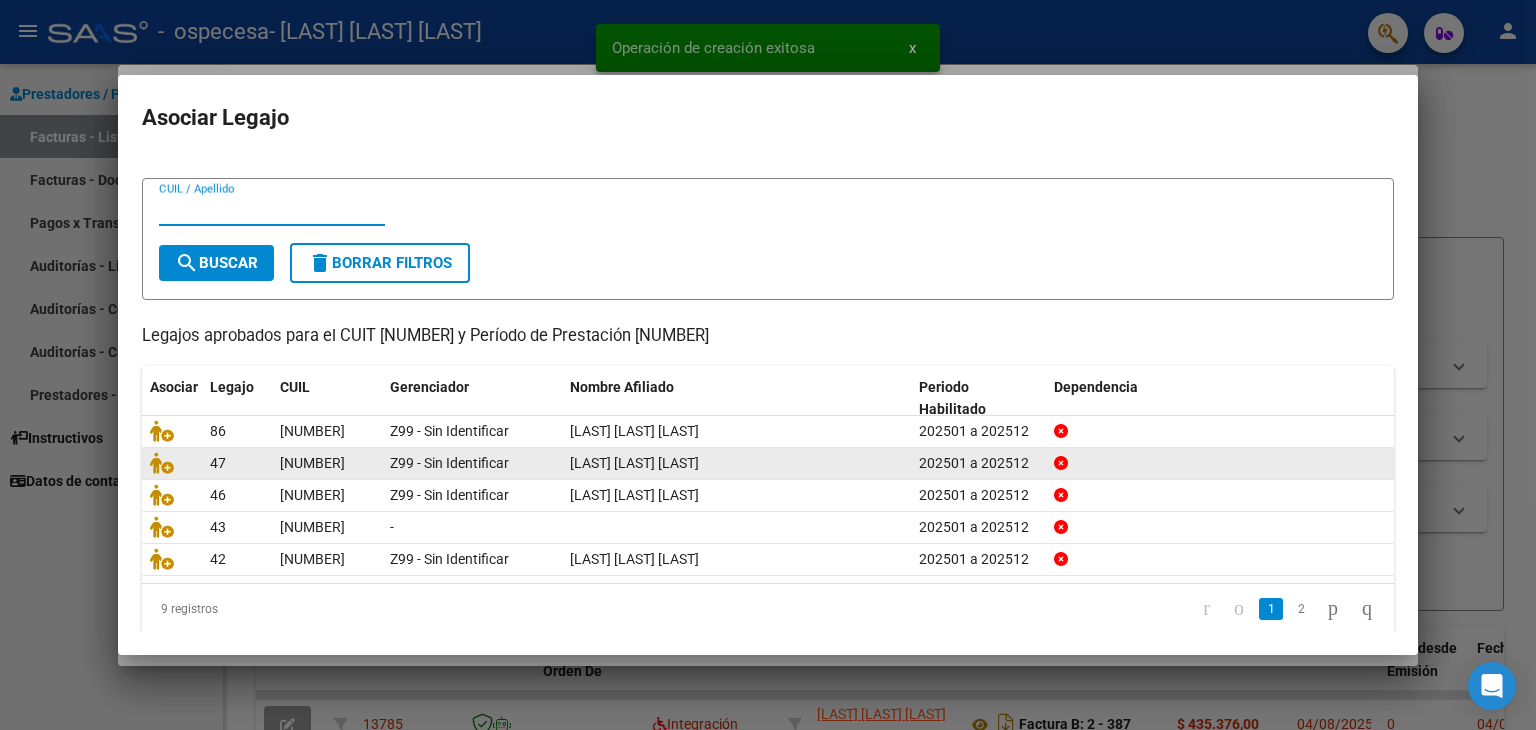 scroll, scrollTop: 44, scrollLeft: 0, axis: vertical 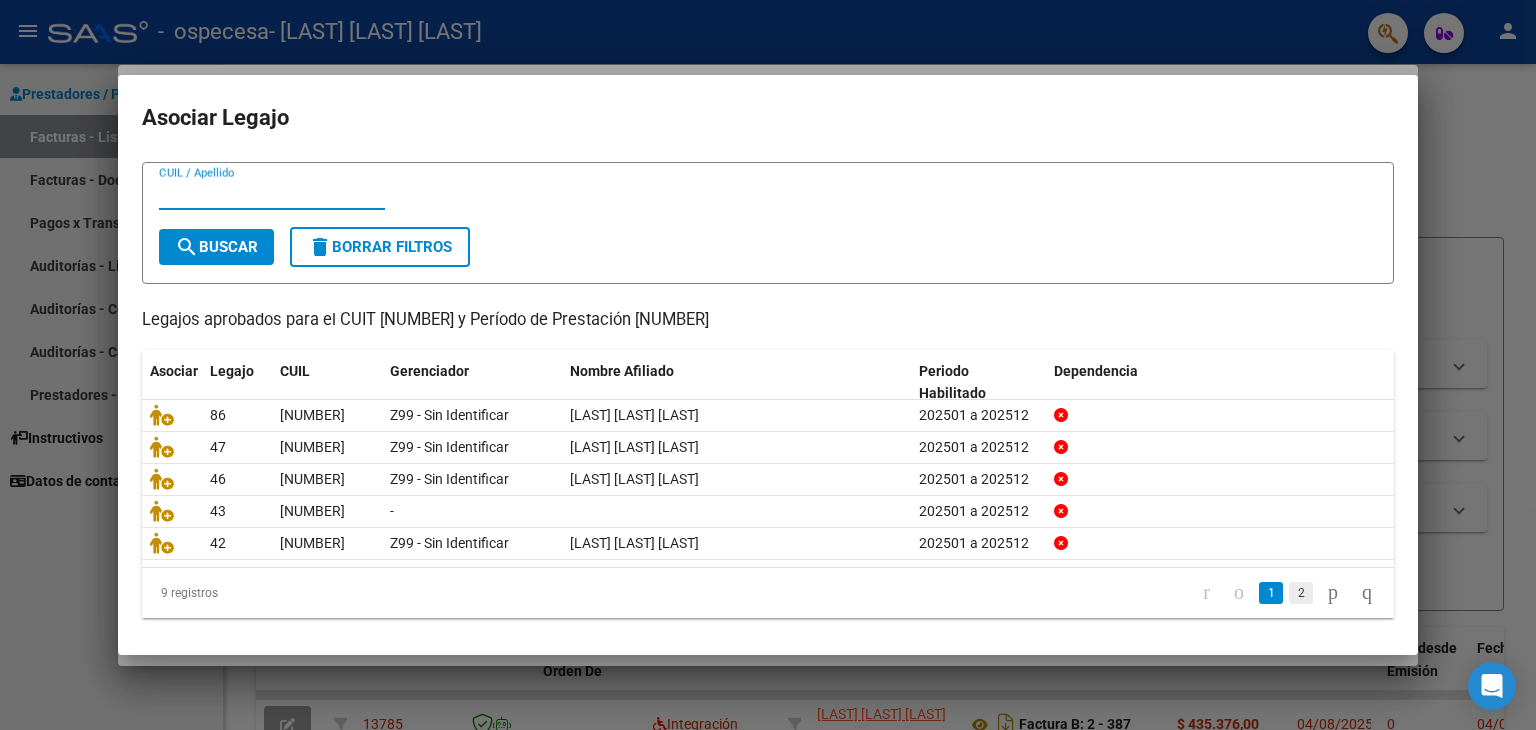 click on "2" 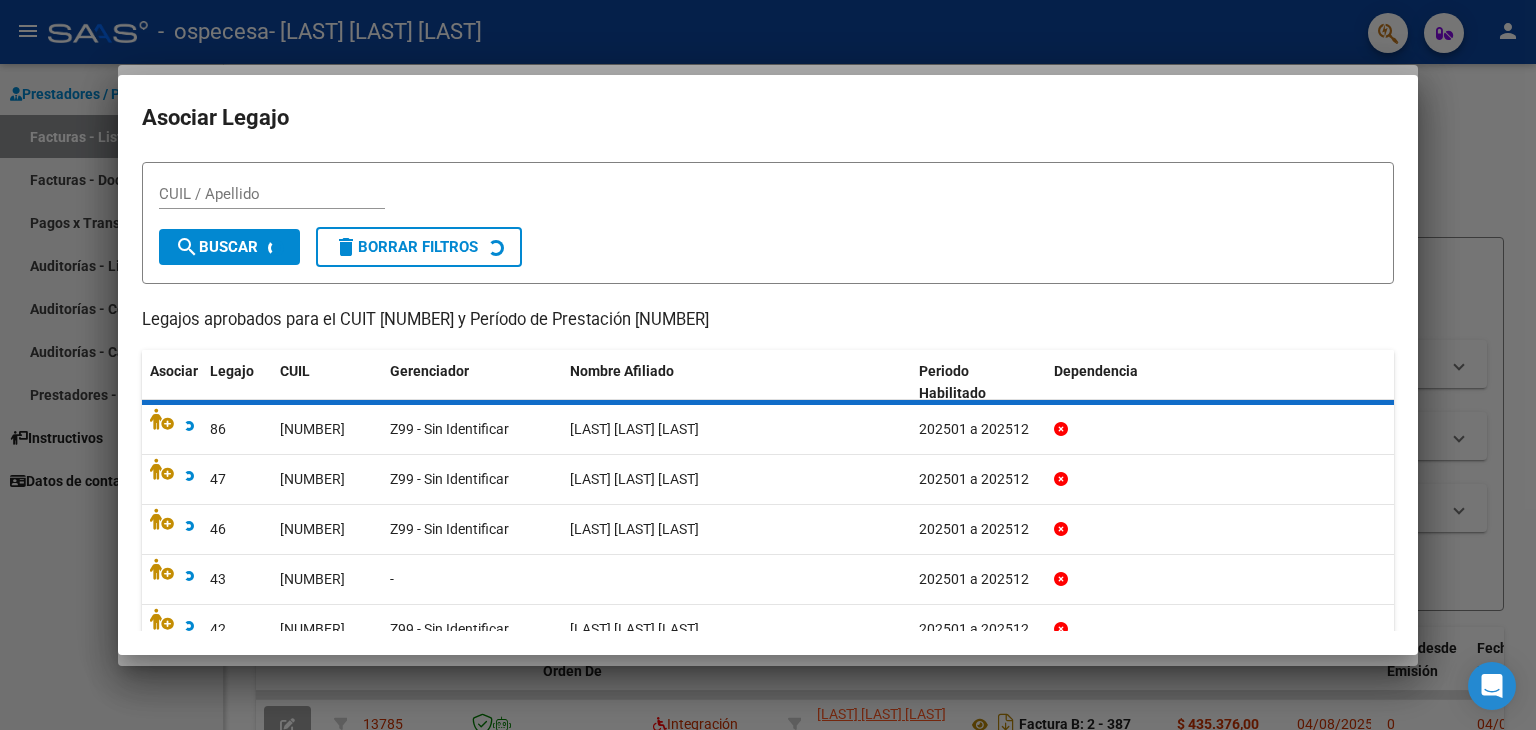 scroll, scrollTop: 12, scrollLeft: 0, axis: vertical 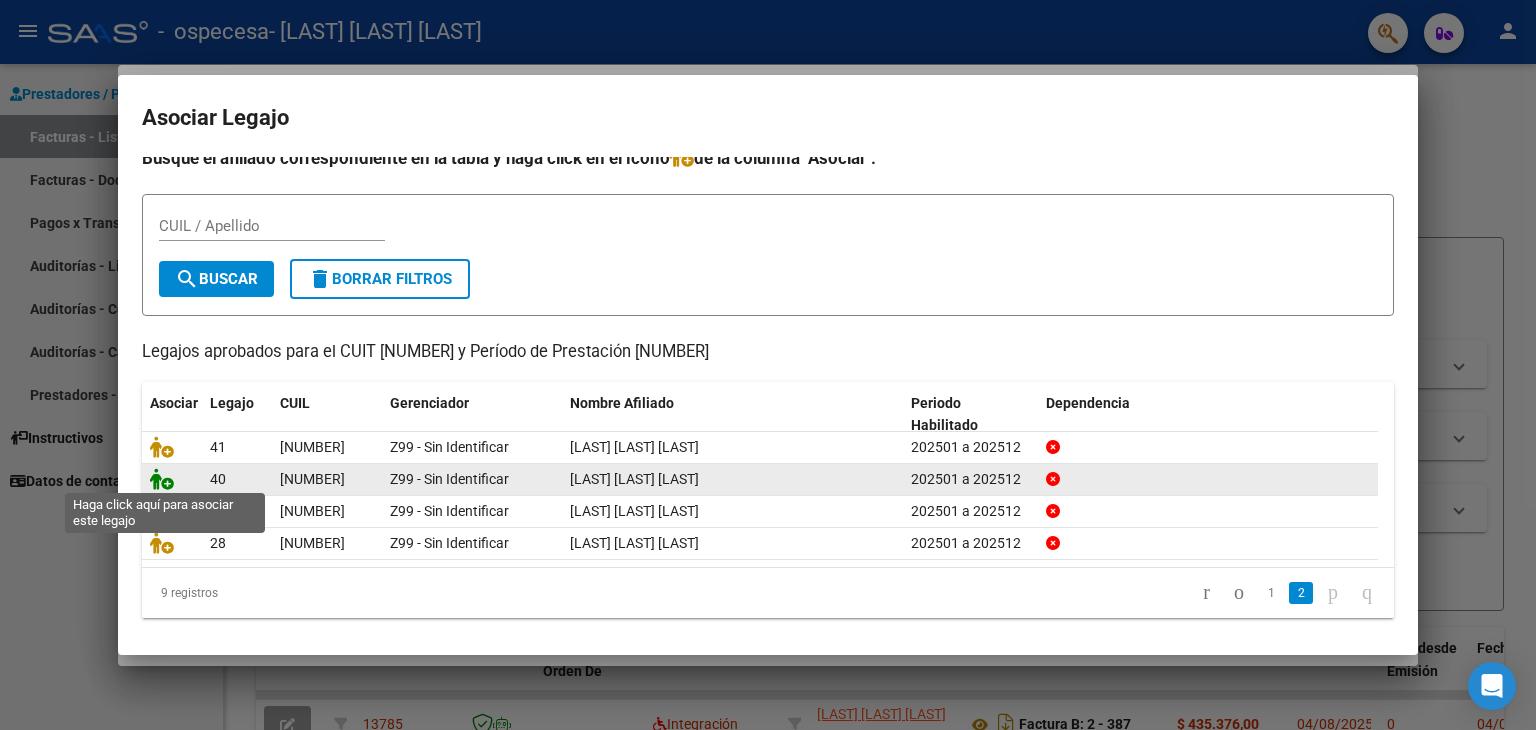 click 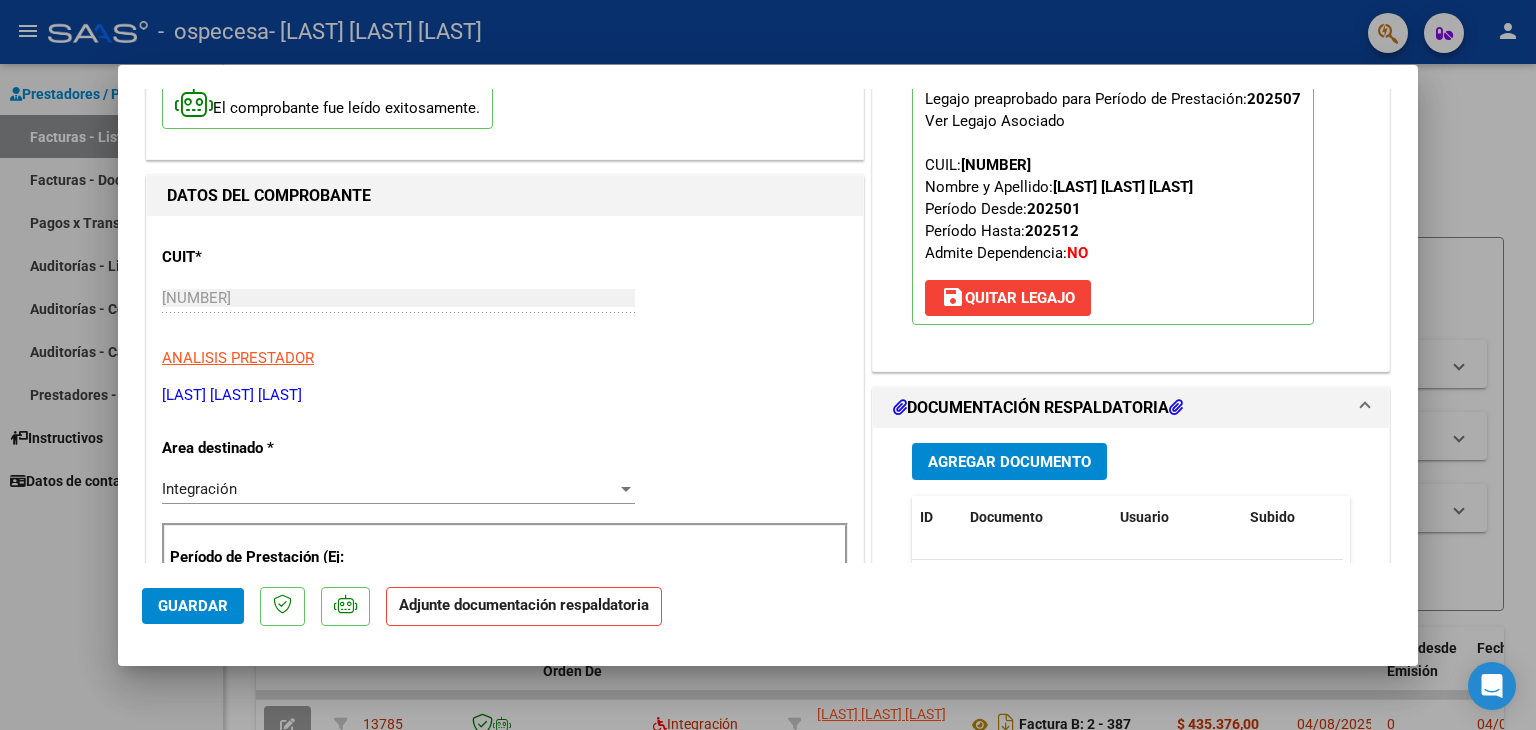 scroll, scrollTop: 300, scrollLeft: 0, axis: vertical 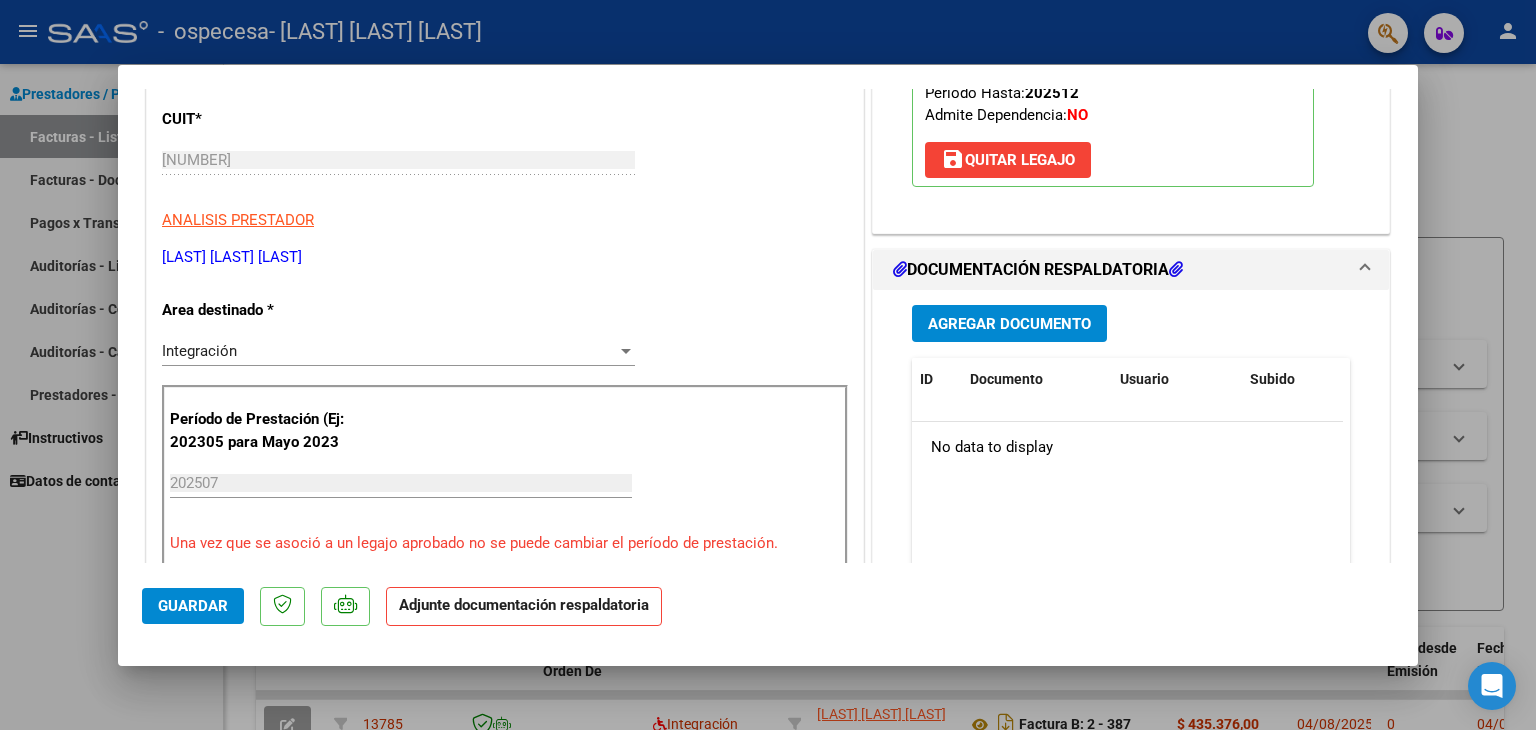 click on "Agregar Documento" at bounding box center [1009, 324] 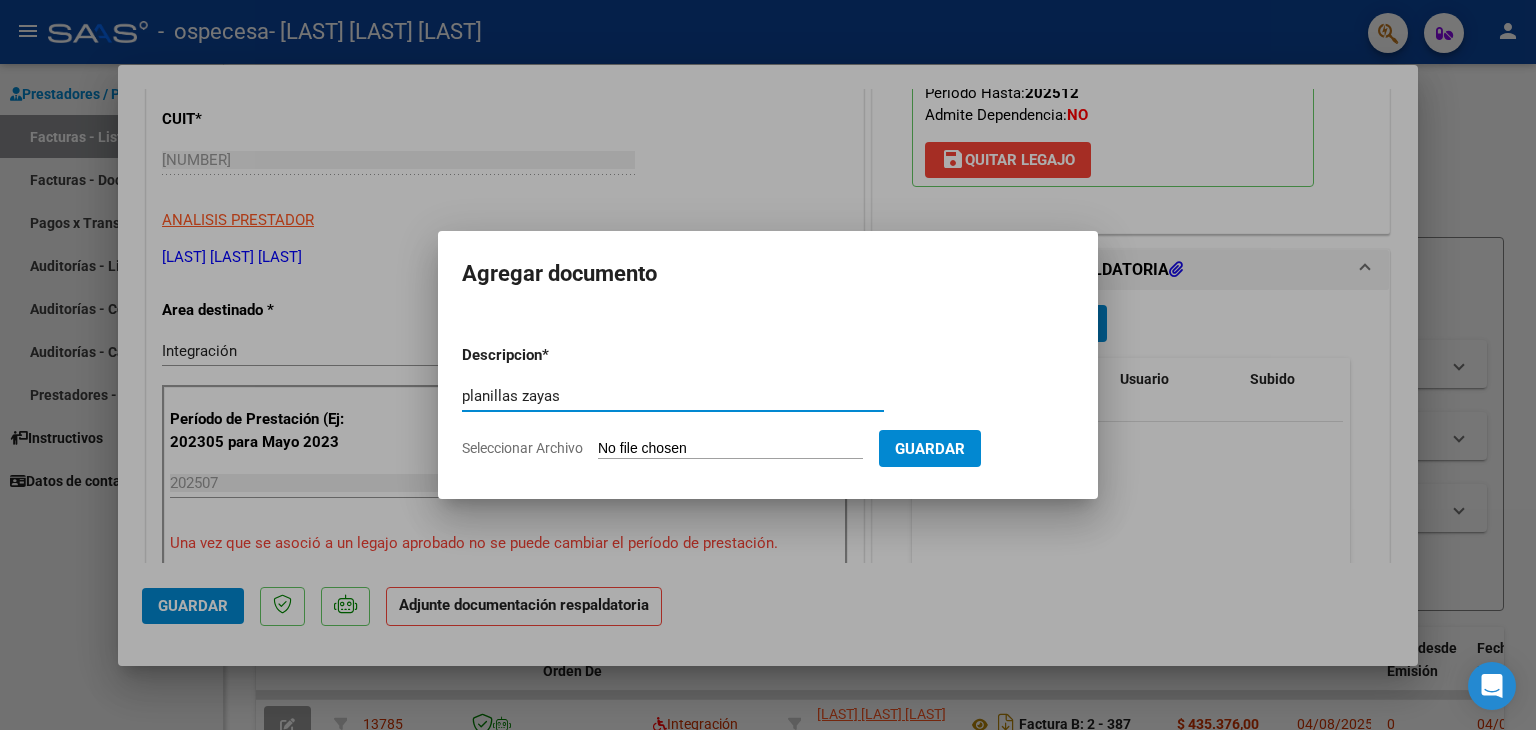 type on "planillas zayas" 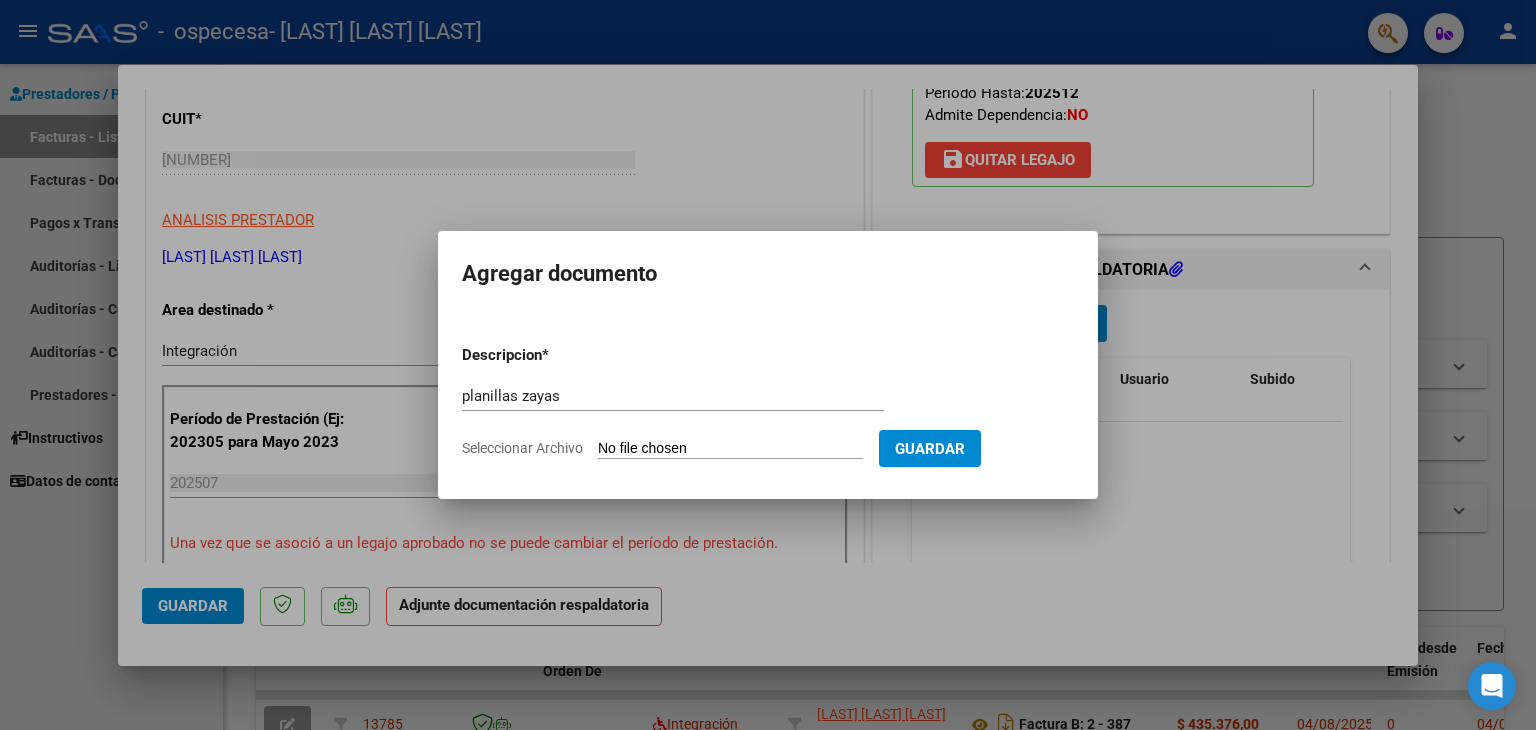 click on "Seleccionar Archivo" at bounding box center (730, 449) 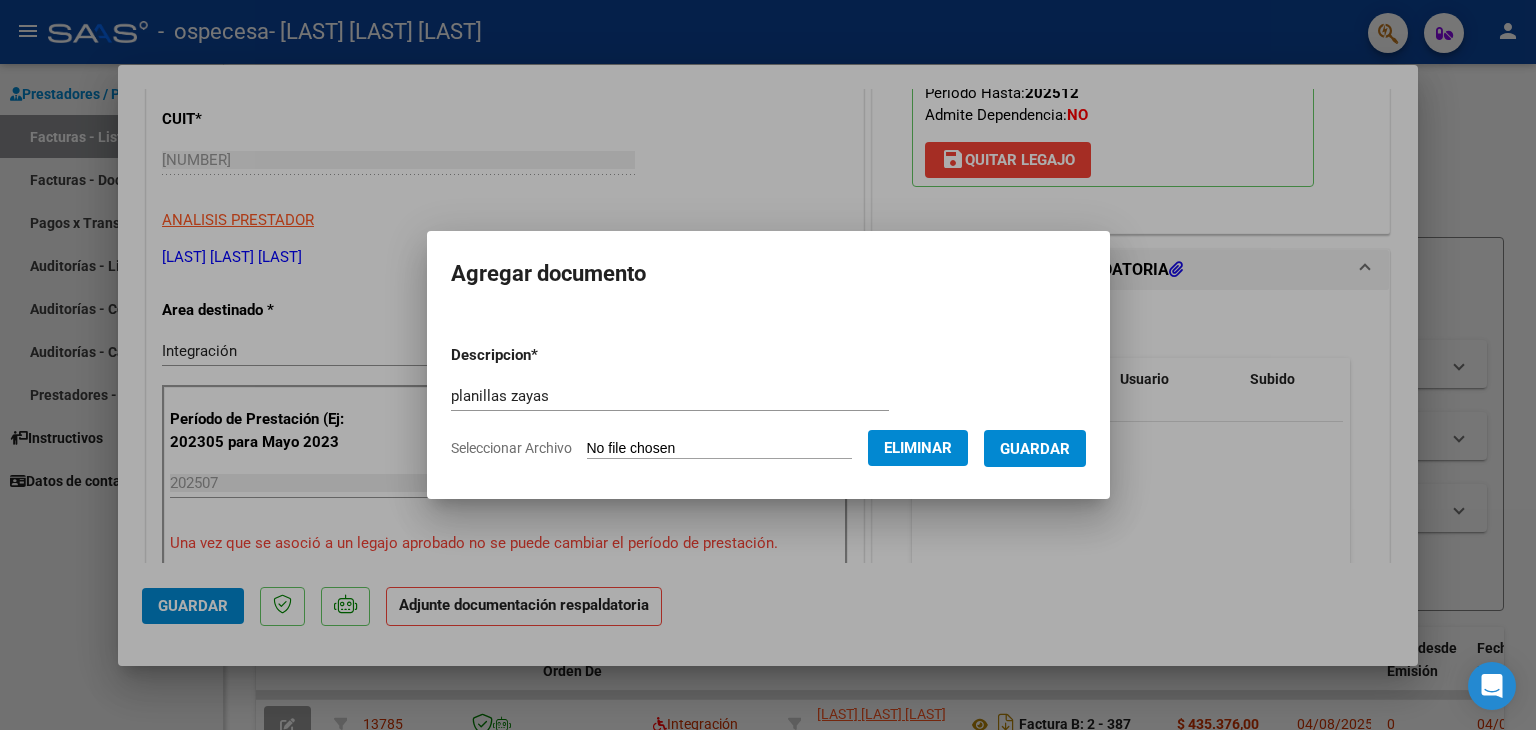 click on "Guardar" at bounding box center [1035, 449] 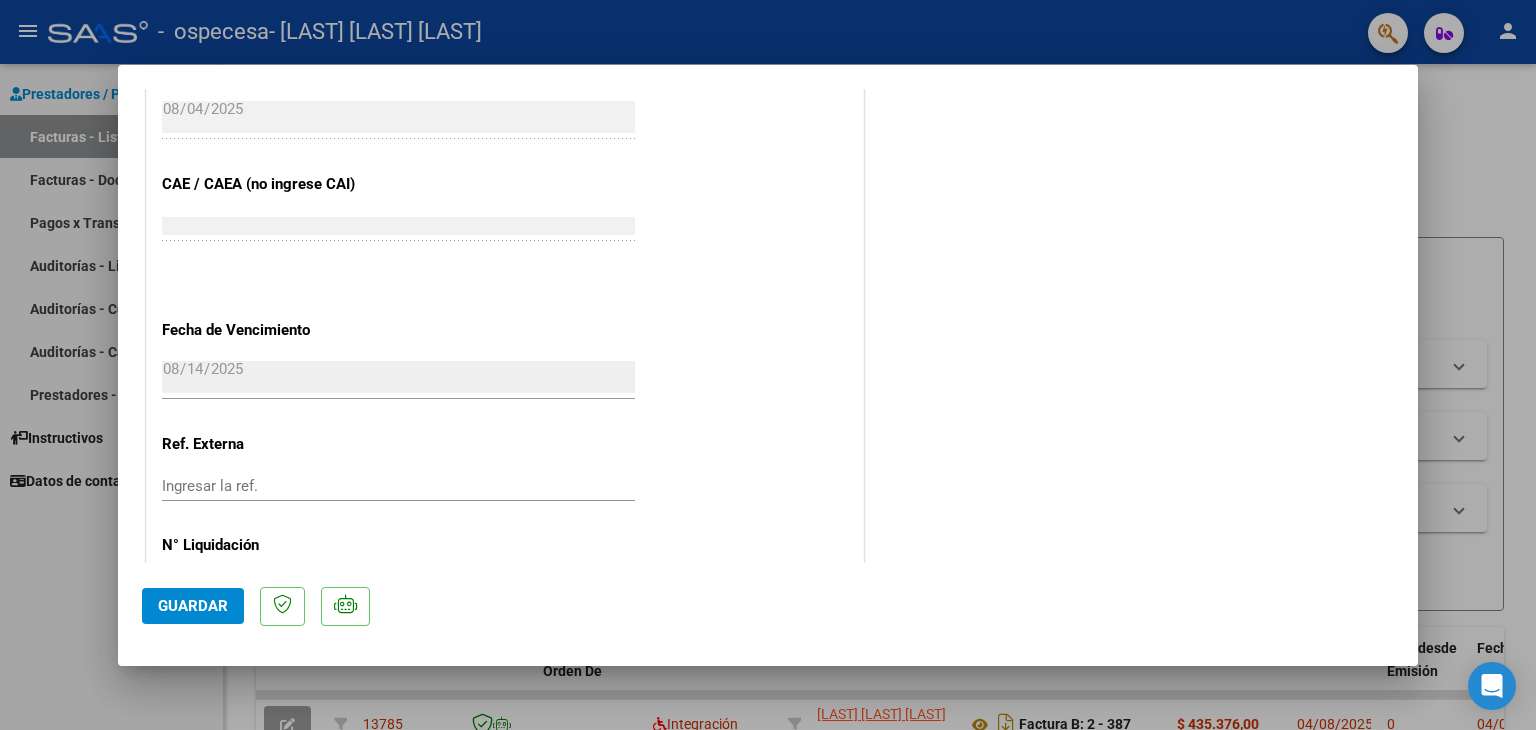 scroll, scrollTop: 1313, scrollLeft: 0, axis: vertical 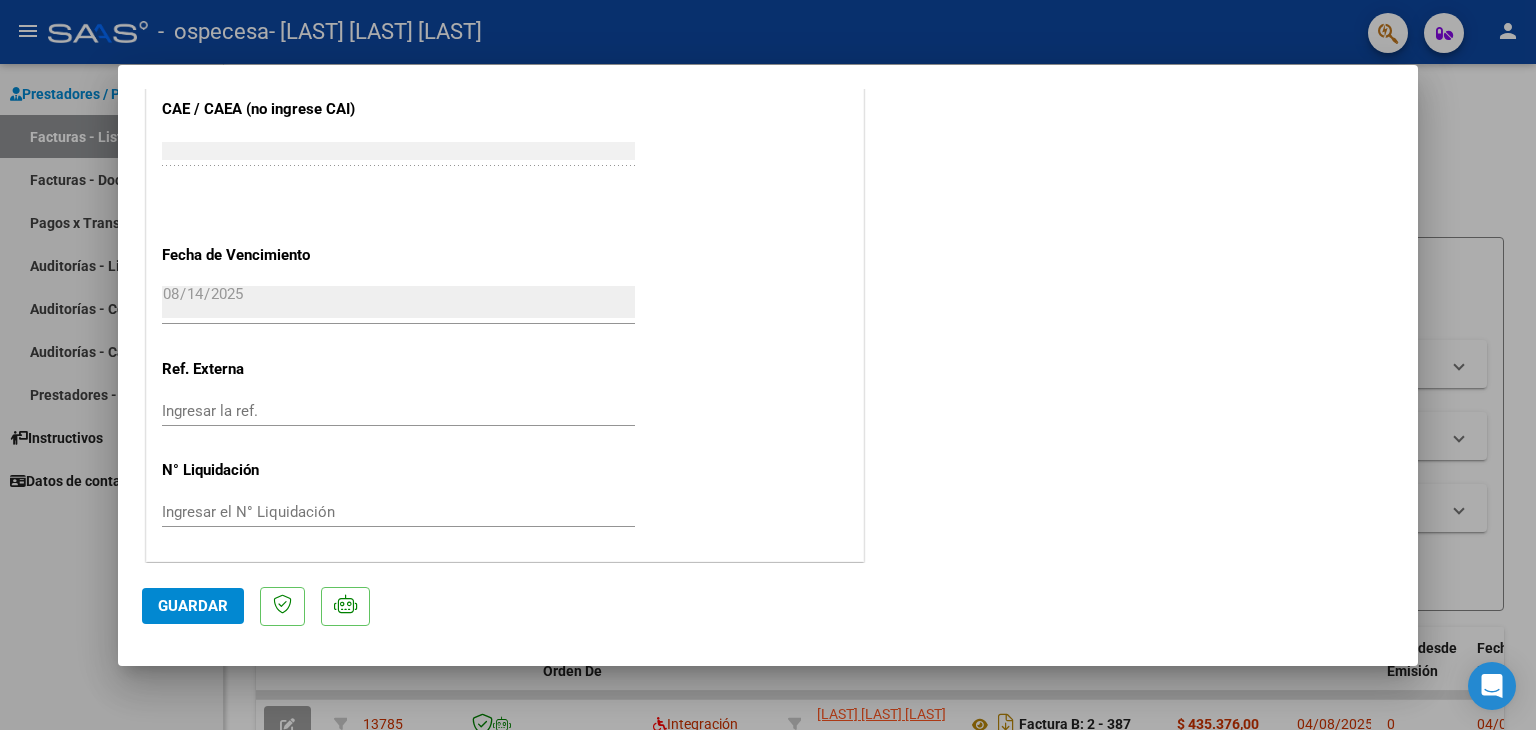 click on "Guardar" 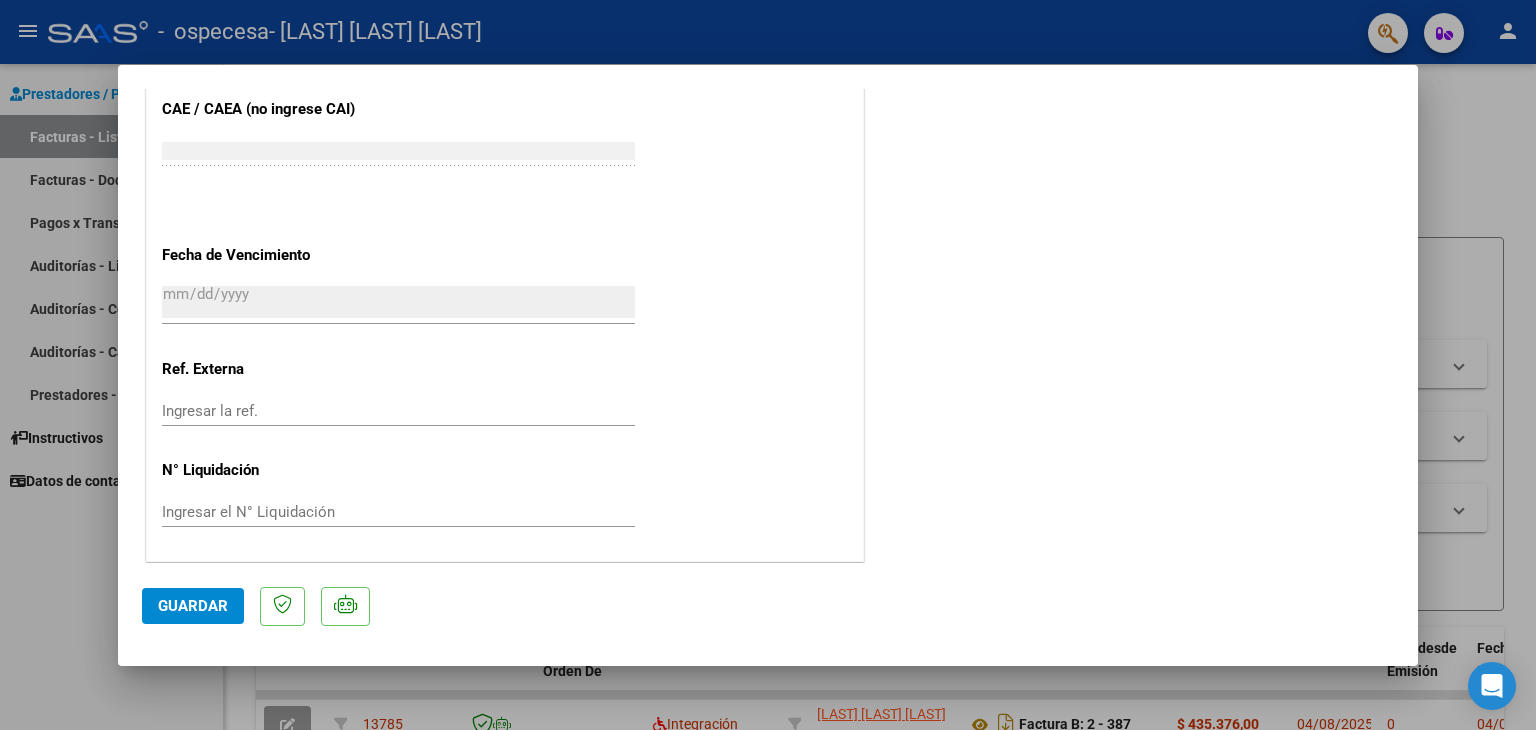 scroll, scrollTop: 1464, scrollLeft: 0, axis: vertical 